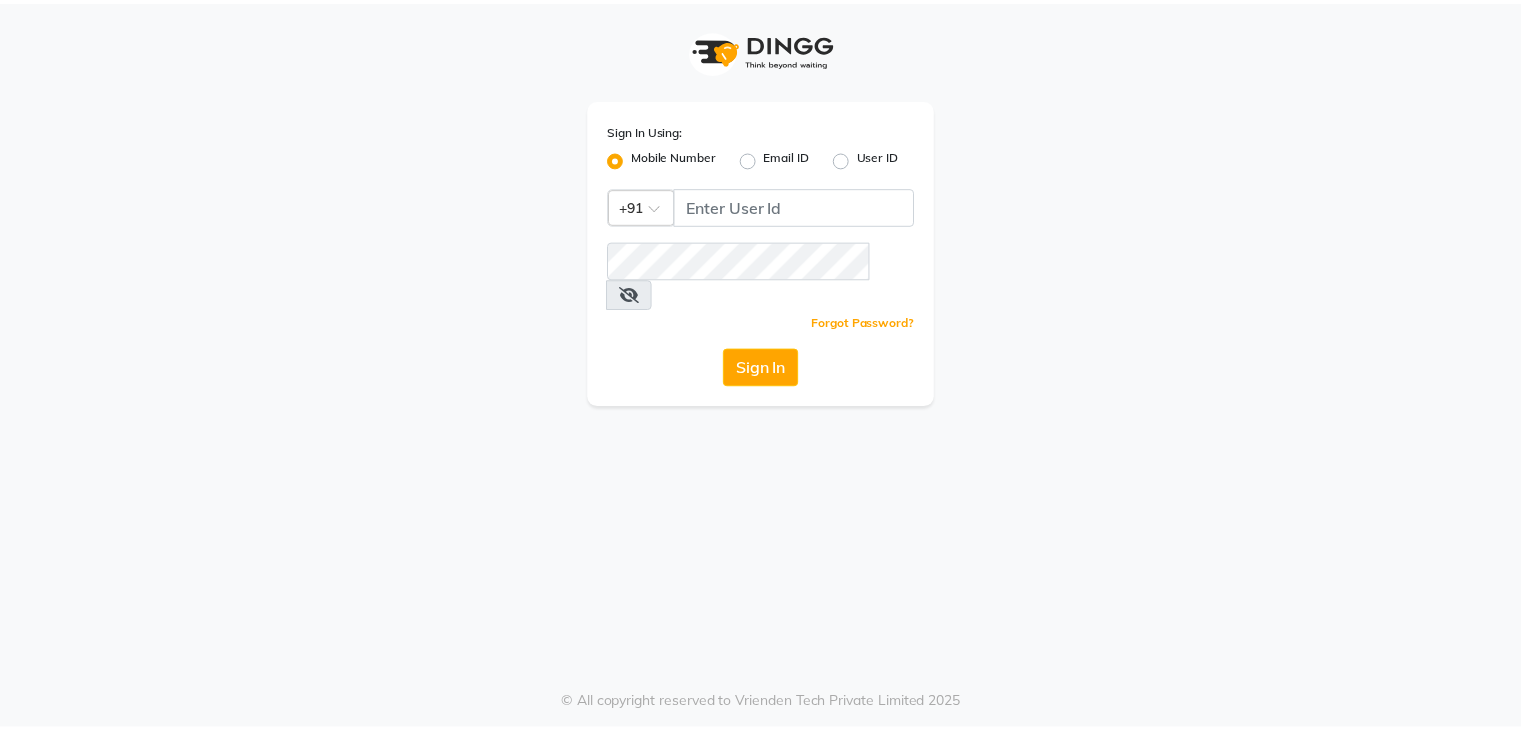 scroll, scrollTop: 0, scrollLeft: 0, axis: both 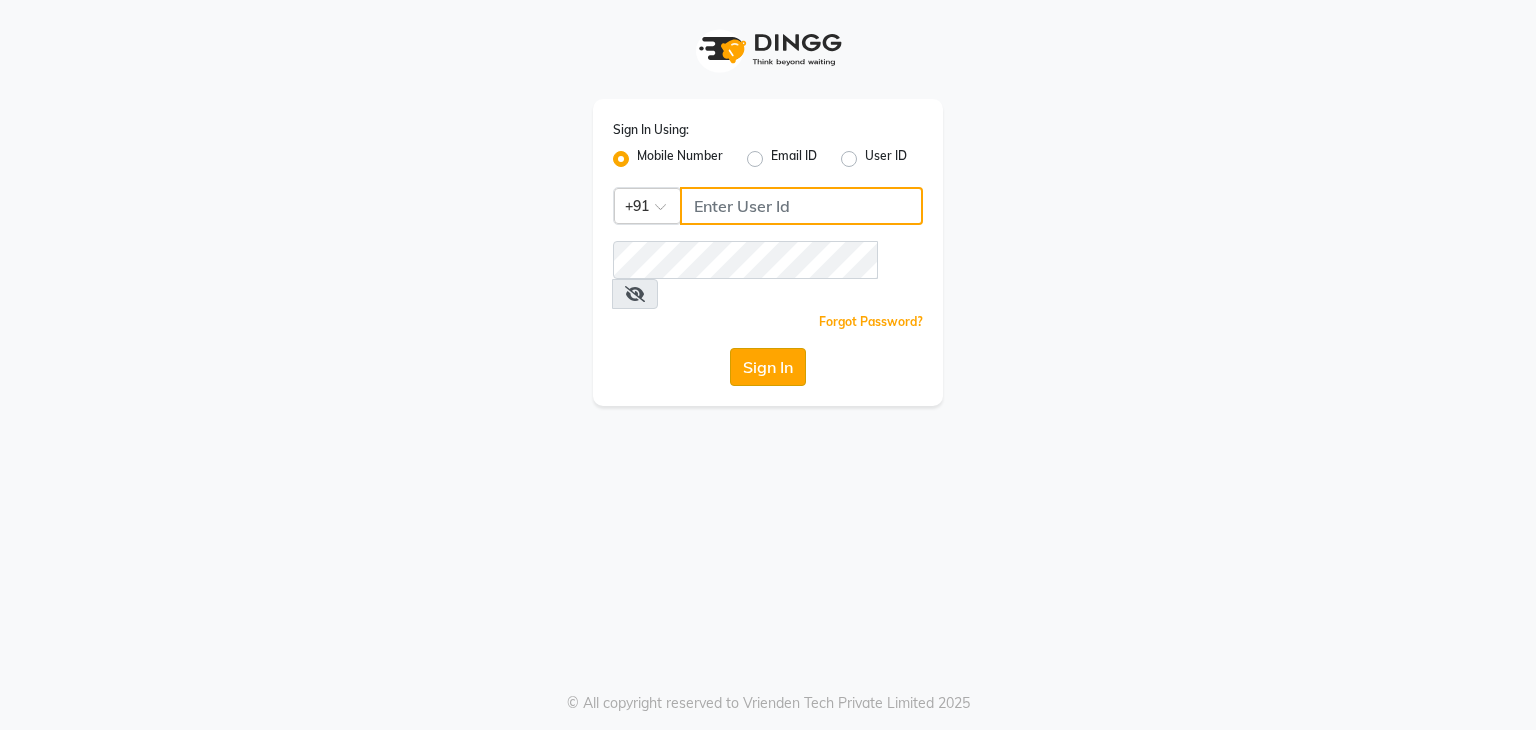 type on "9930388551" 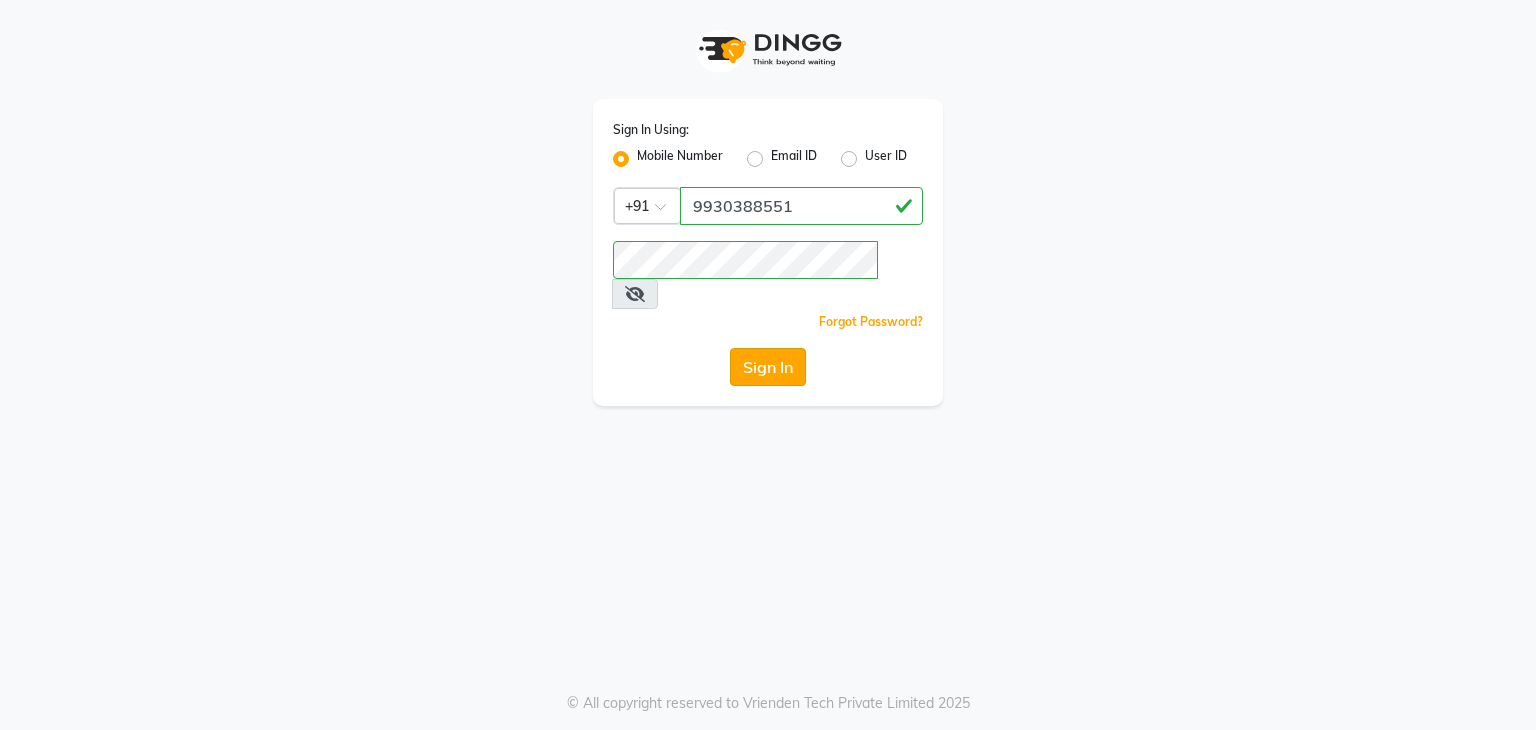 click on "Sign In" 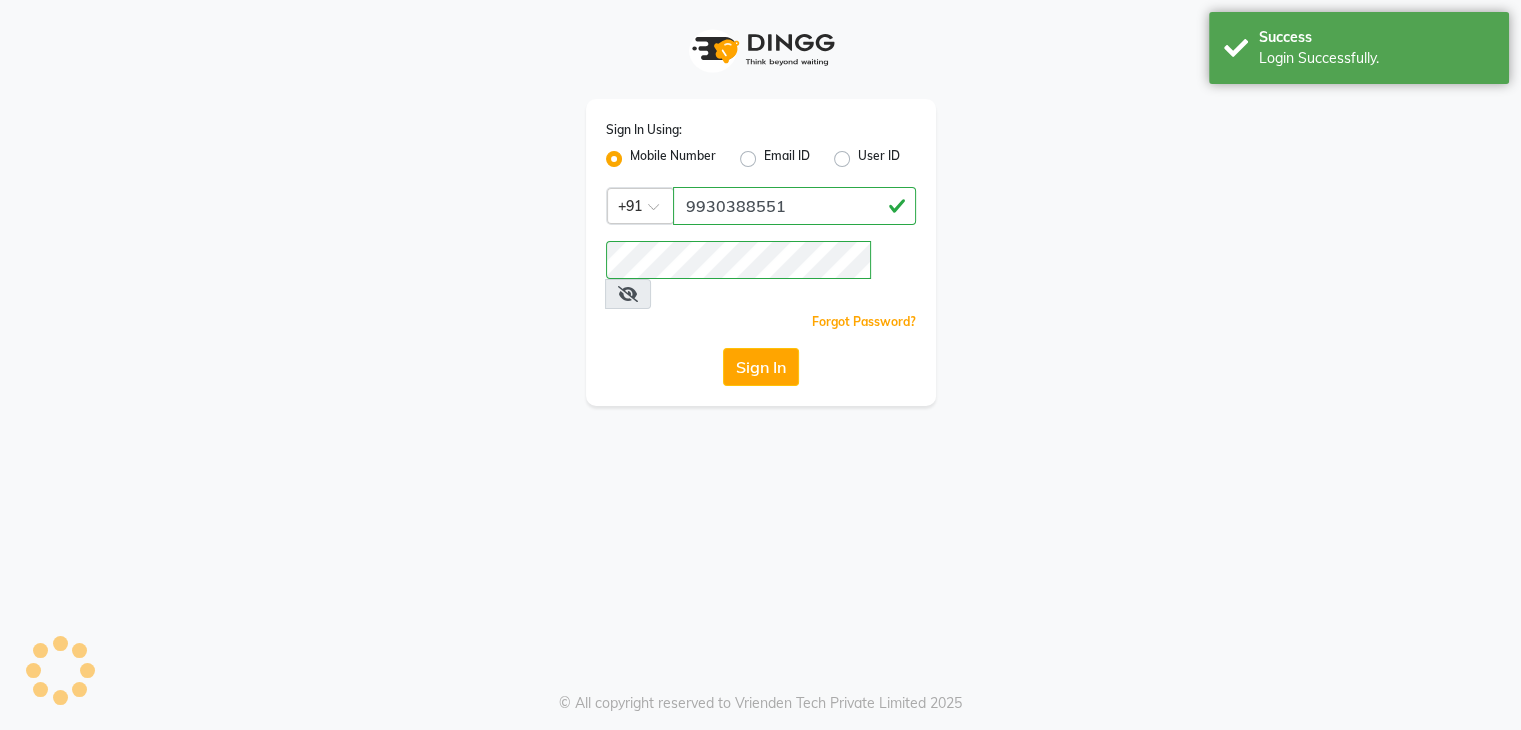 select on "service" 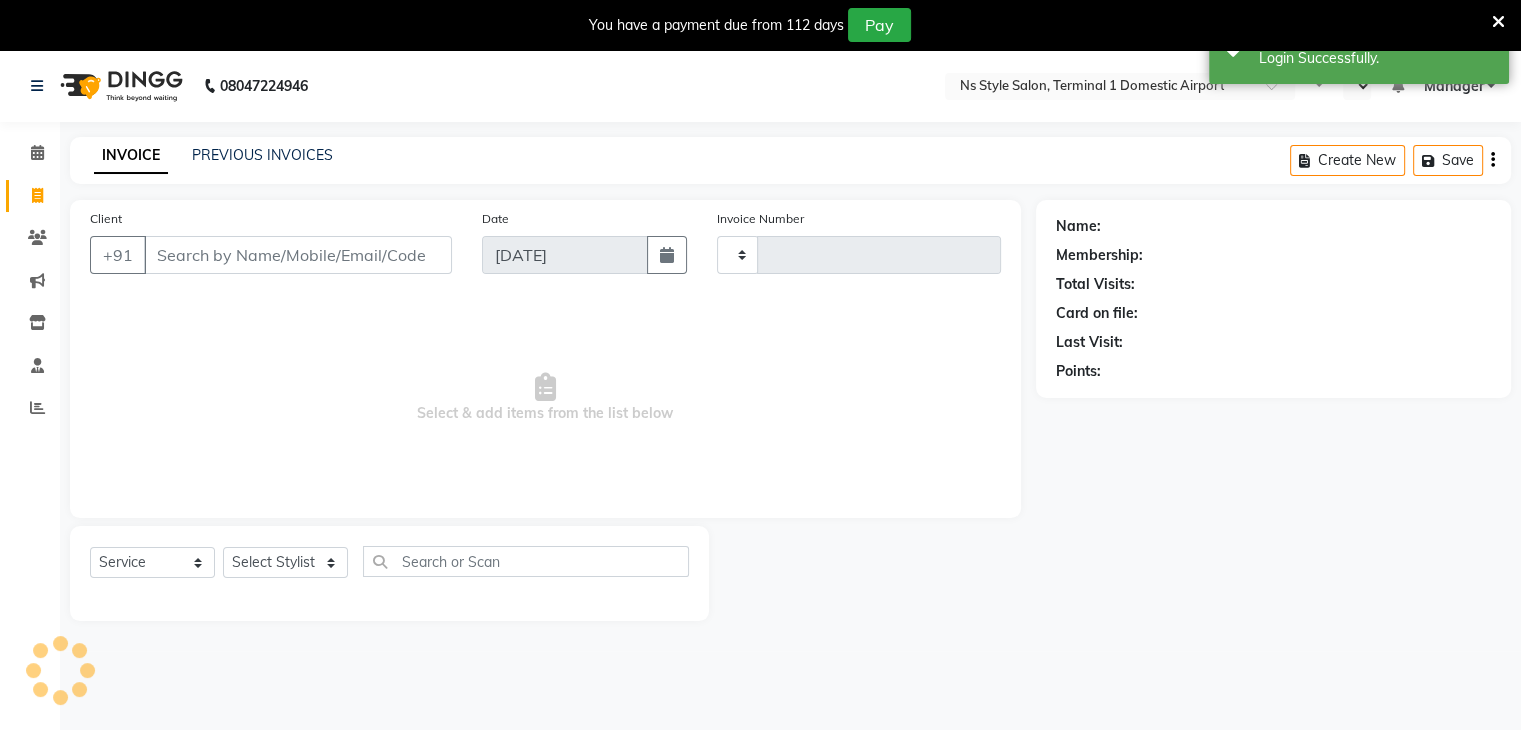 type on "0972" 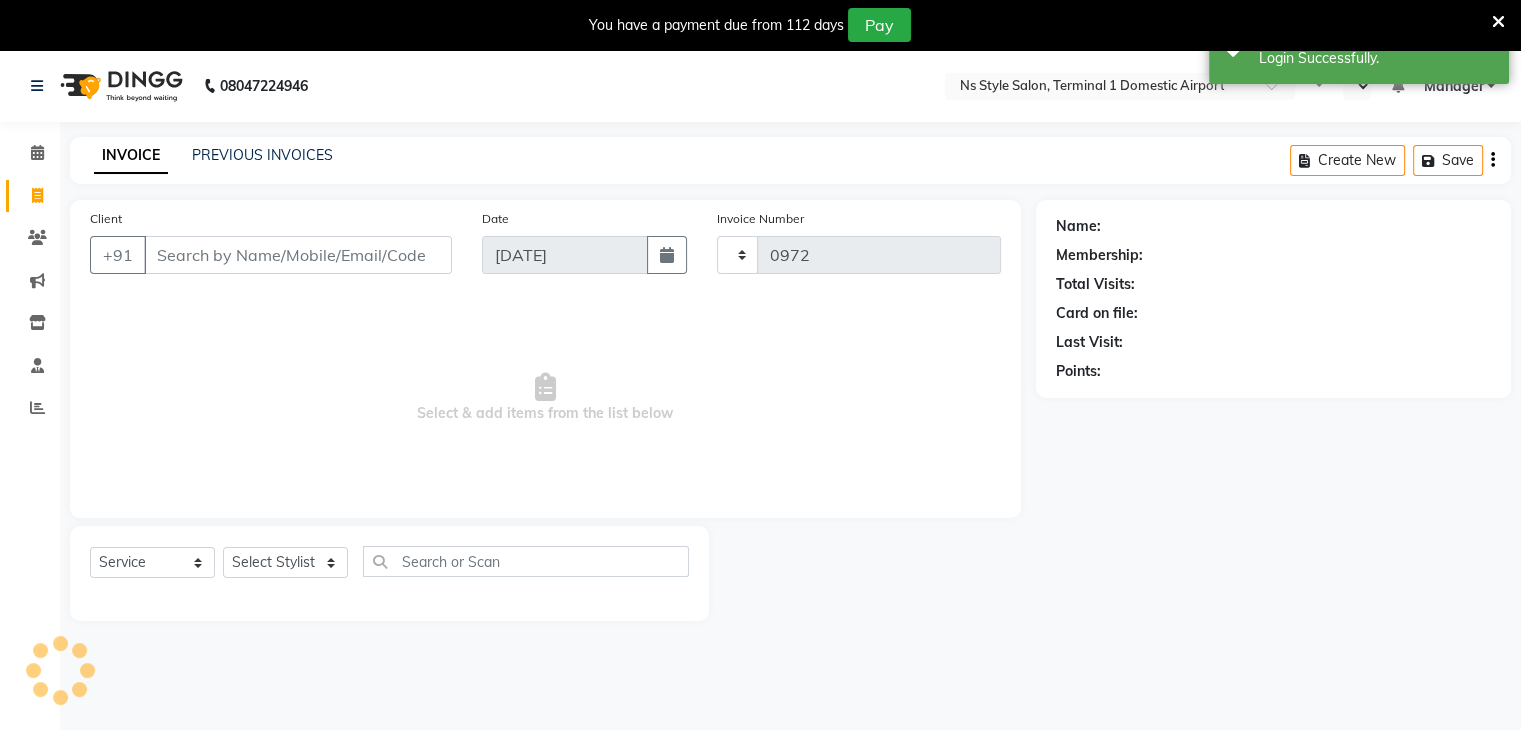 select on "en" 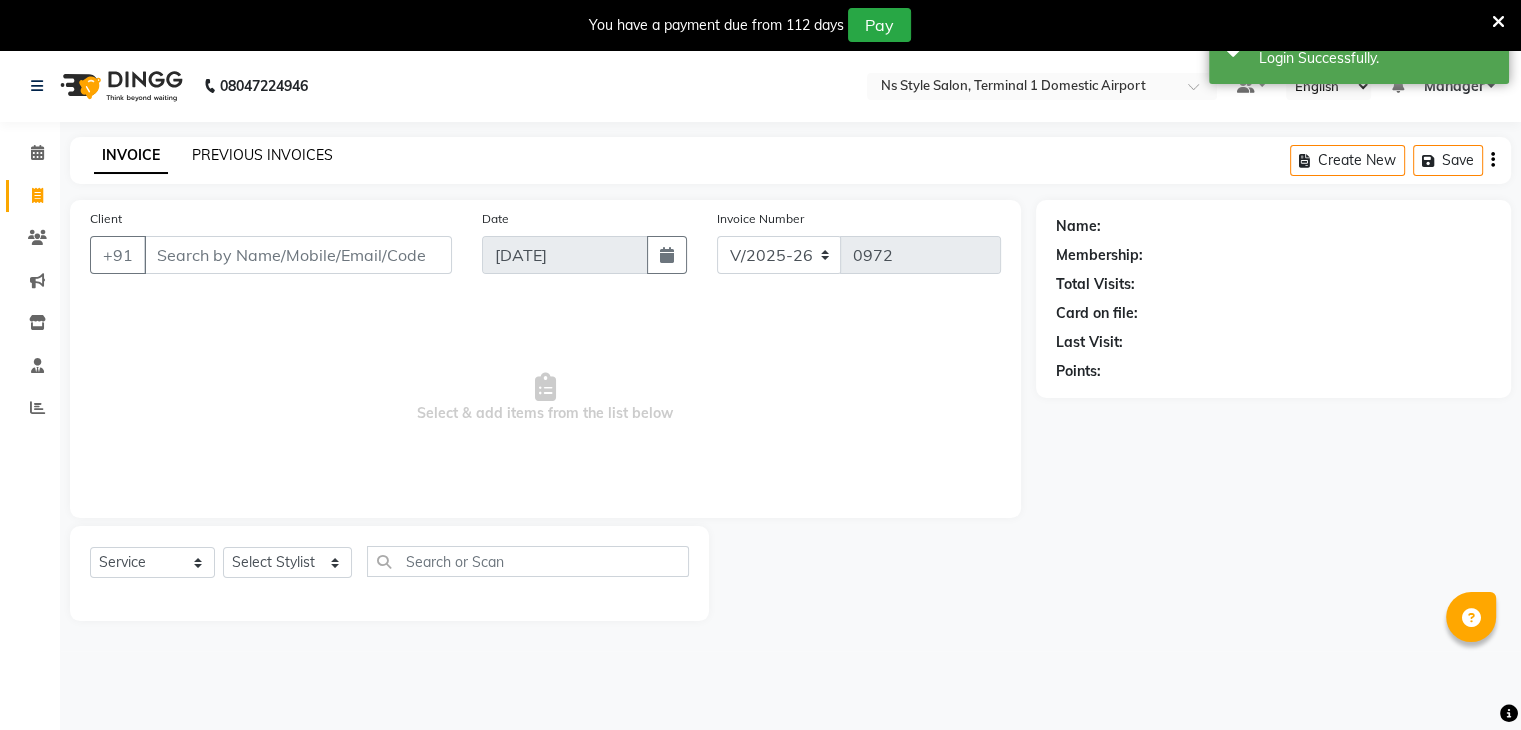 click on "PREVIOUS INVOICES" 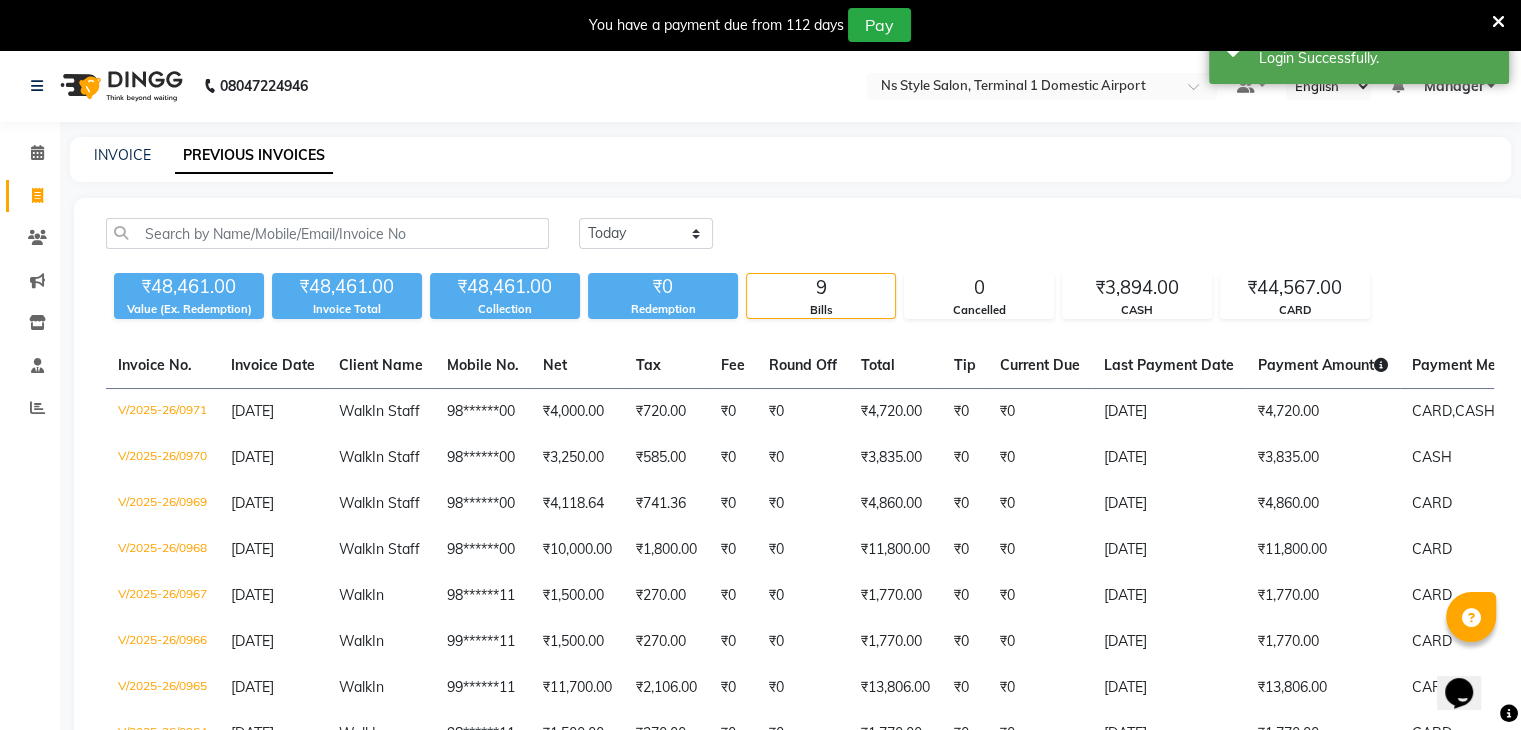 scroll, scrollTop: 0, scrollLeft: 0, axis: both 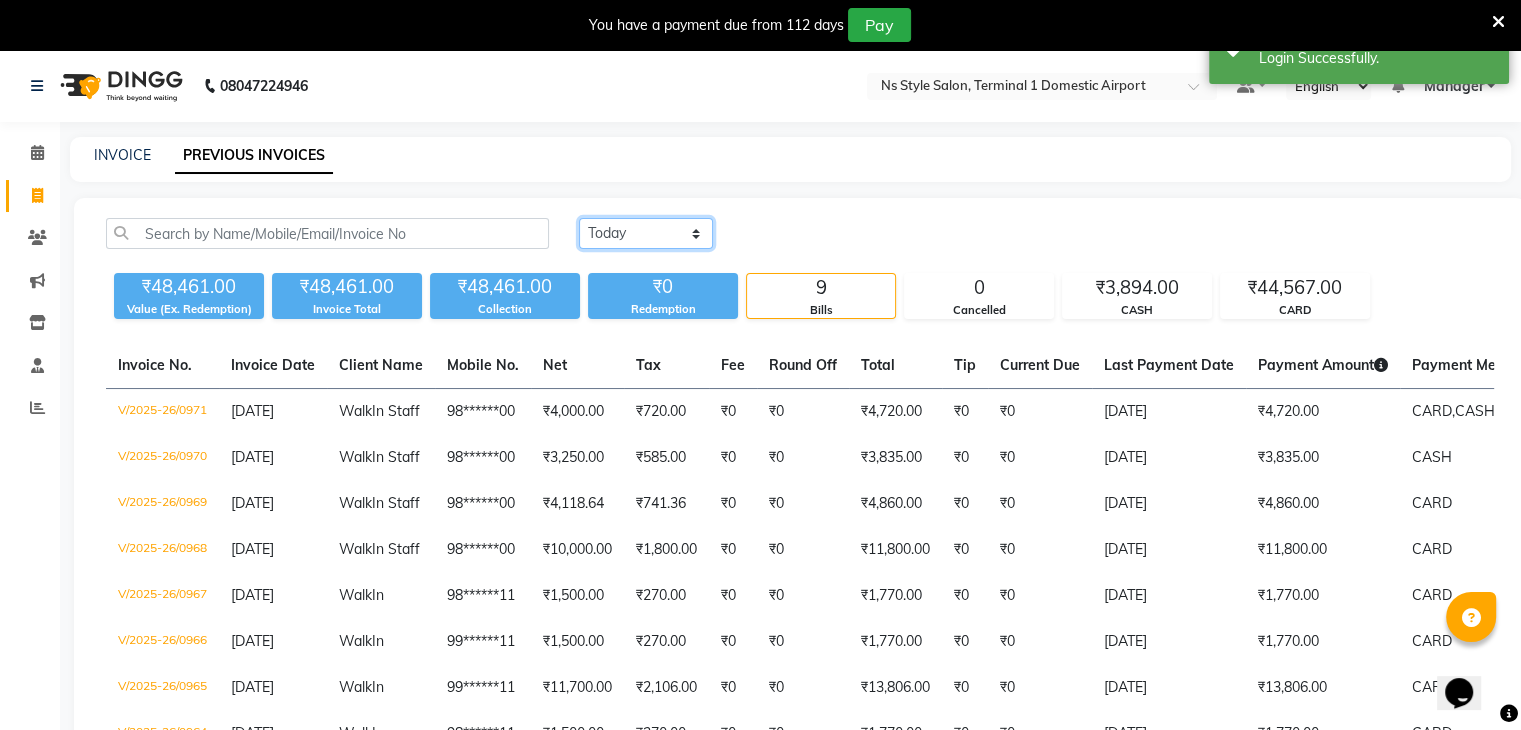click on "Today Yesterday Custom Range" 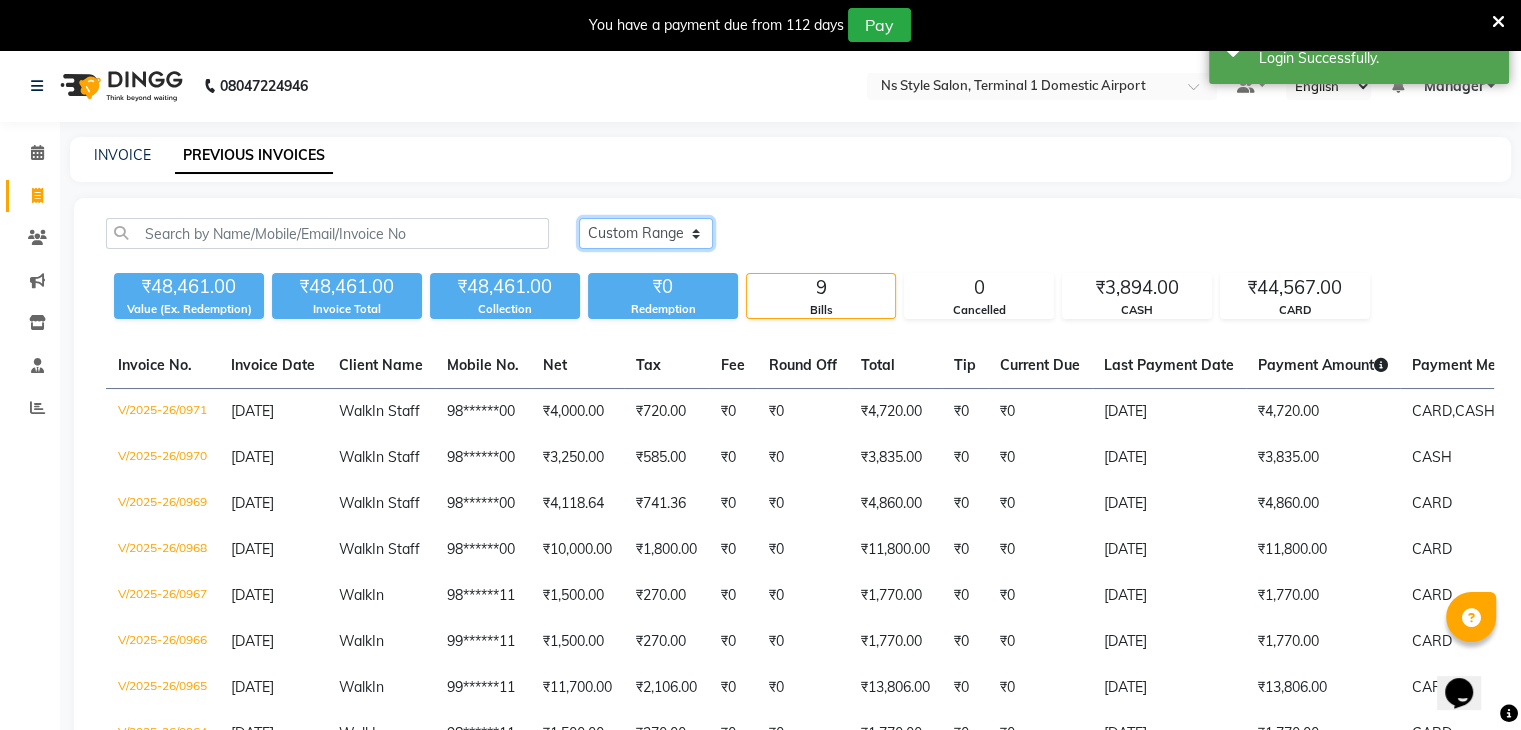 click on "Today Yesterday Custom Range" 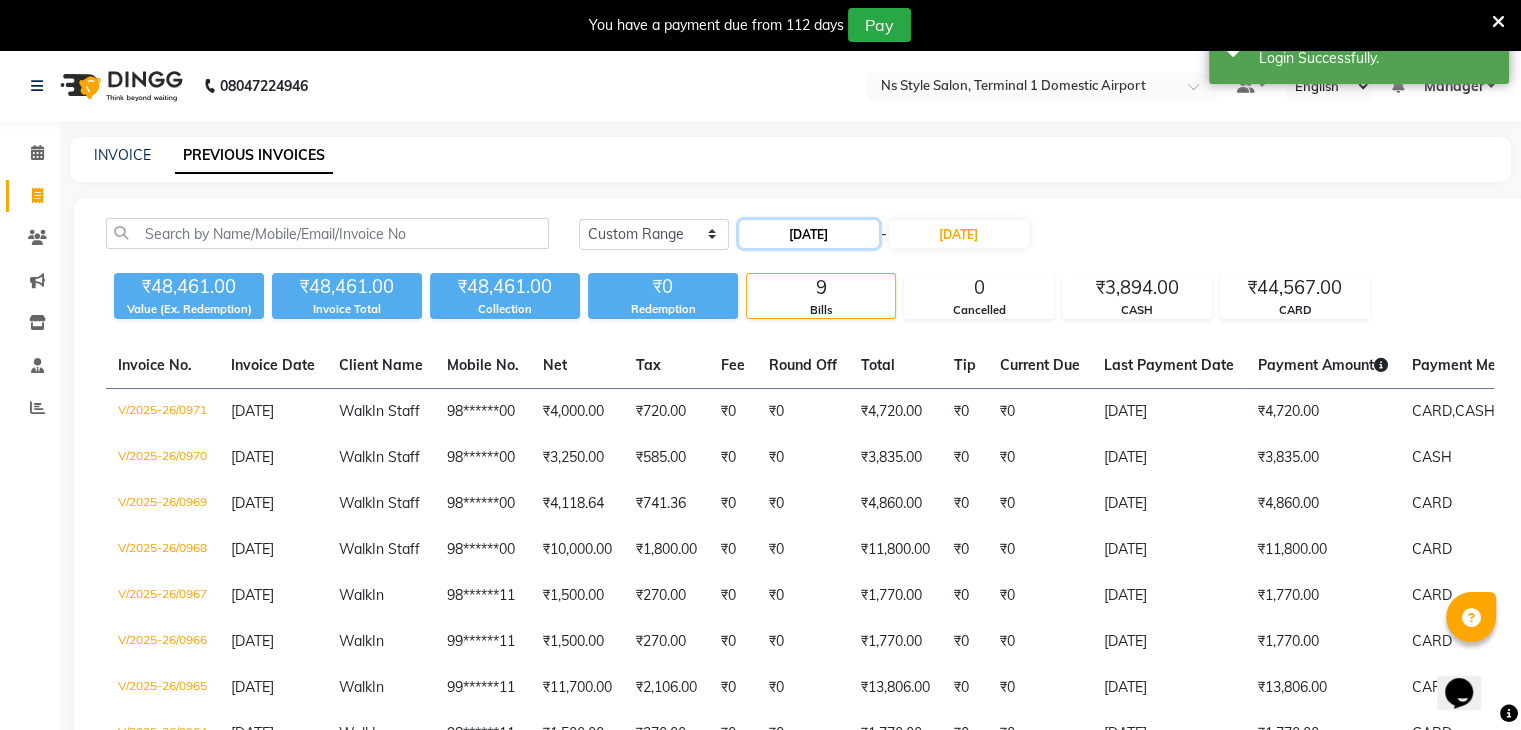 click on "11-07-2025" 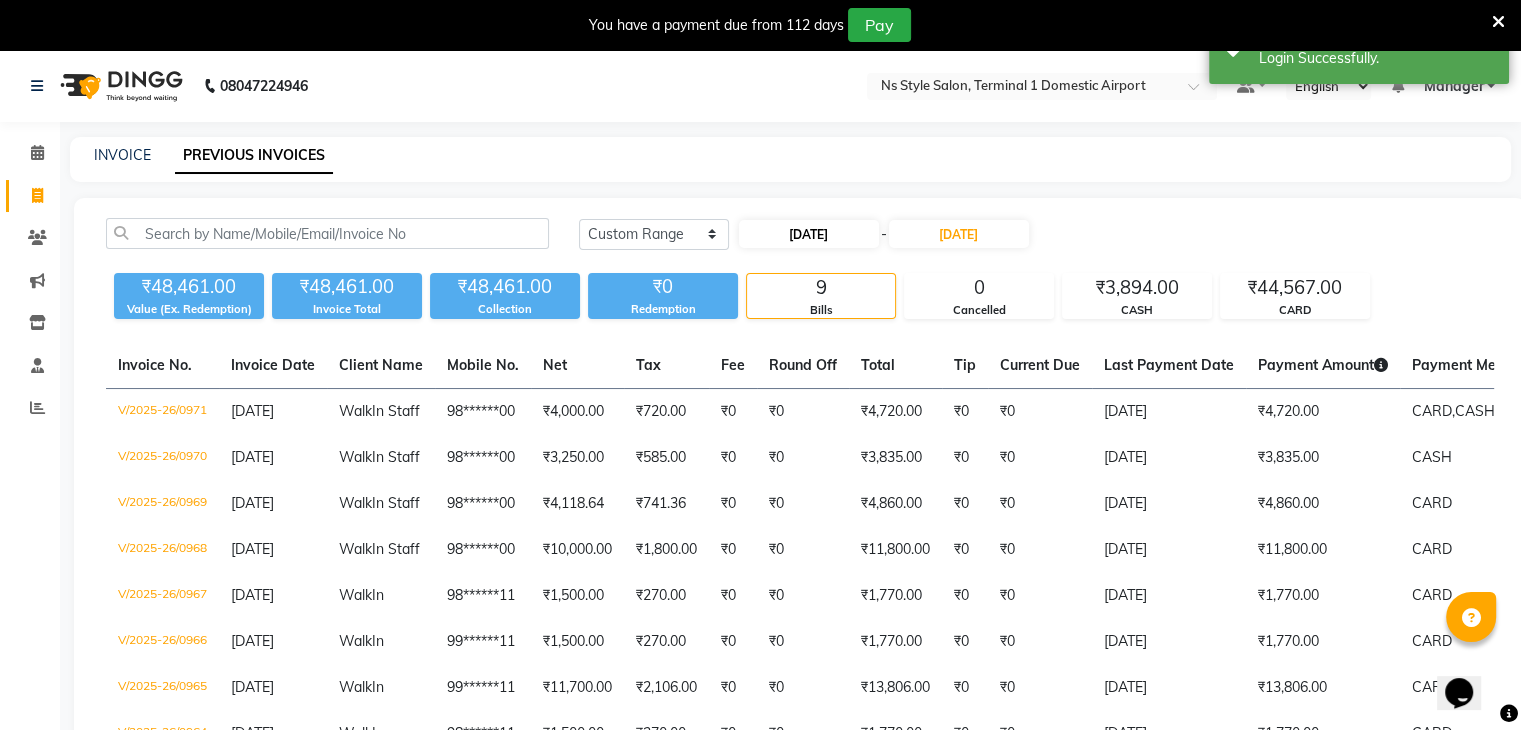select on "7" 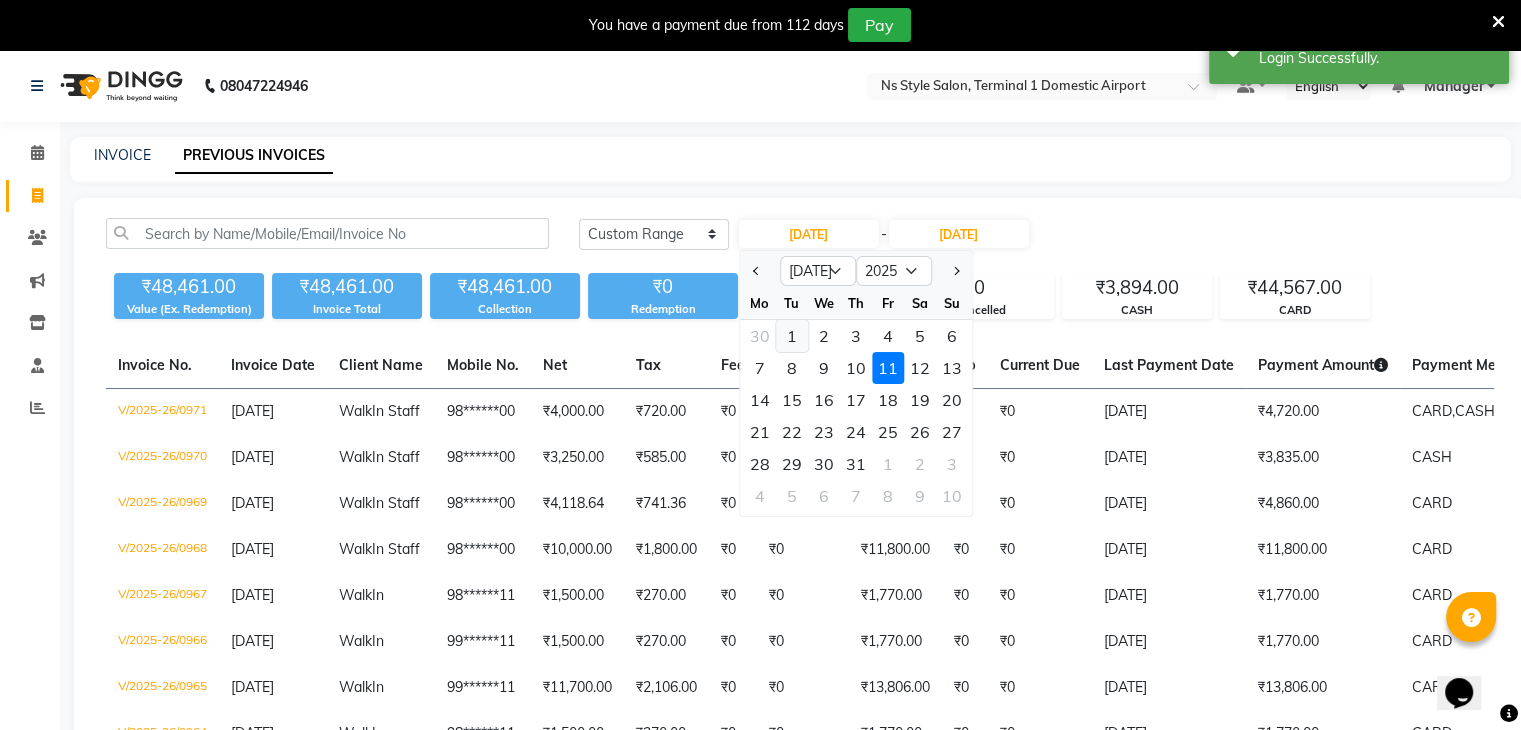 click on "1" 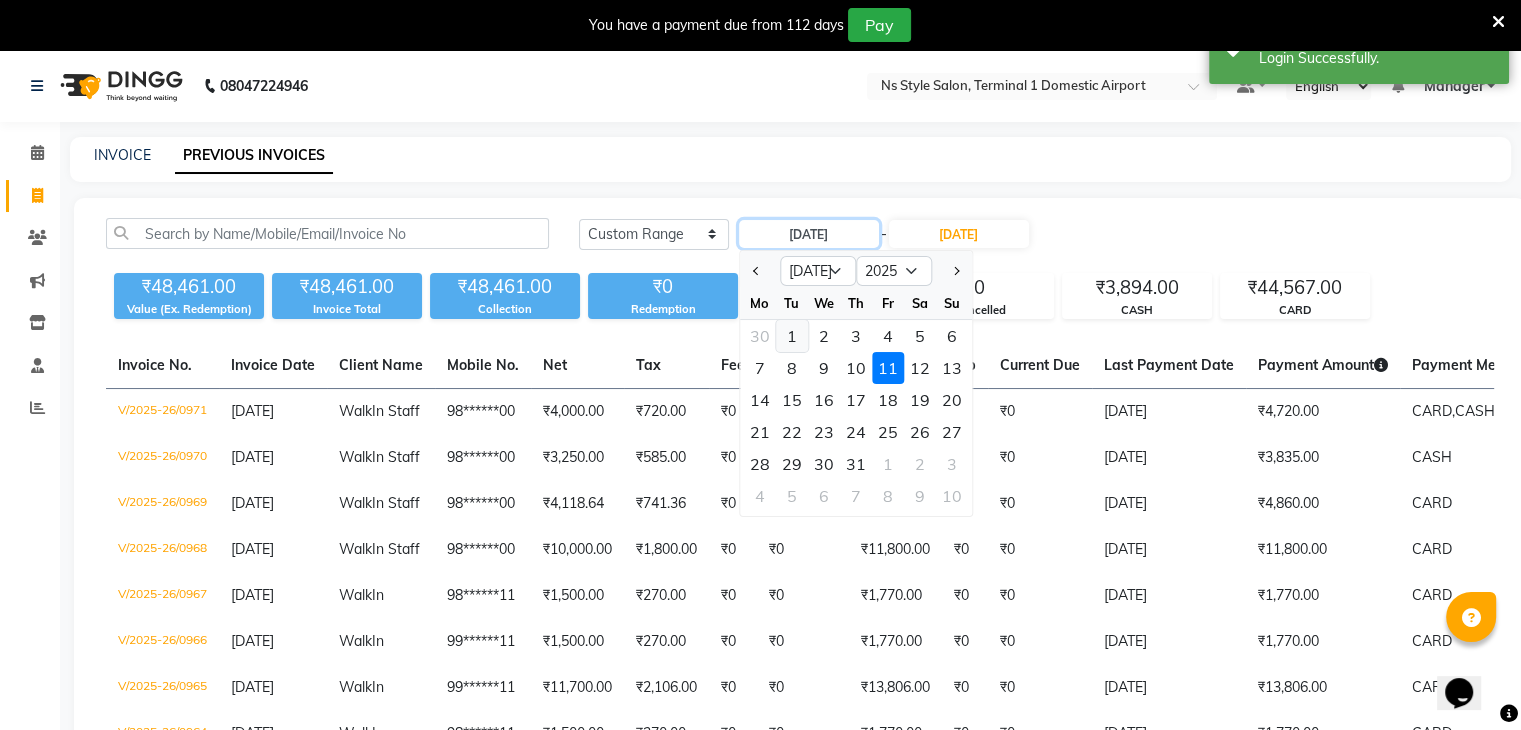 type on "01-07-2025" 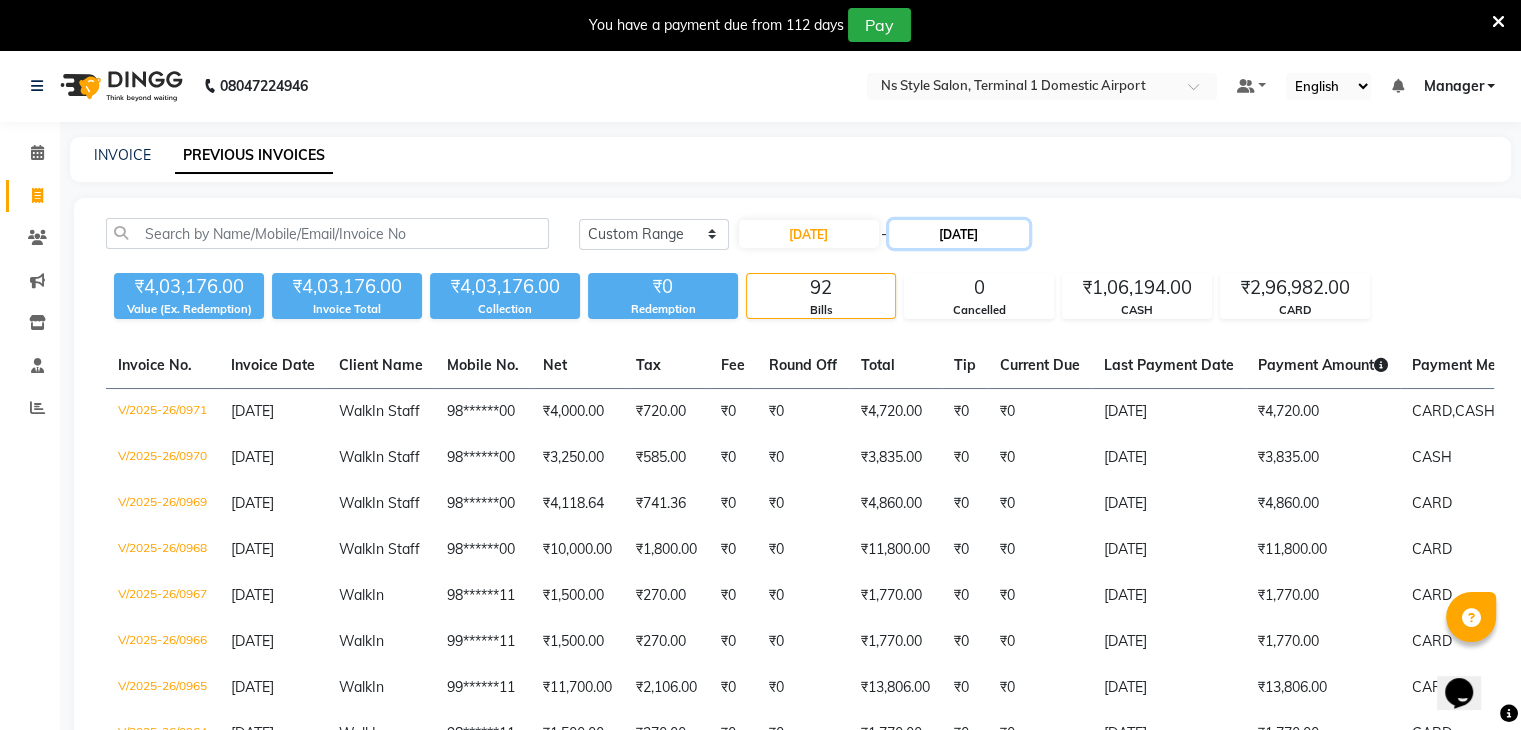 click on "11-07-2025" 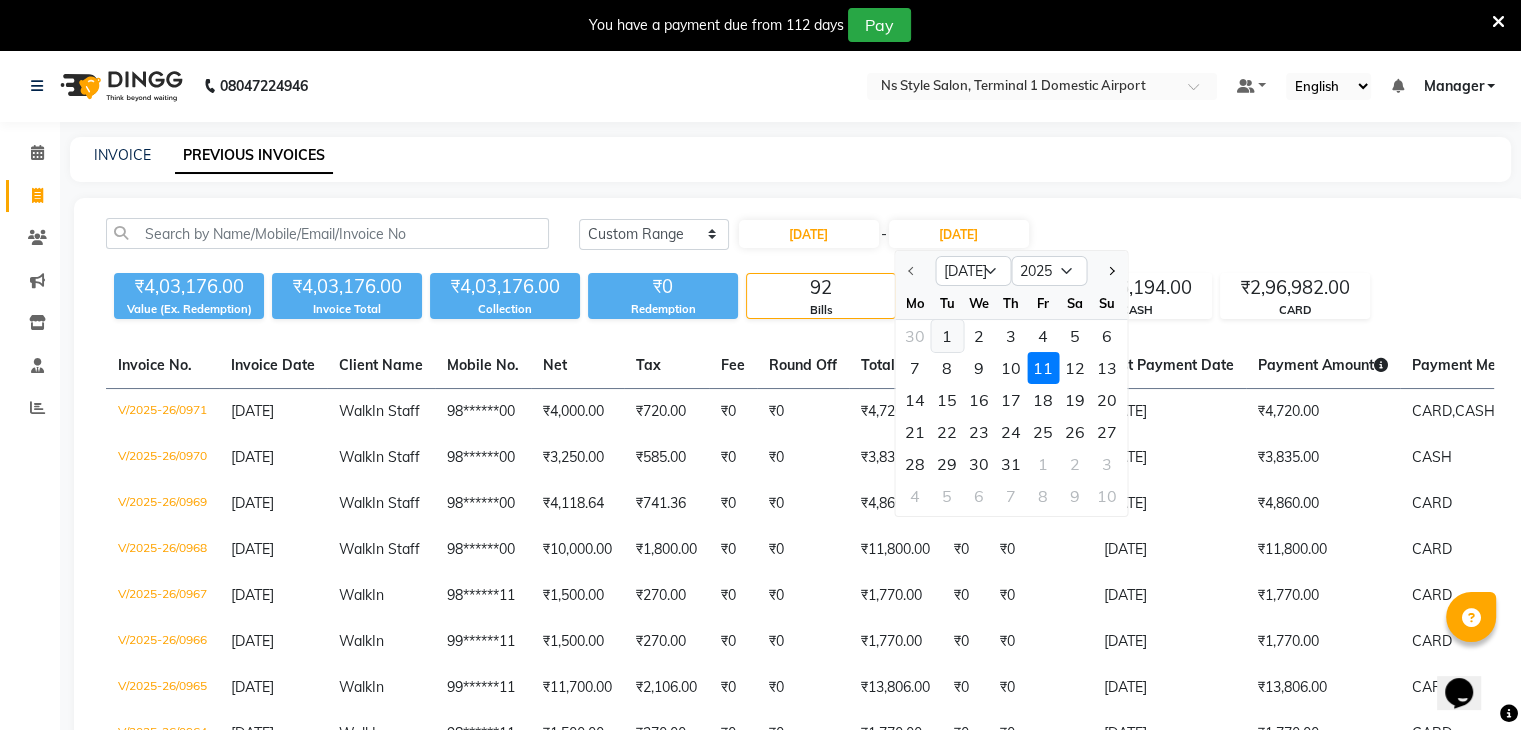 click on "1" 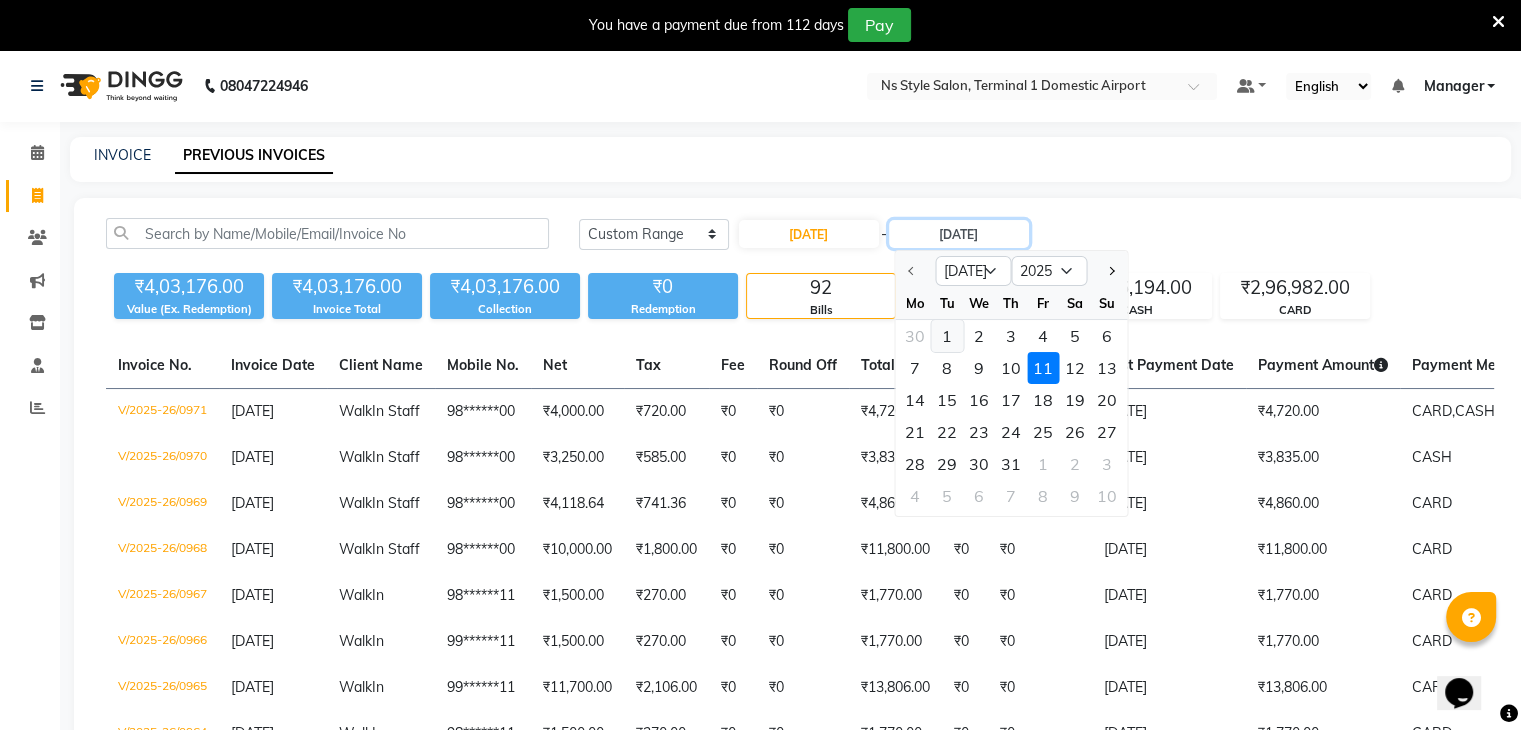 type on "01-07-2025" 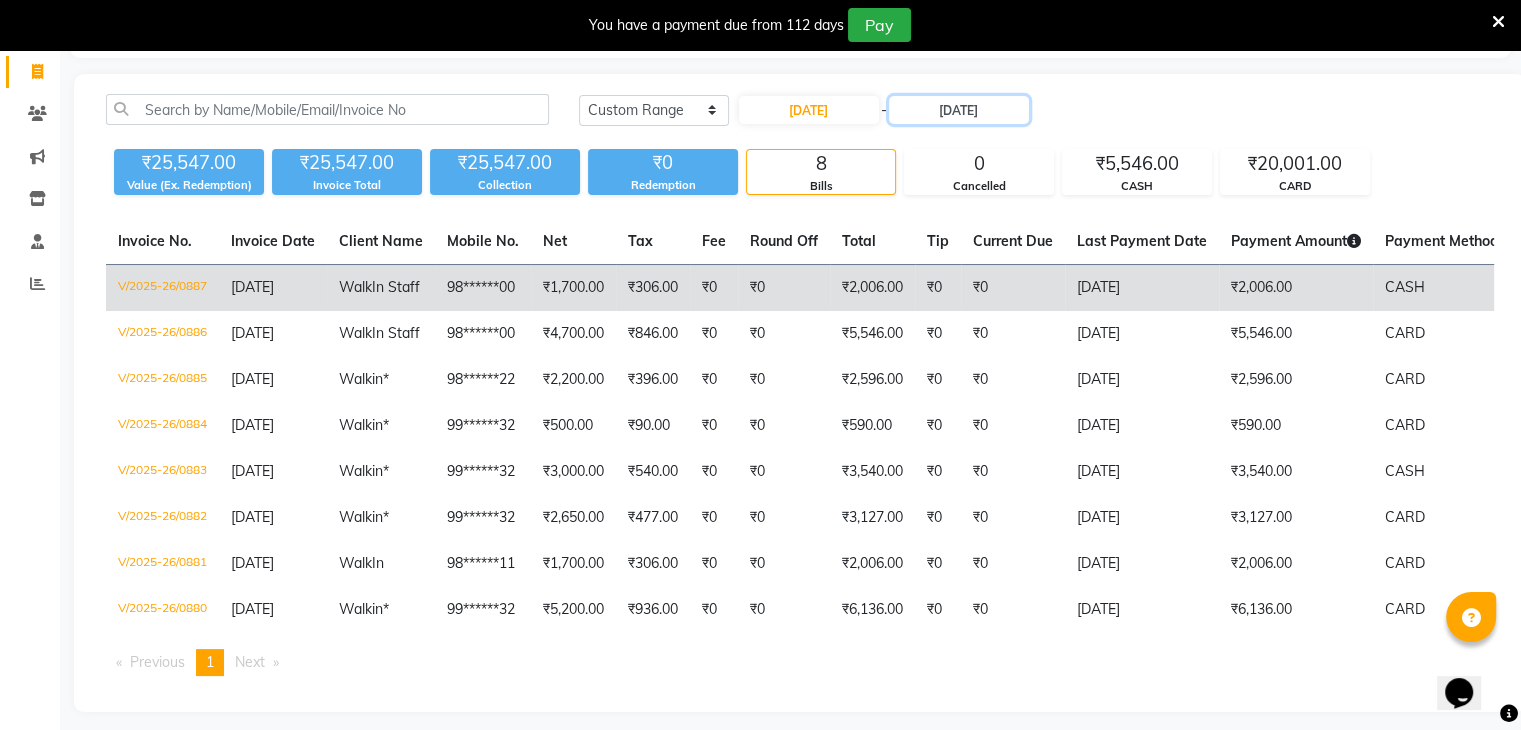 scroll, scrollTop: 0, scrollLeft: 0, axis: both 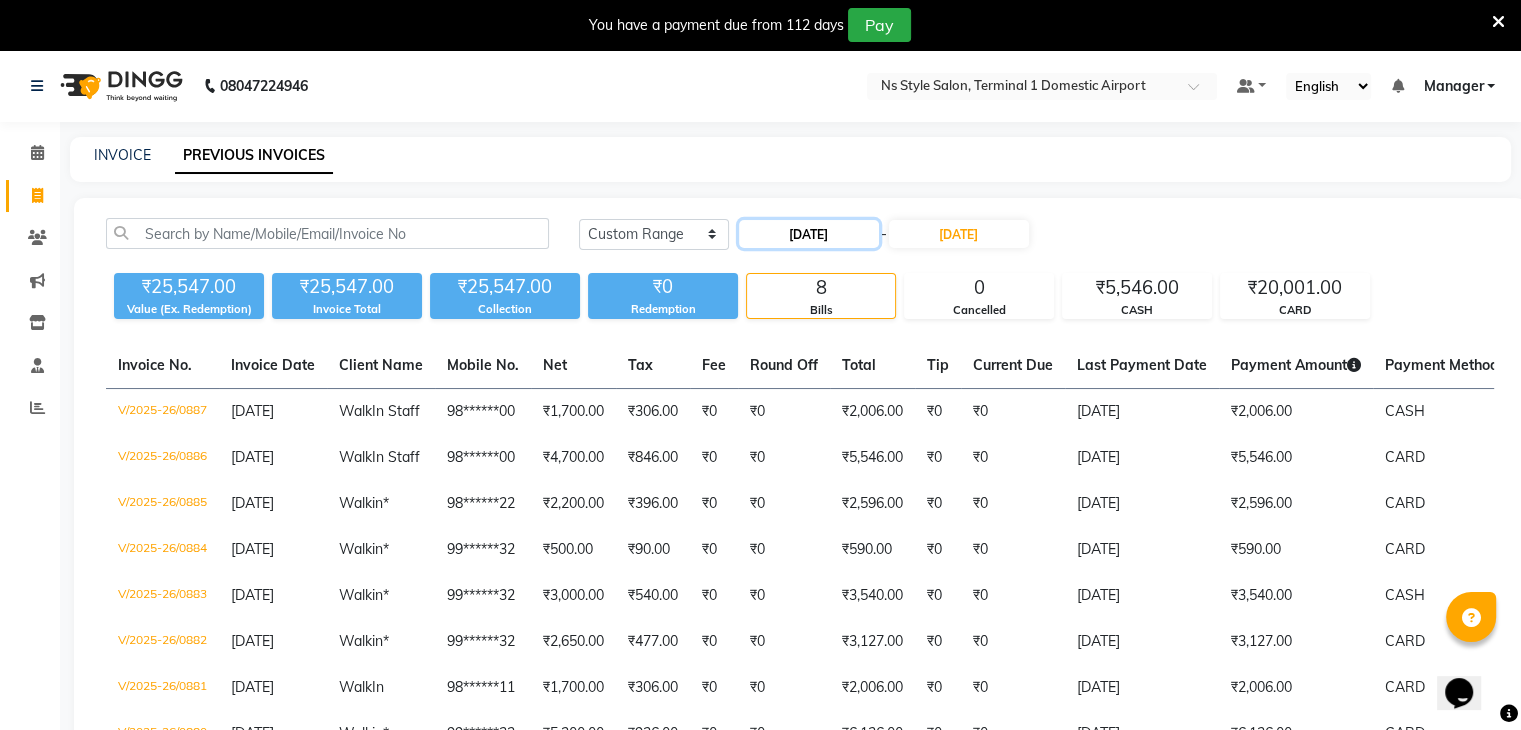 click on "01-07-2025" 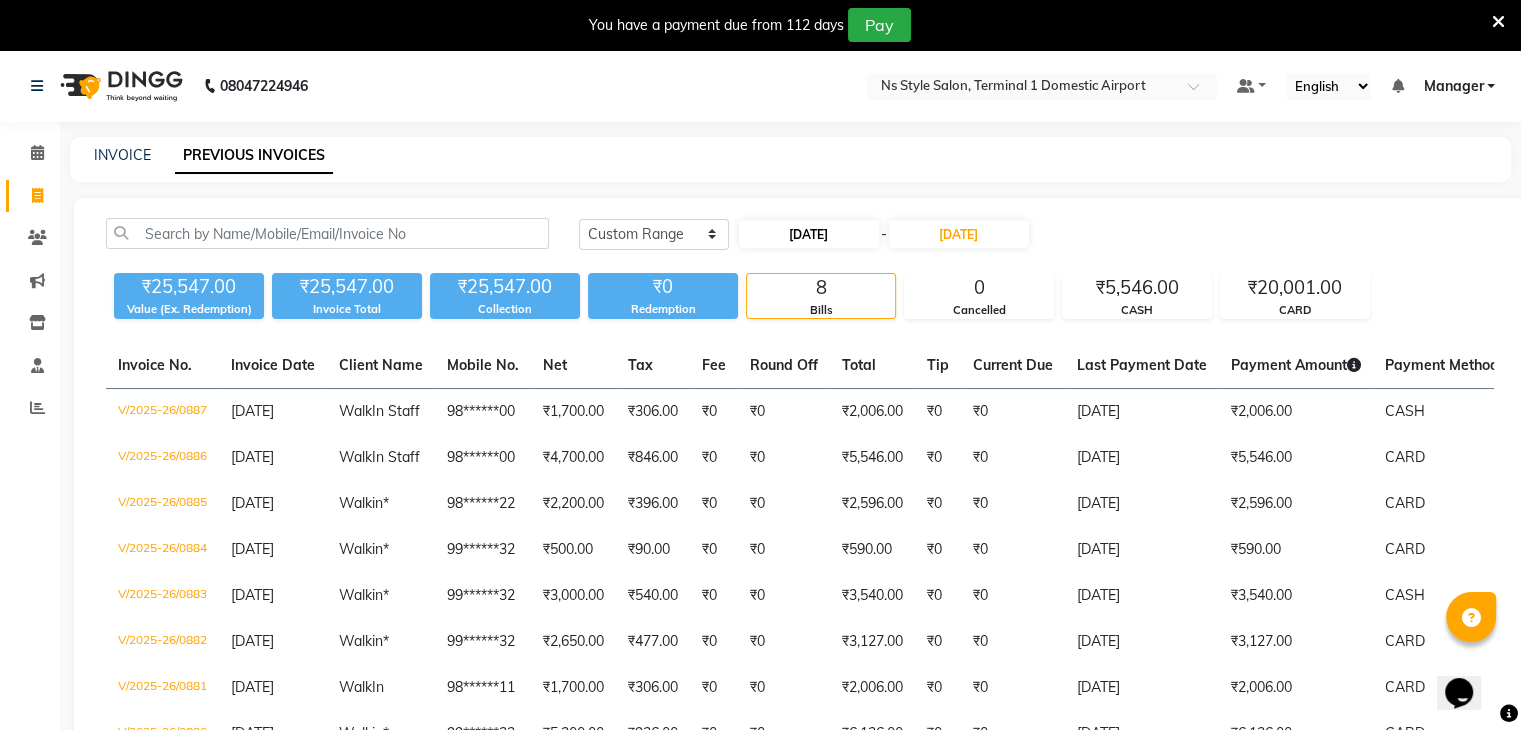 select on "7" 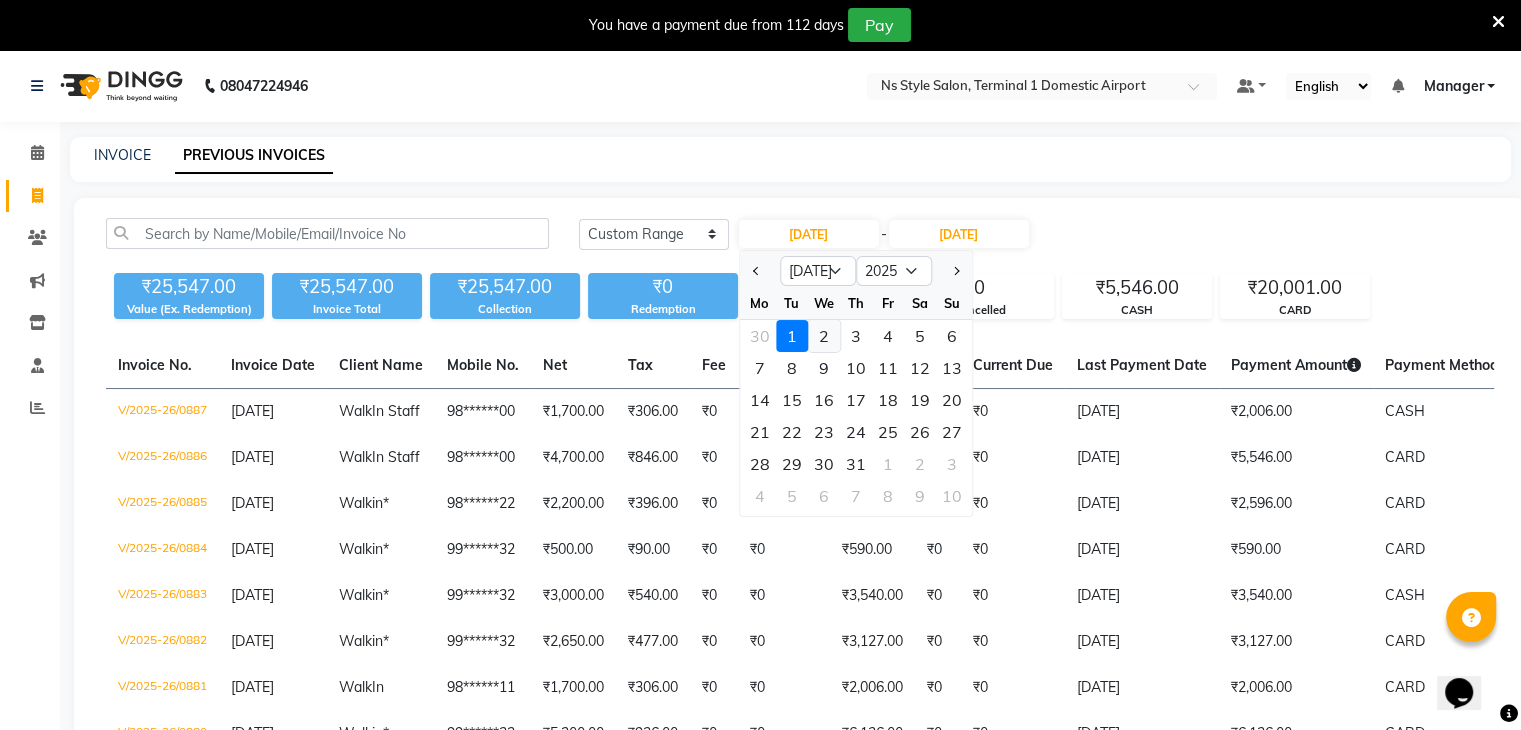 click on "2" 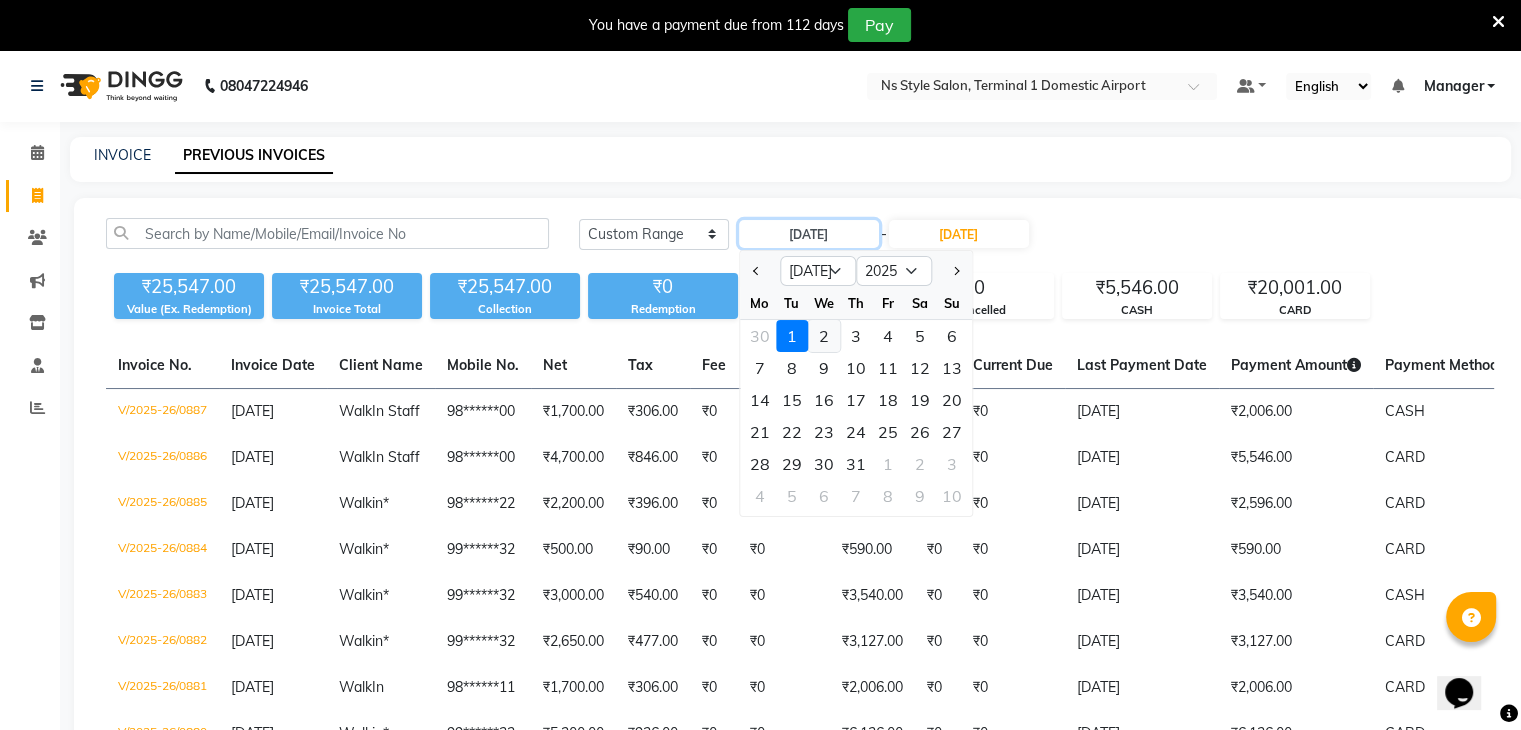 type on "02-07-2025" 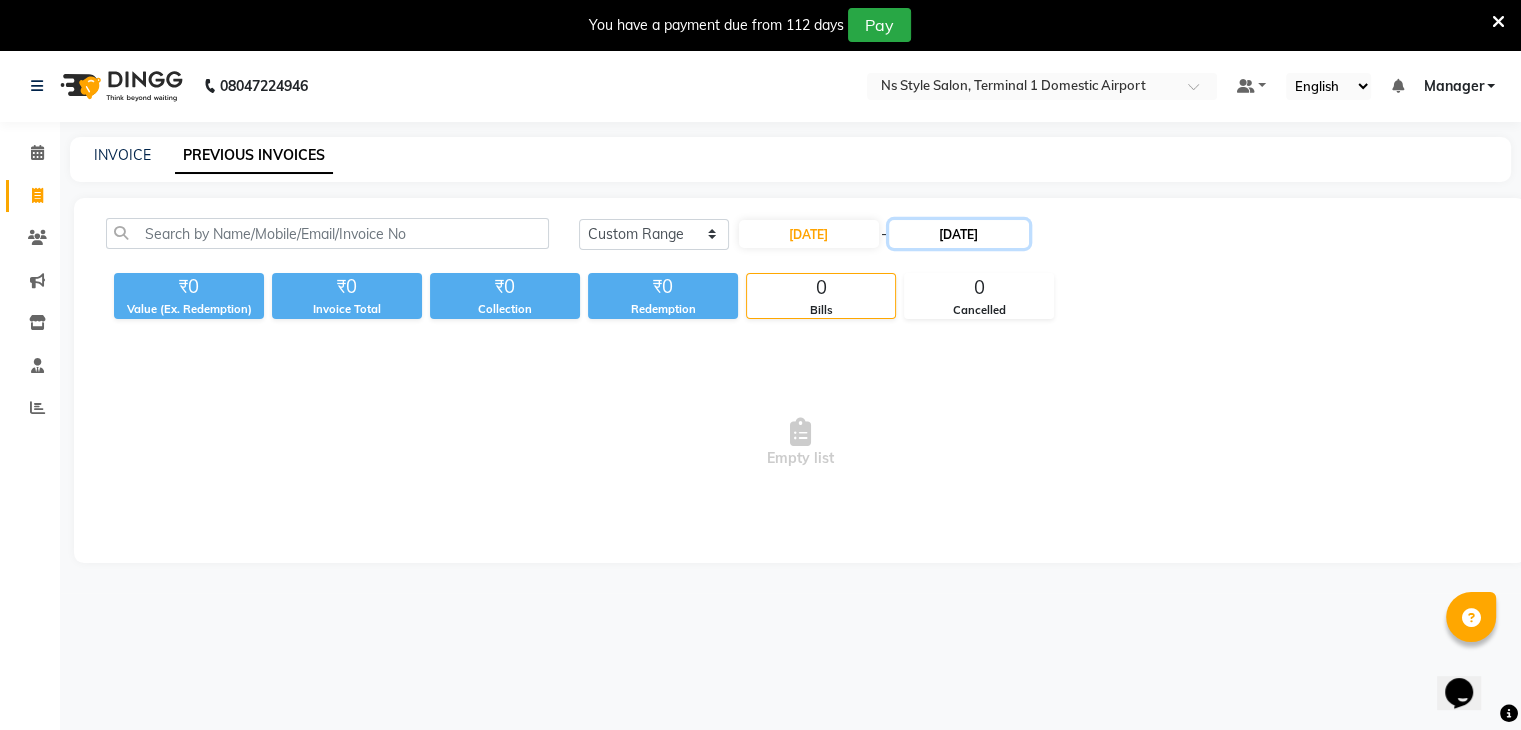 click on "01-07-2025" 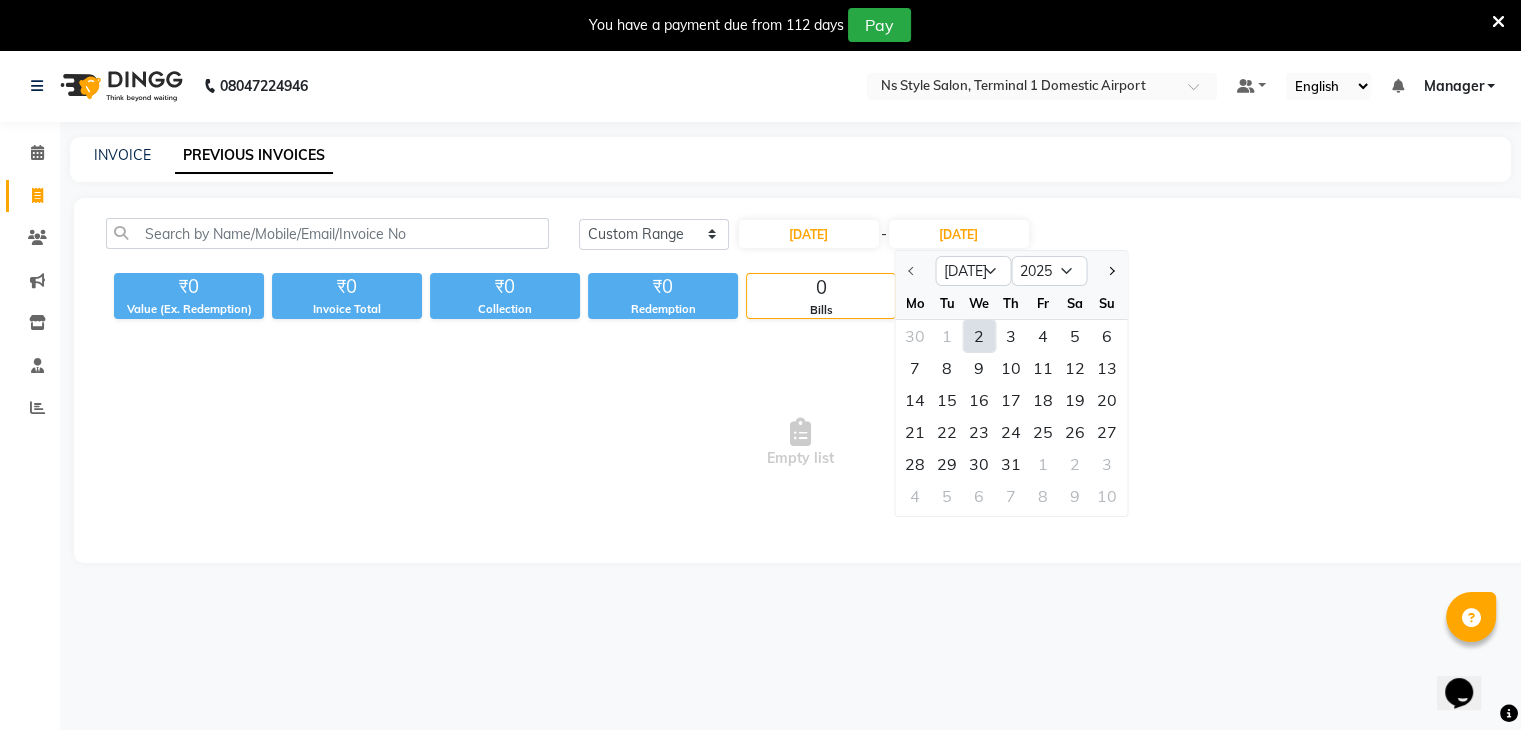 click on "2" 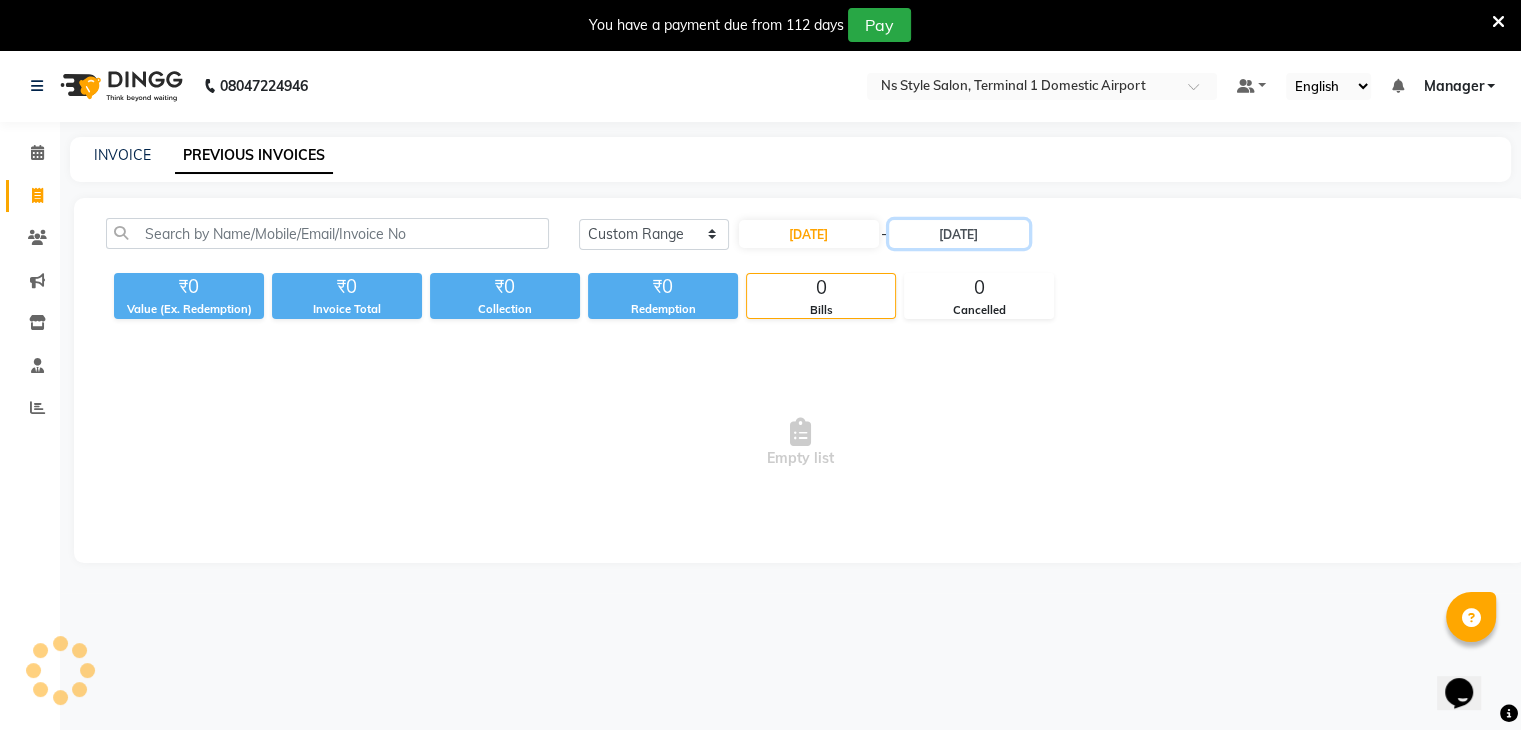 type on "02-07-2025" 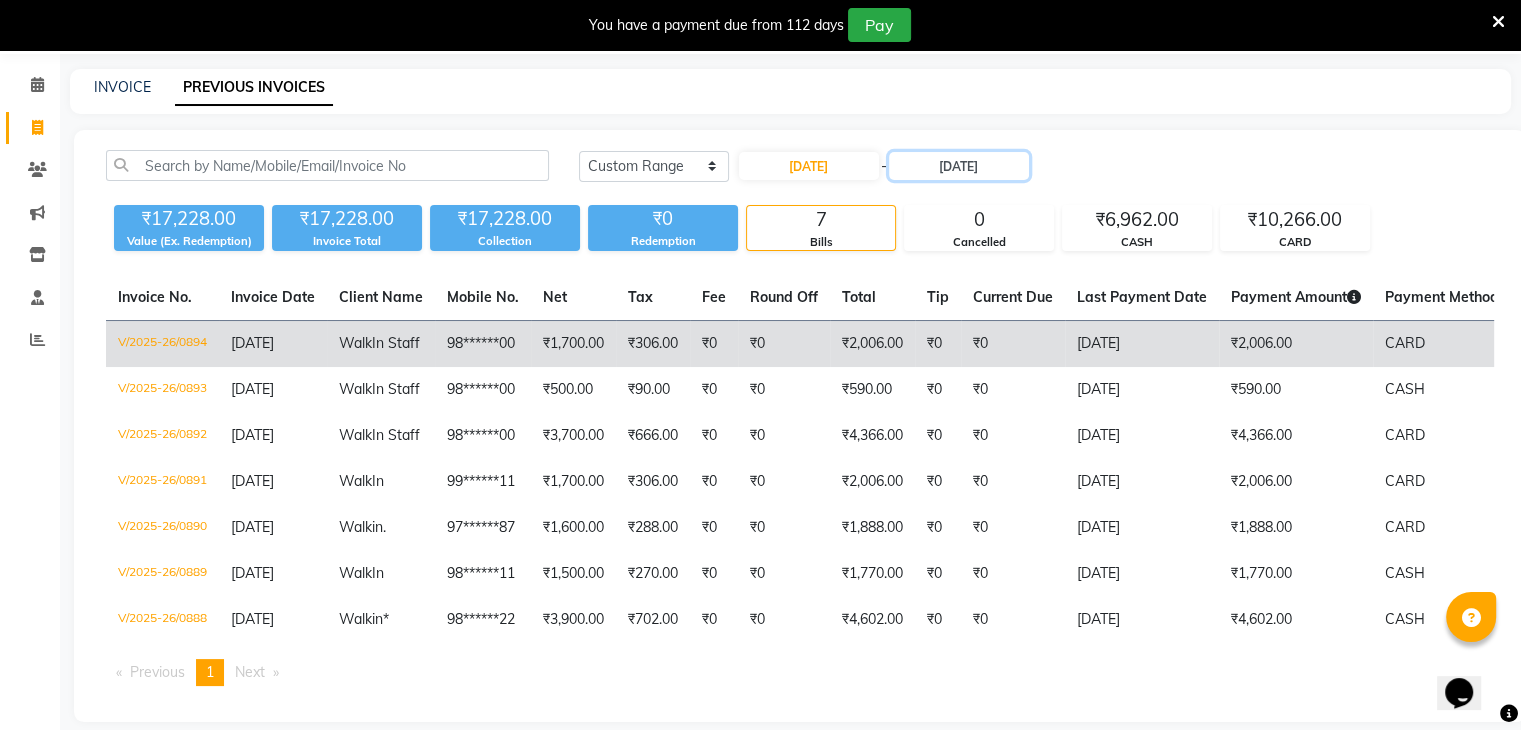 scroll, scrollTop: 0, scrollLeft: 0, axis: both 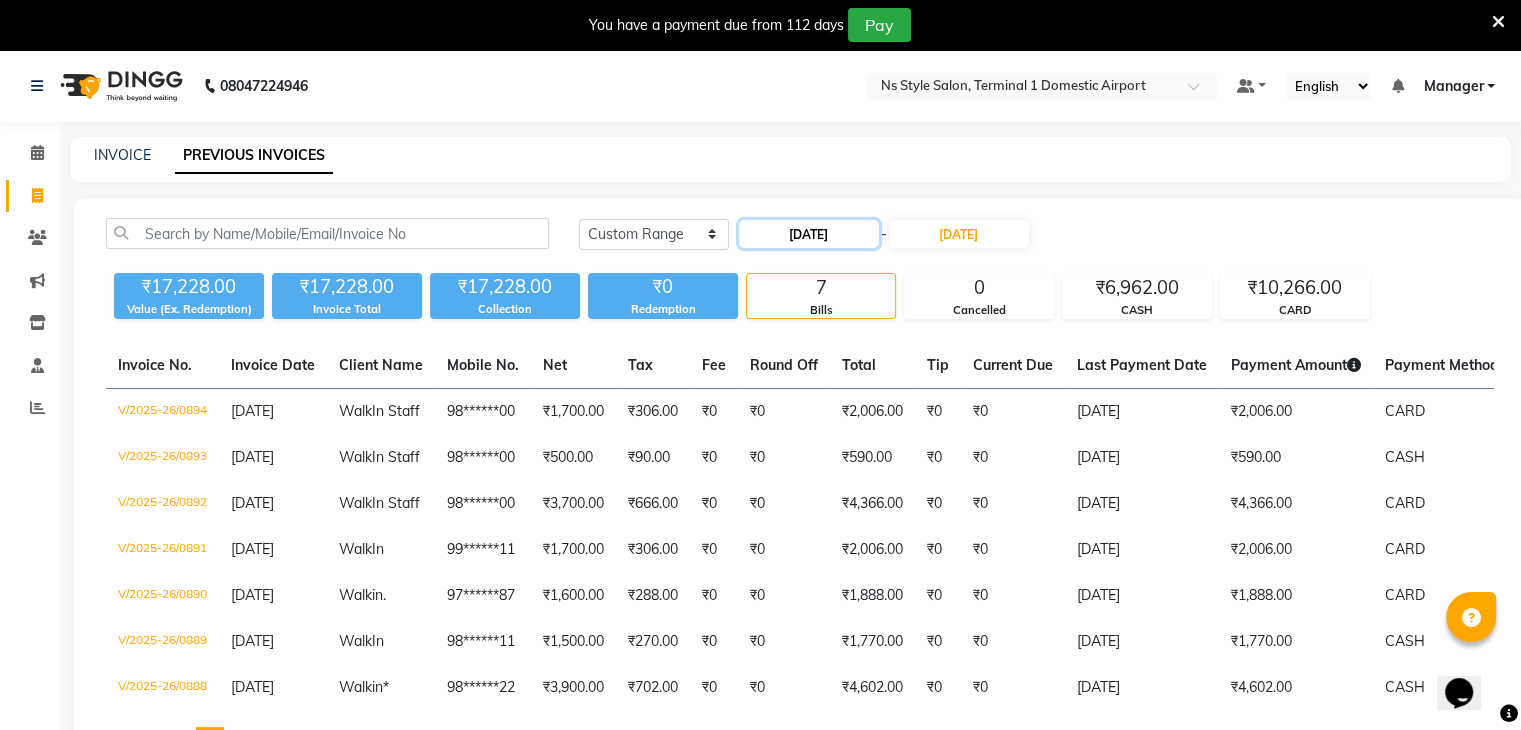 click on "02-07-2025" 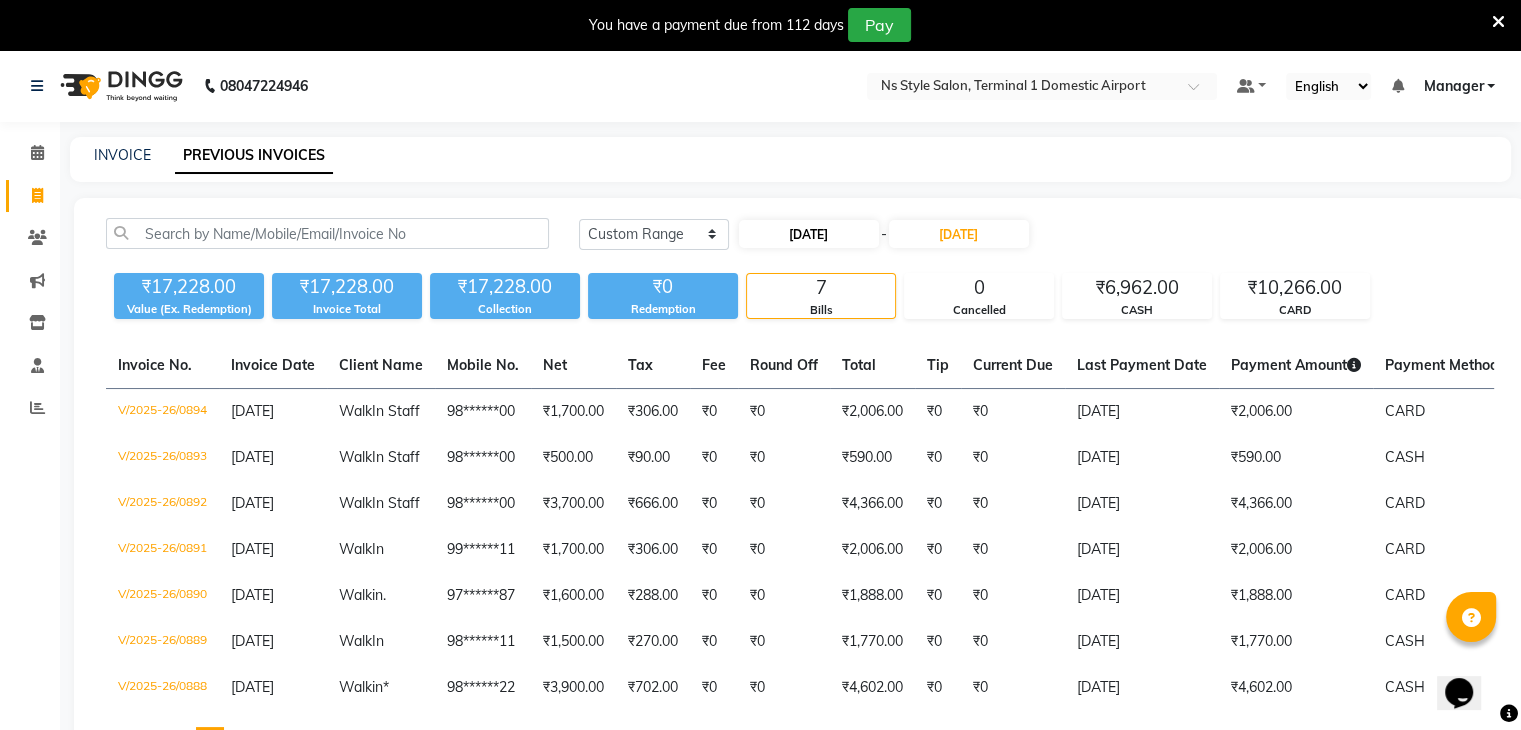 select on "7" 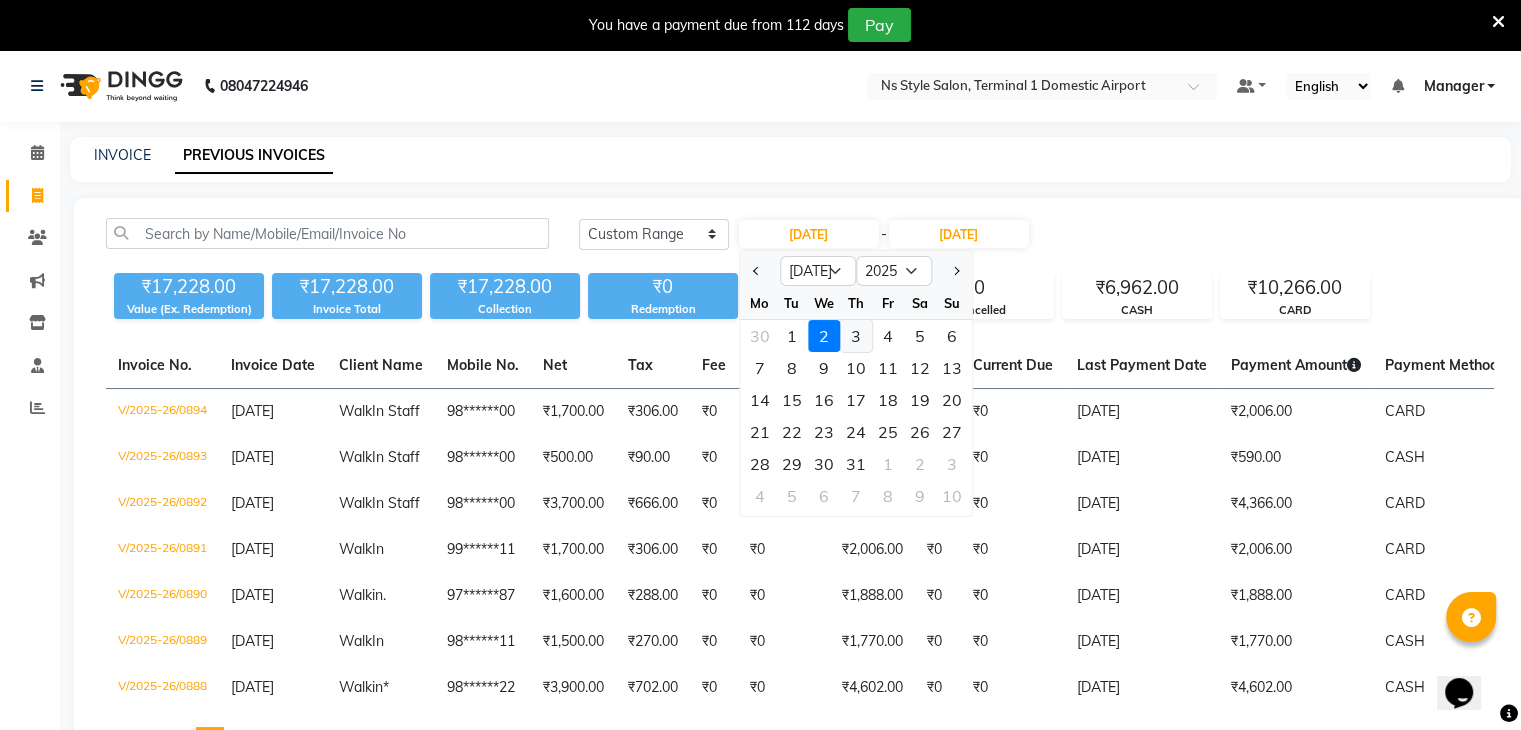 click on "3" 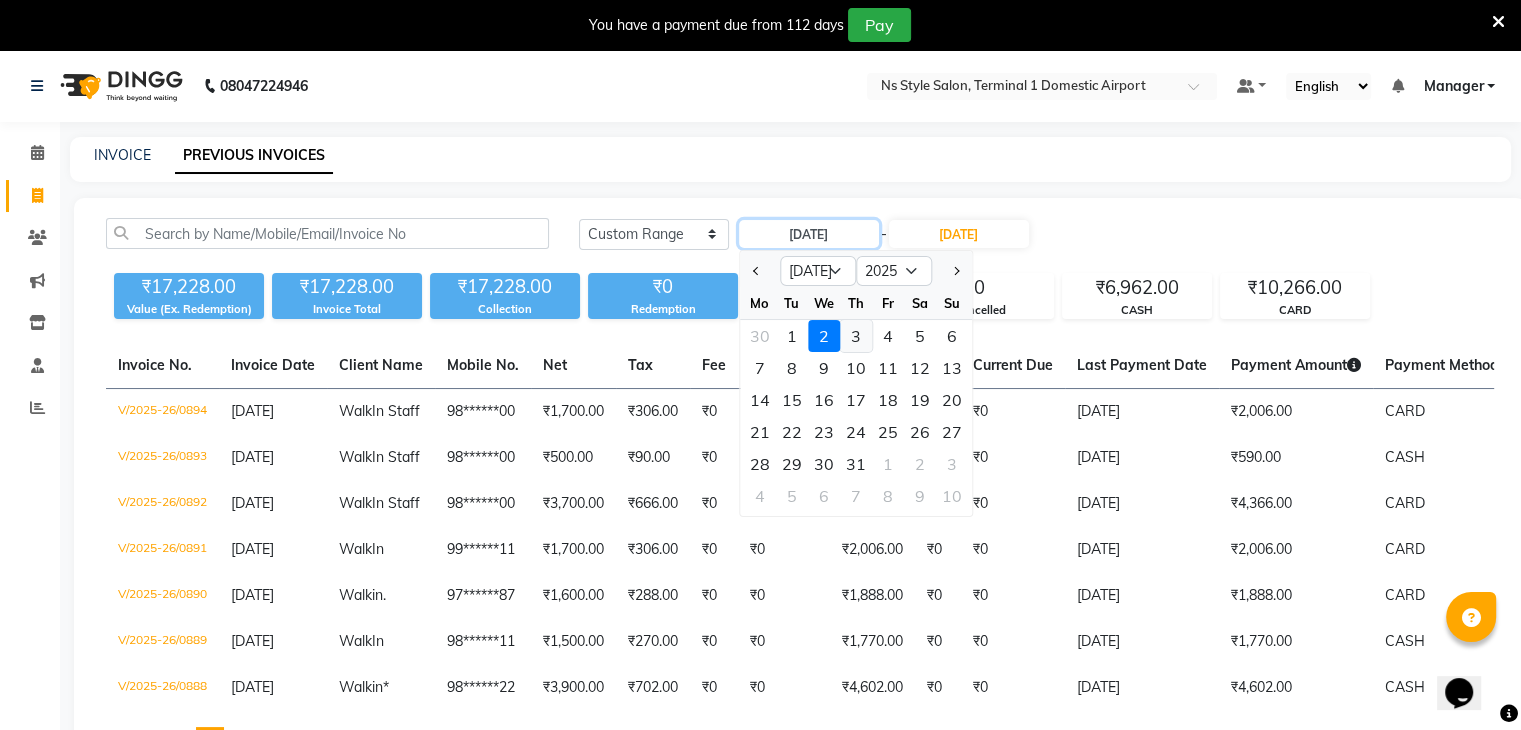 type on "03-07-2025" 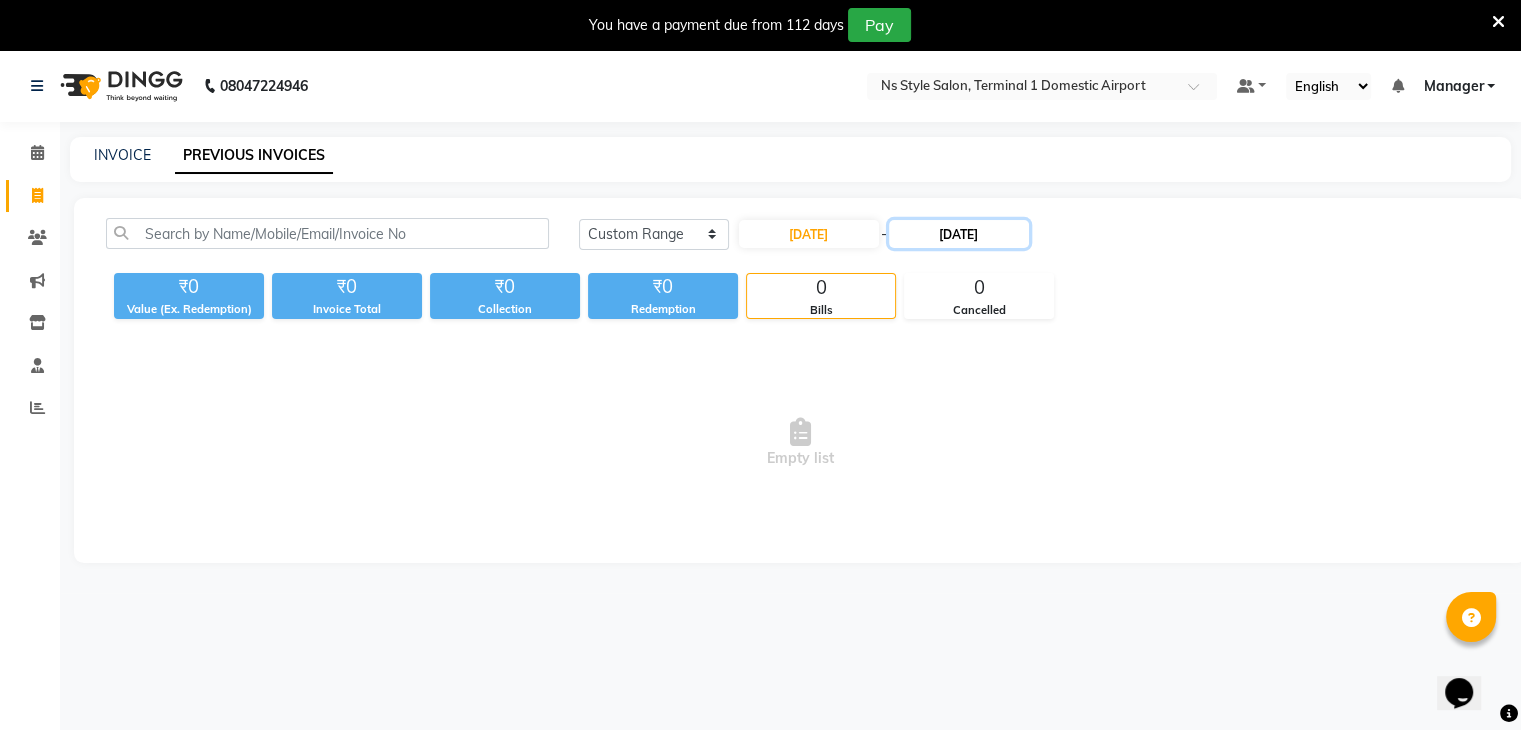 click on "02-07-2025" 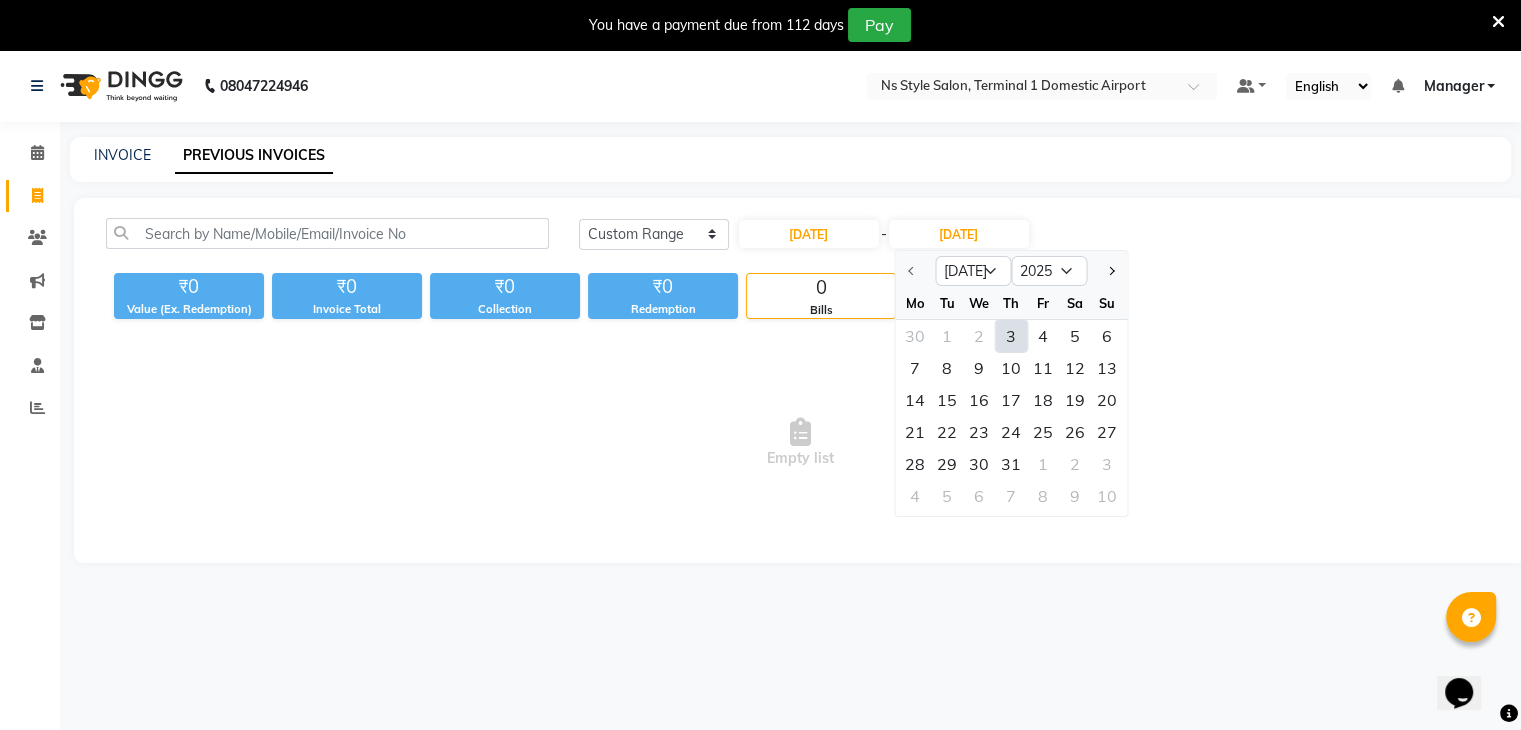 click on "3" 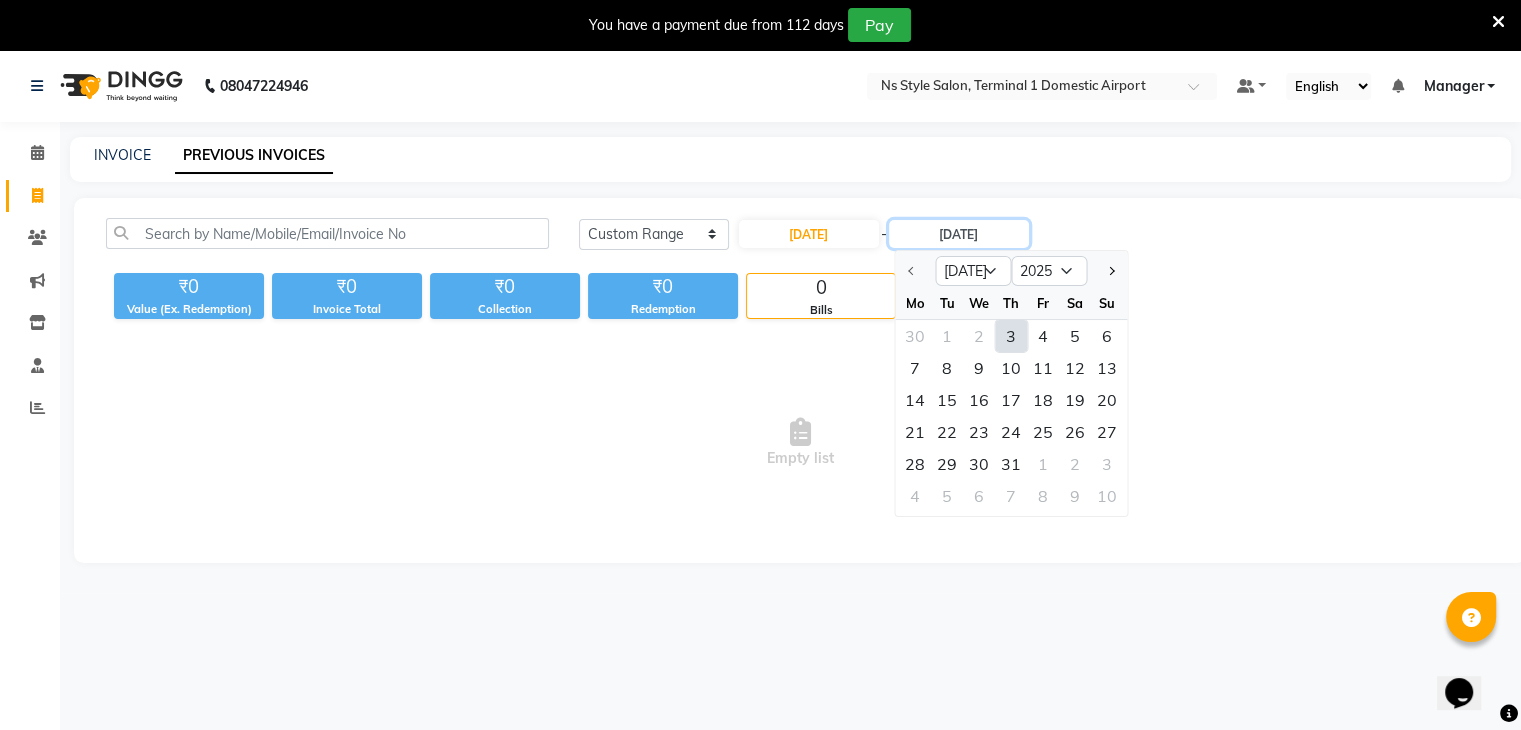 type on "03-07-2025" 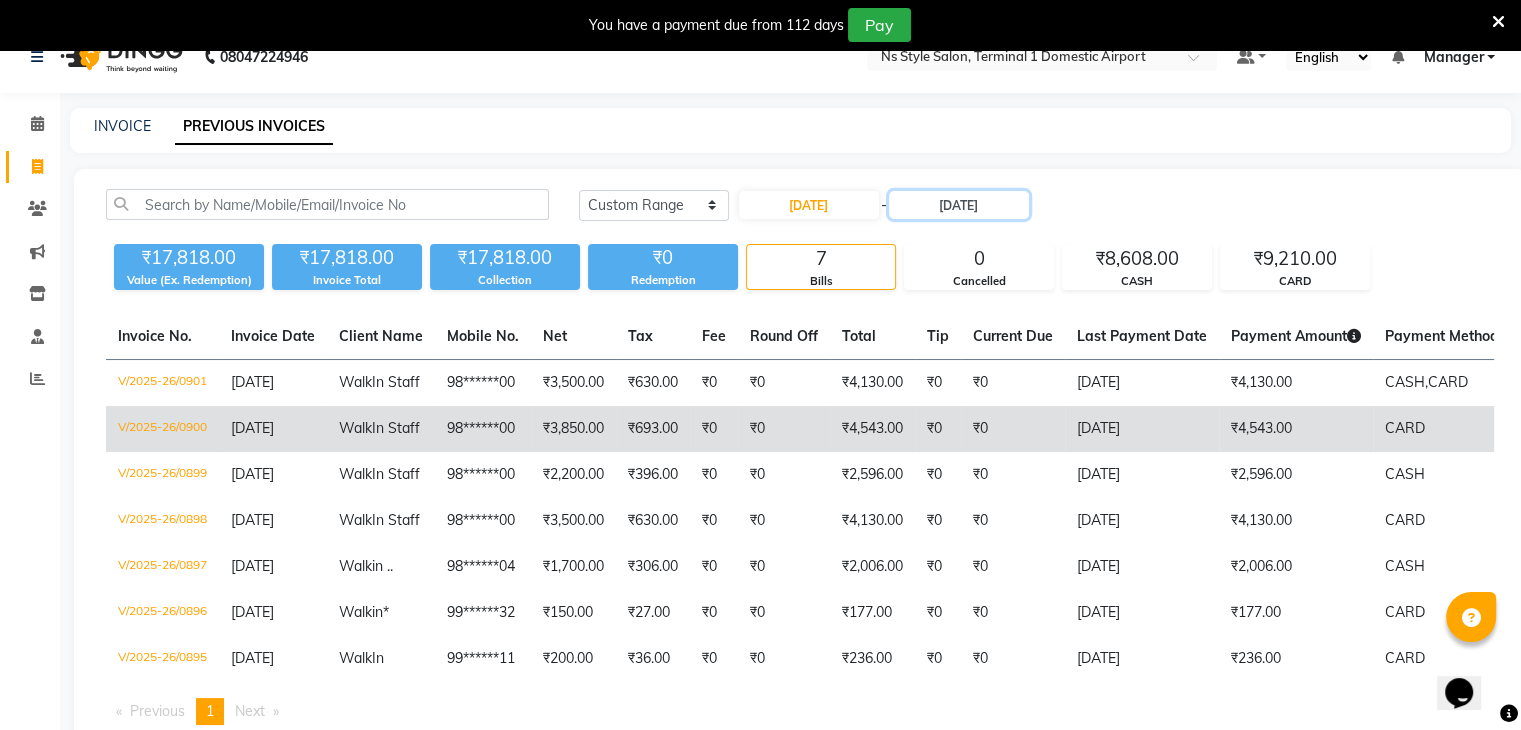 scroll, scrollTop: 0, scrollLeft: 0, axis: both 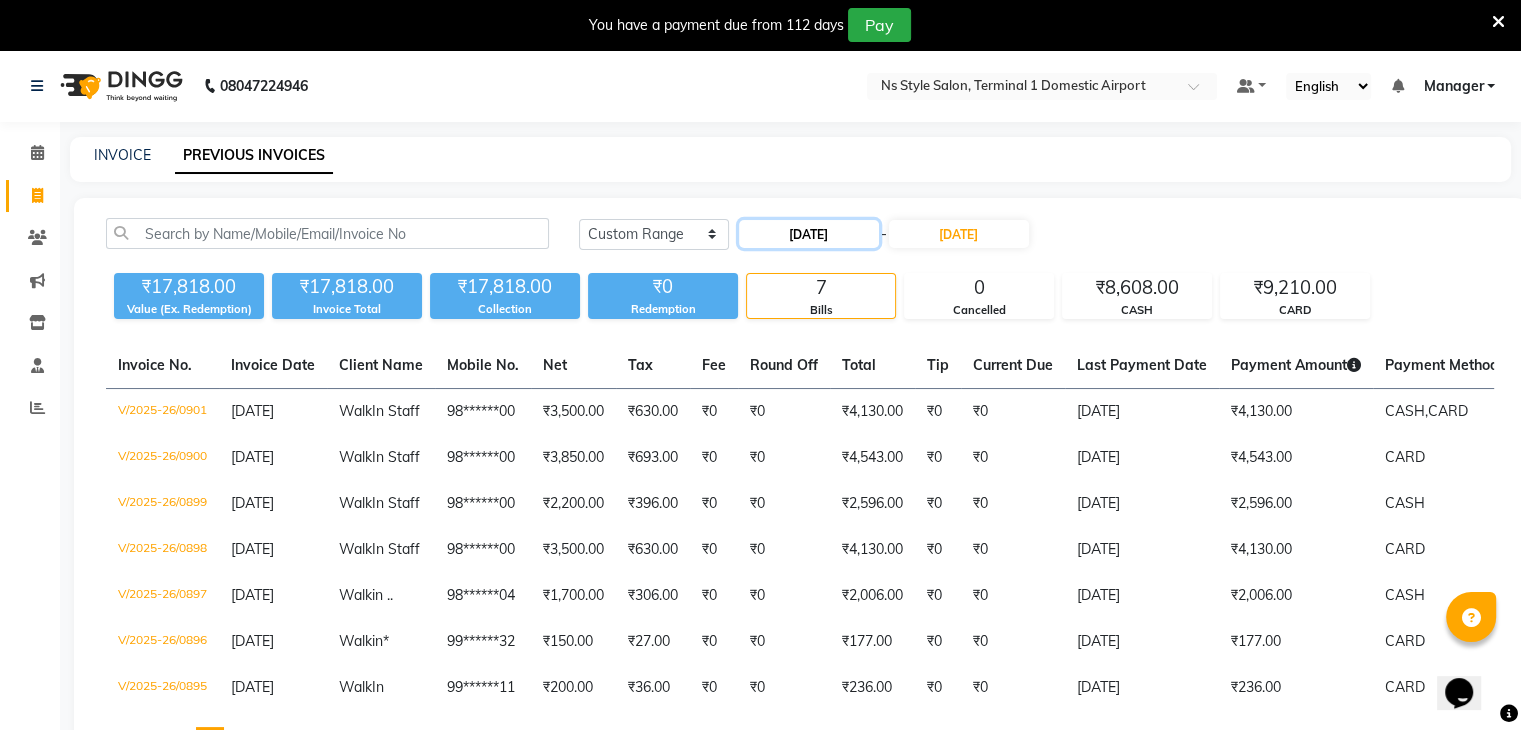 click on "03-07-2025" 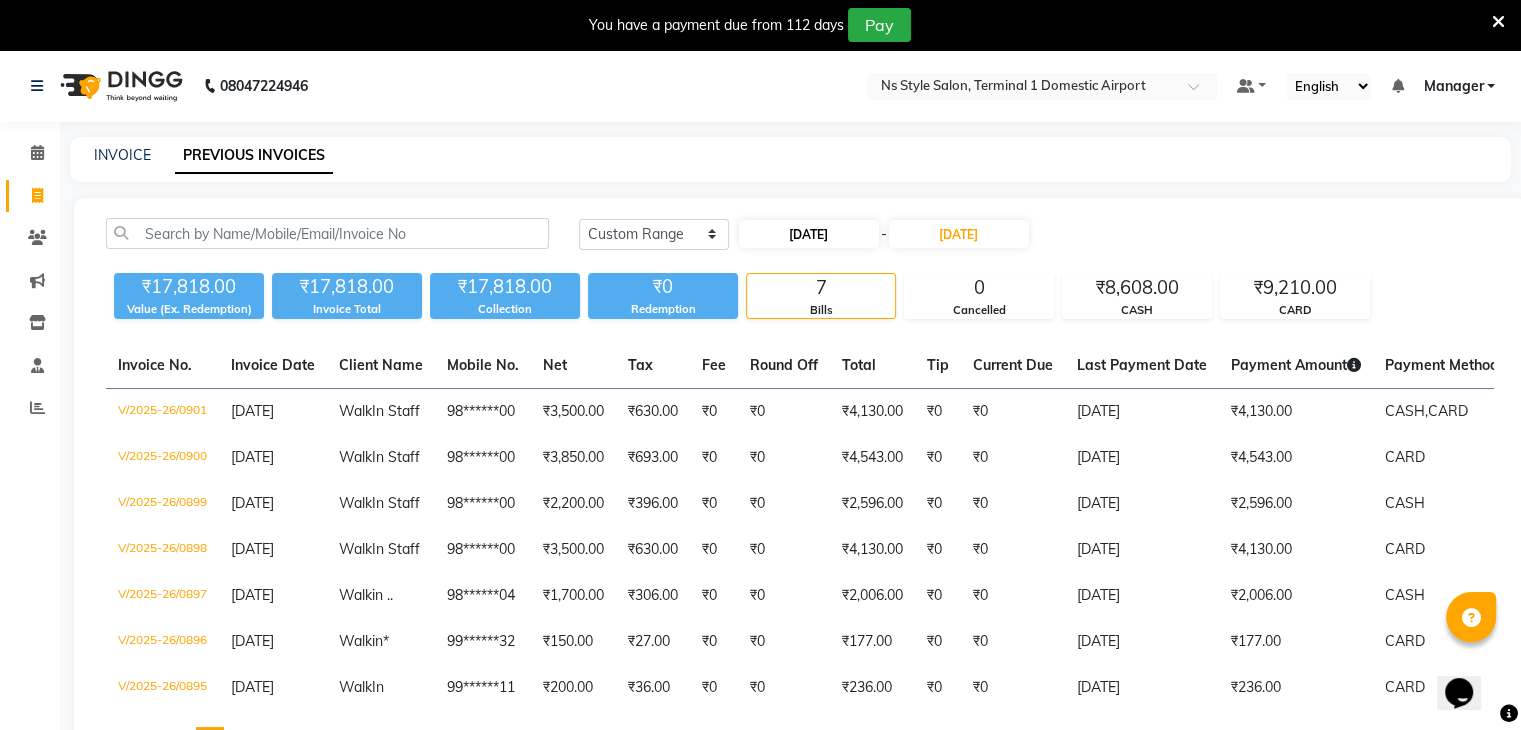select on "7" 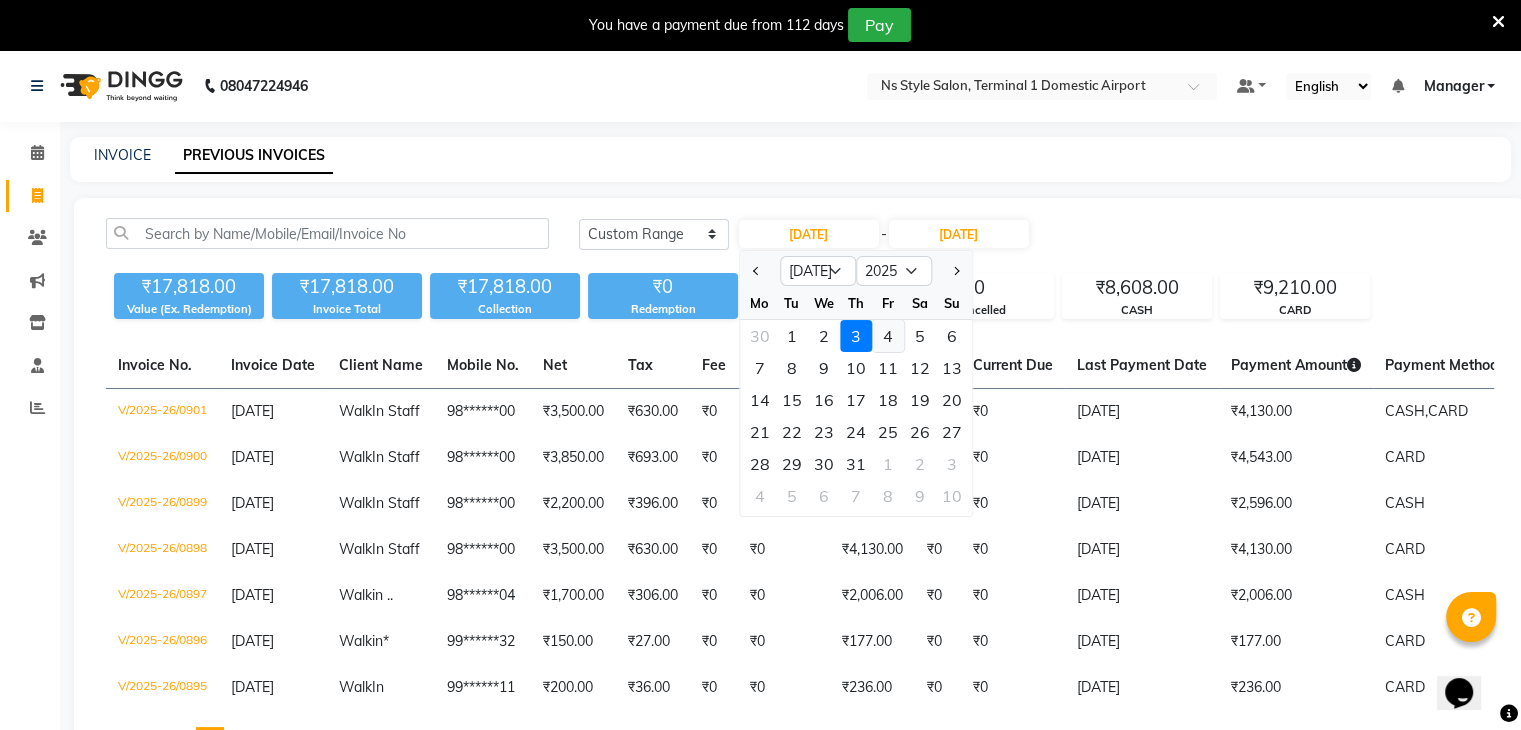 click on "4" 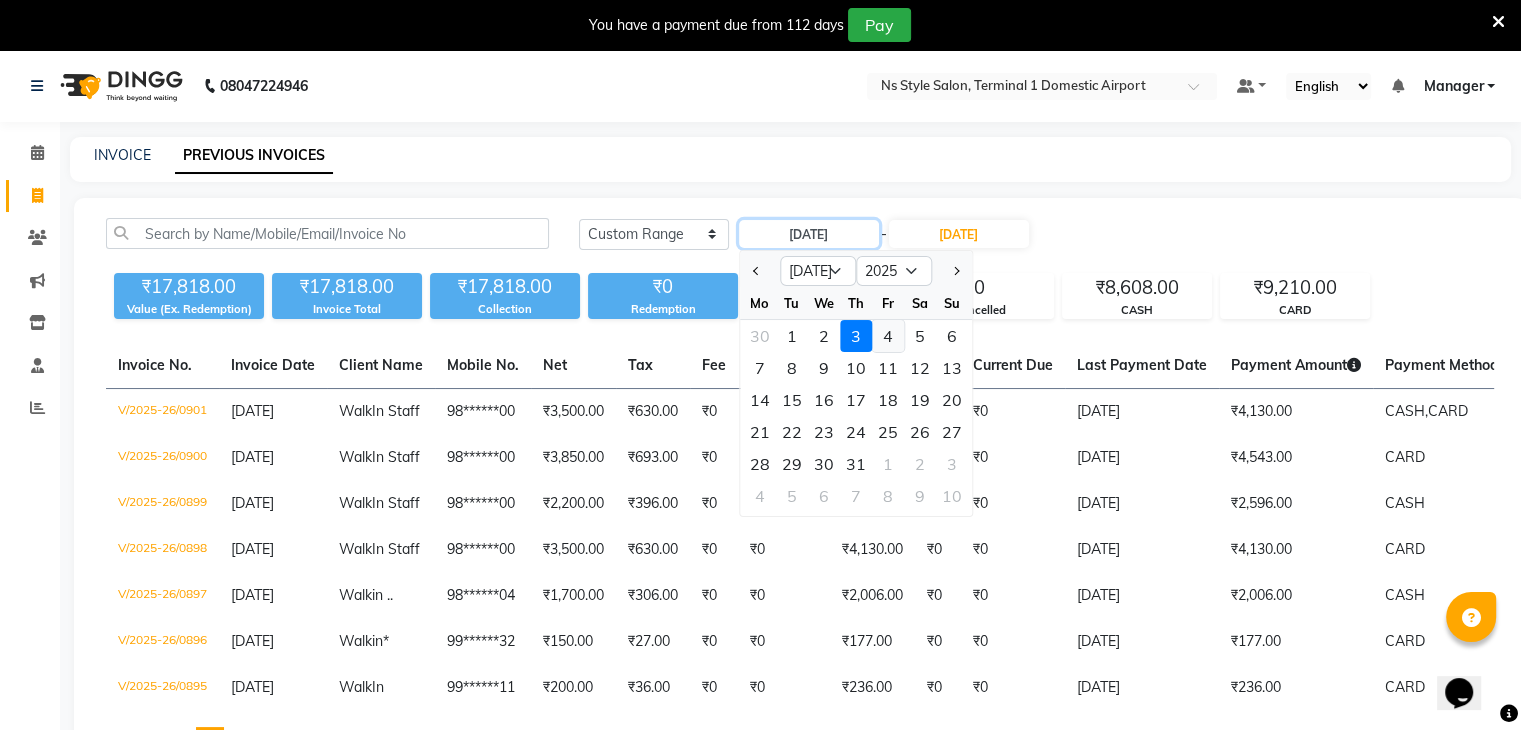 type on "04-07-2025" 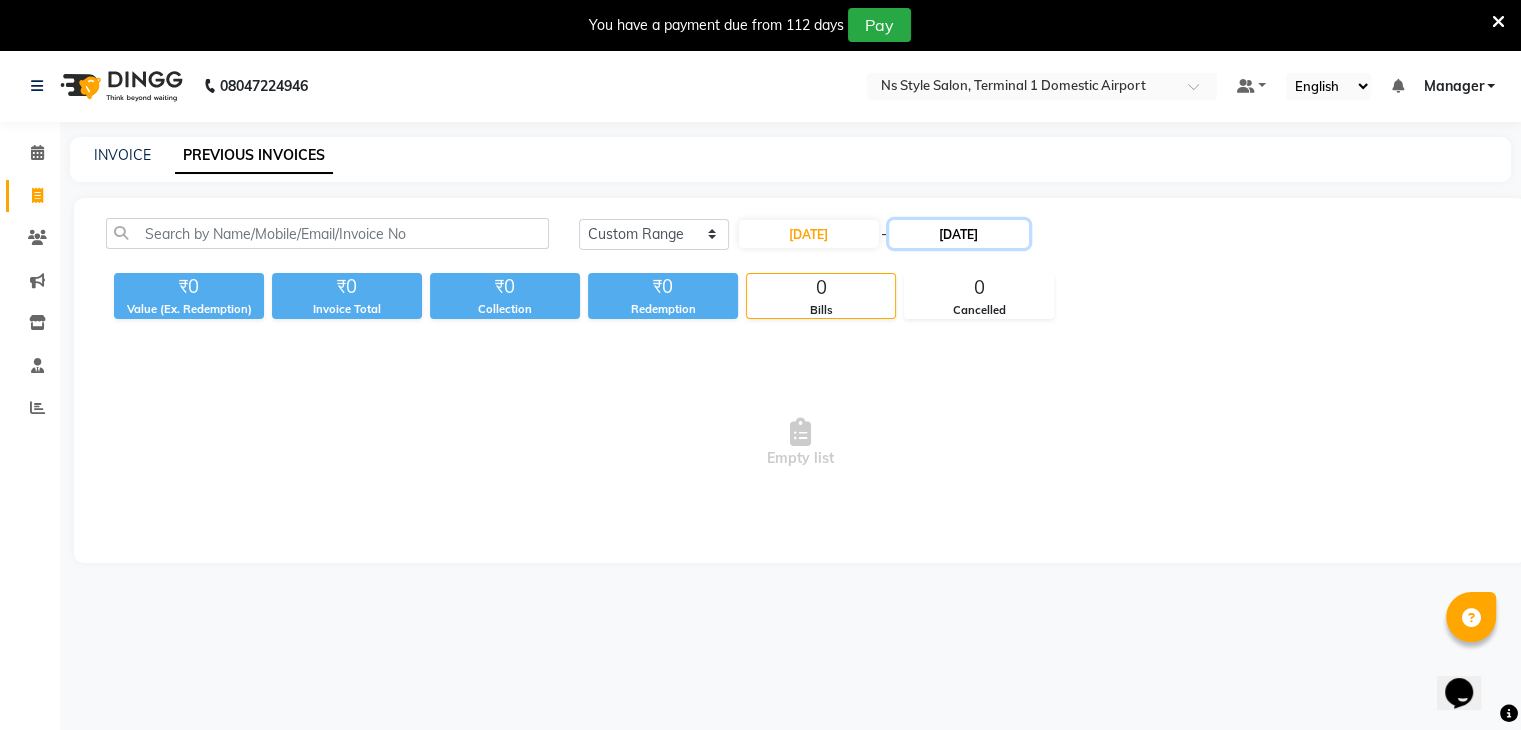click on "03-07-2025" 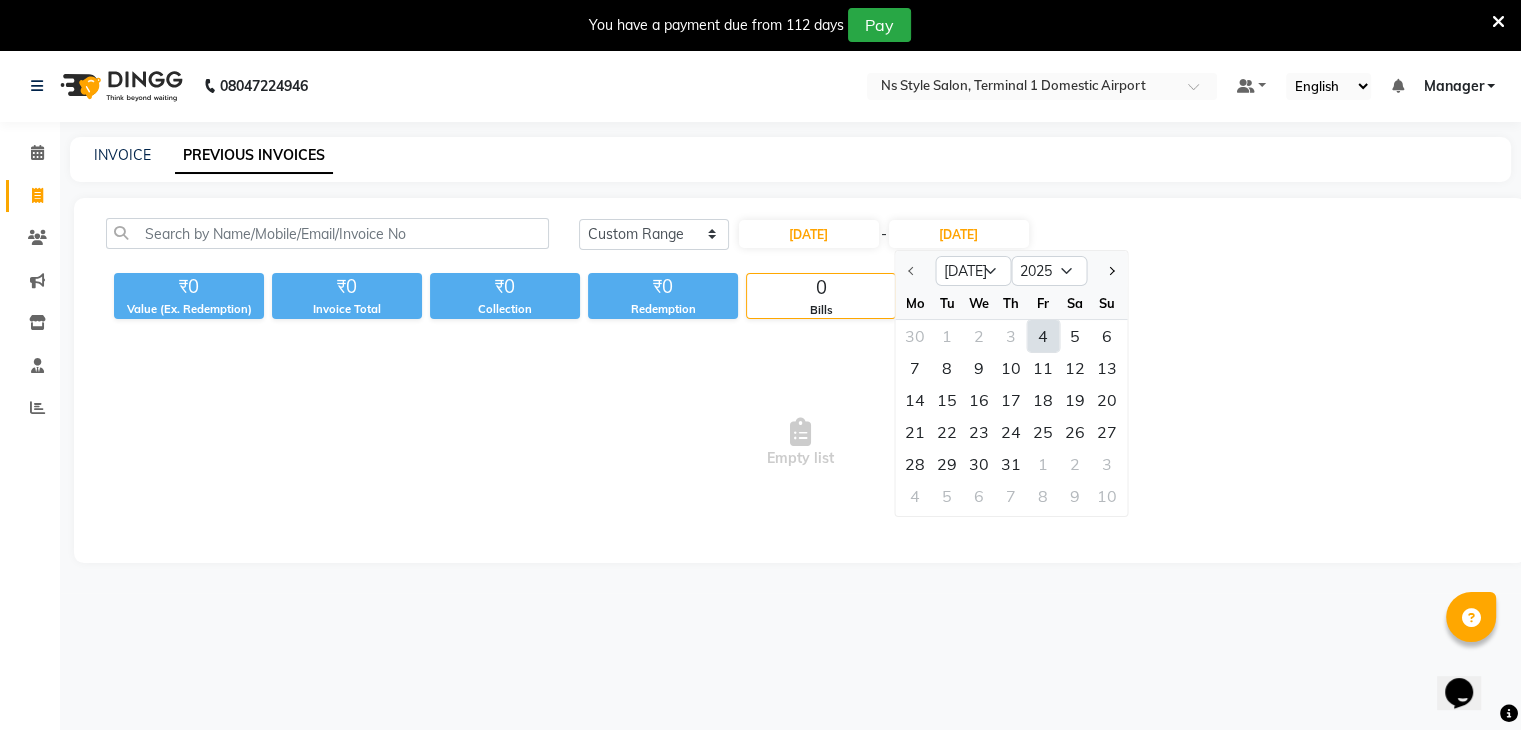 click on "4" 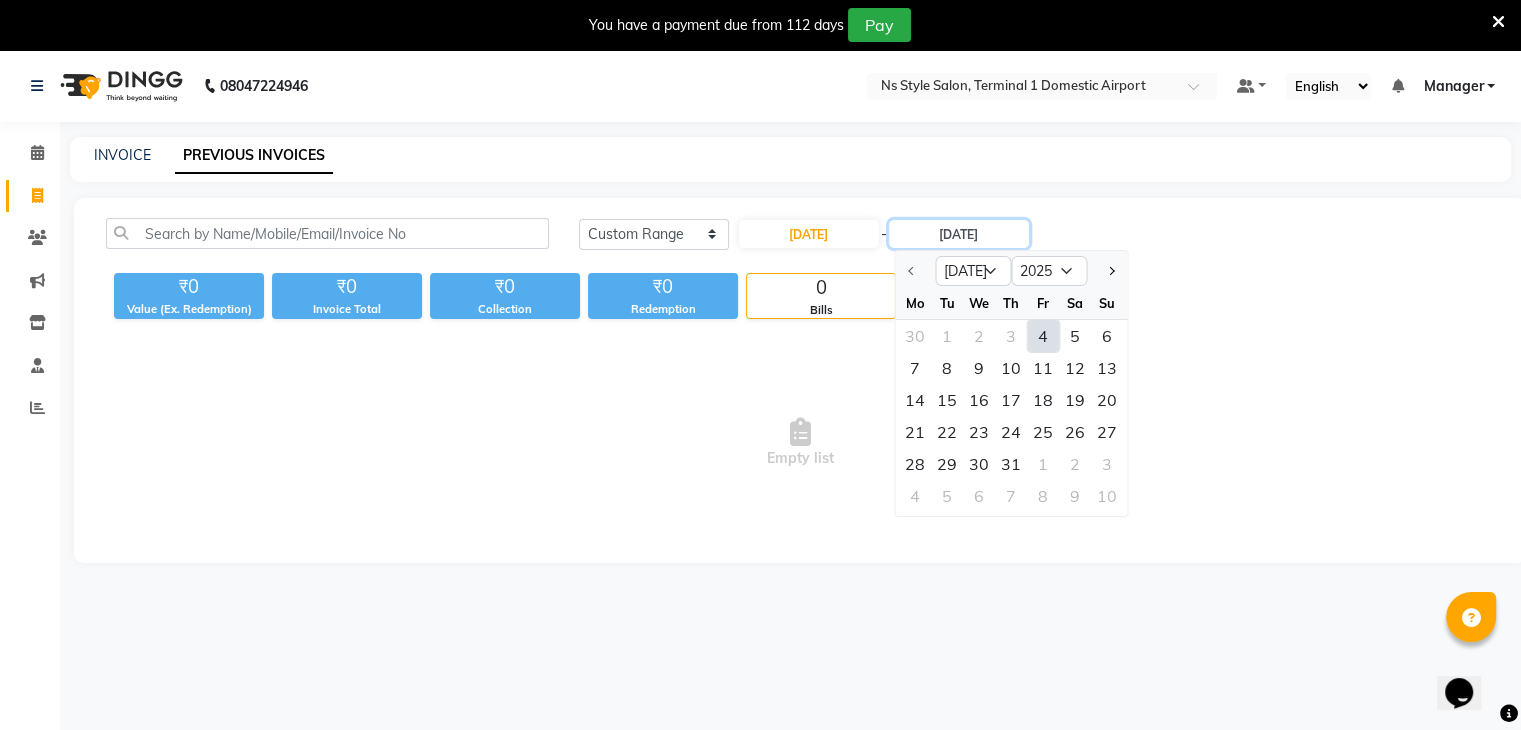 type on "04-07-2025" 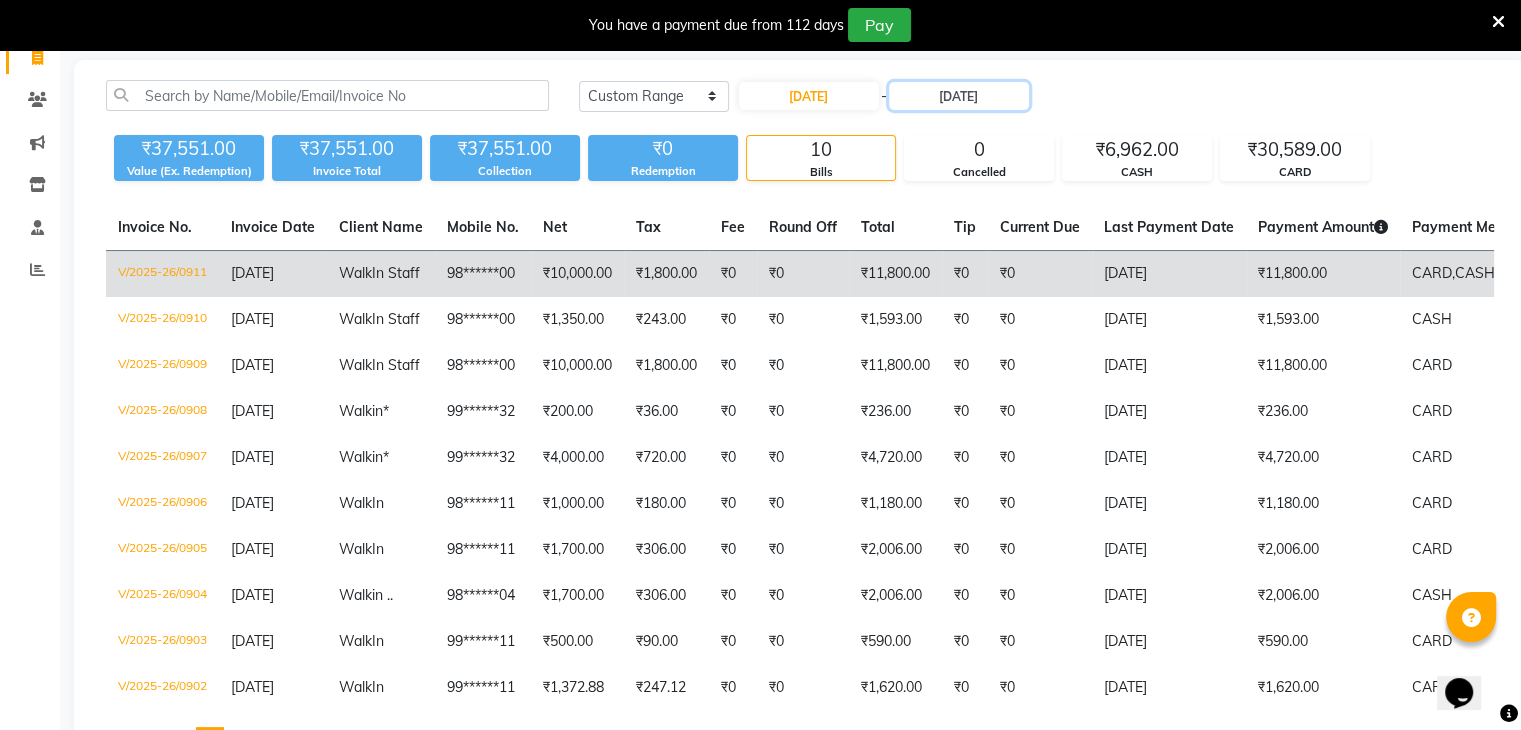 scroll, scrollTop: 148, scrollLeft: 0, axis: vertical 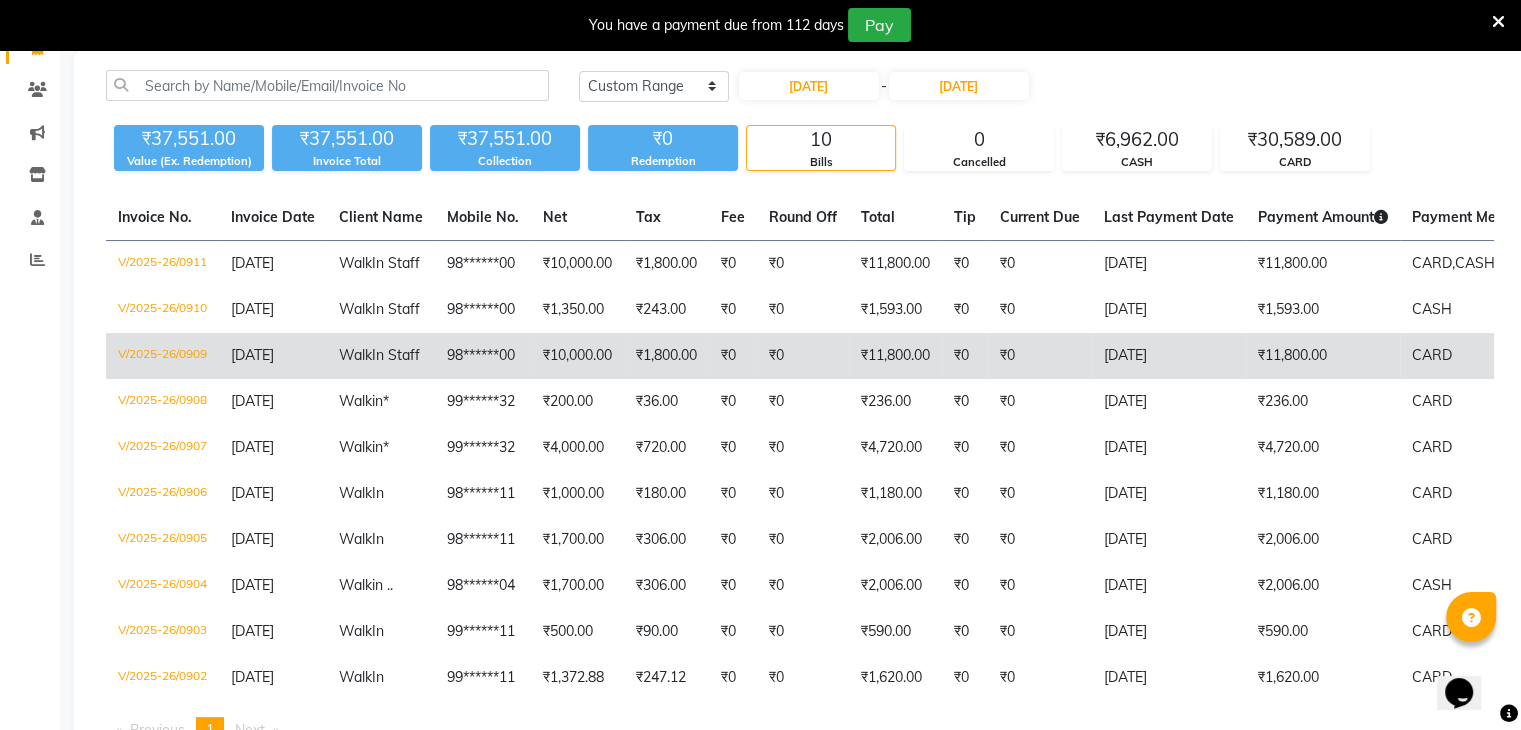 click on "₹11,800.00" 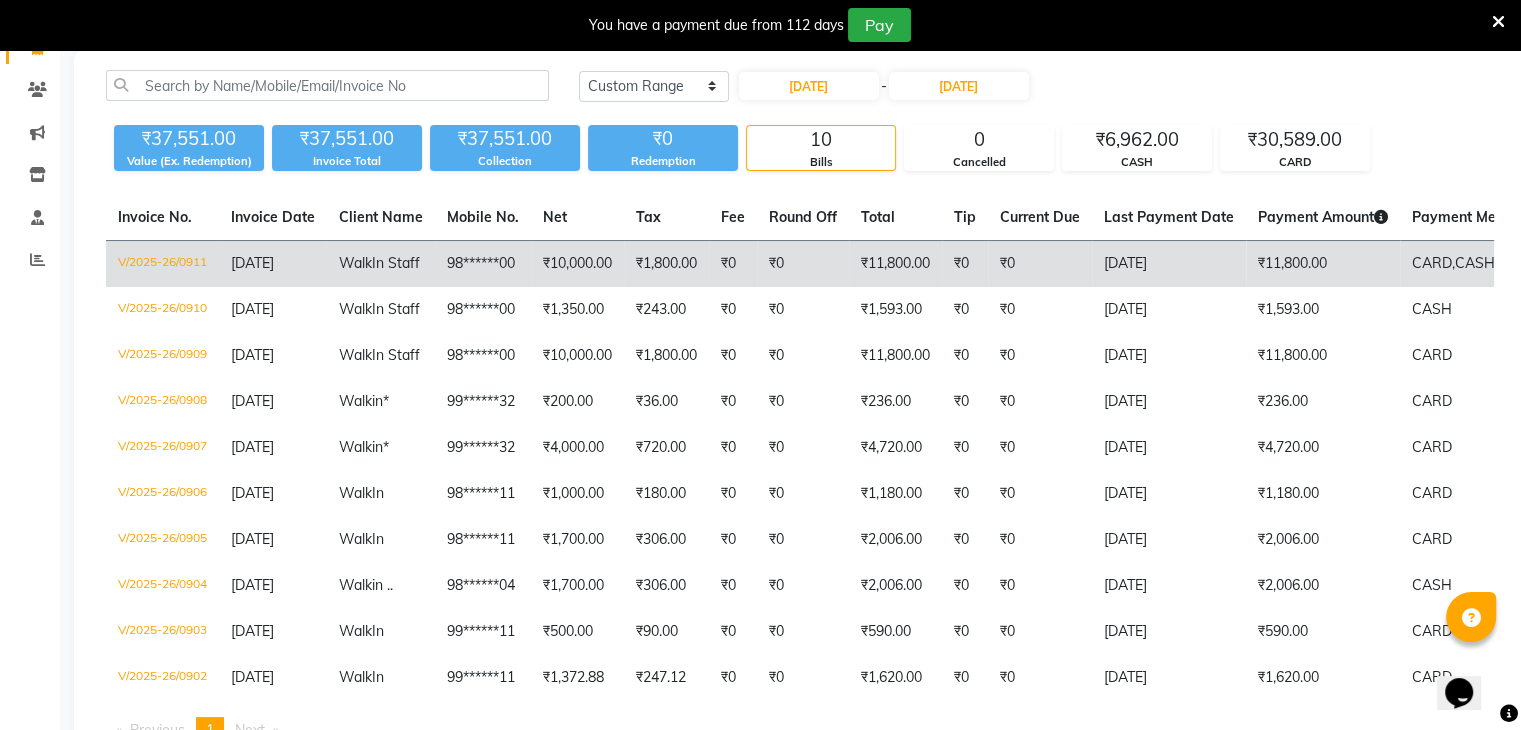 click on "₹0" 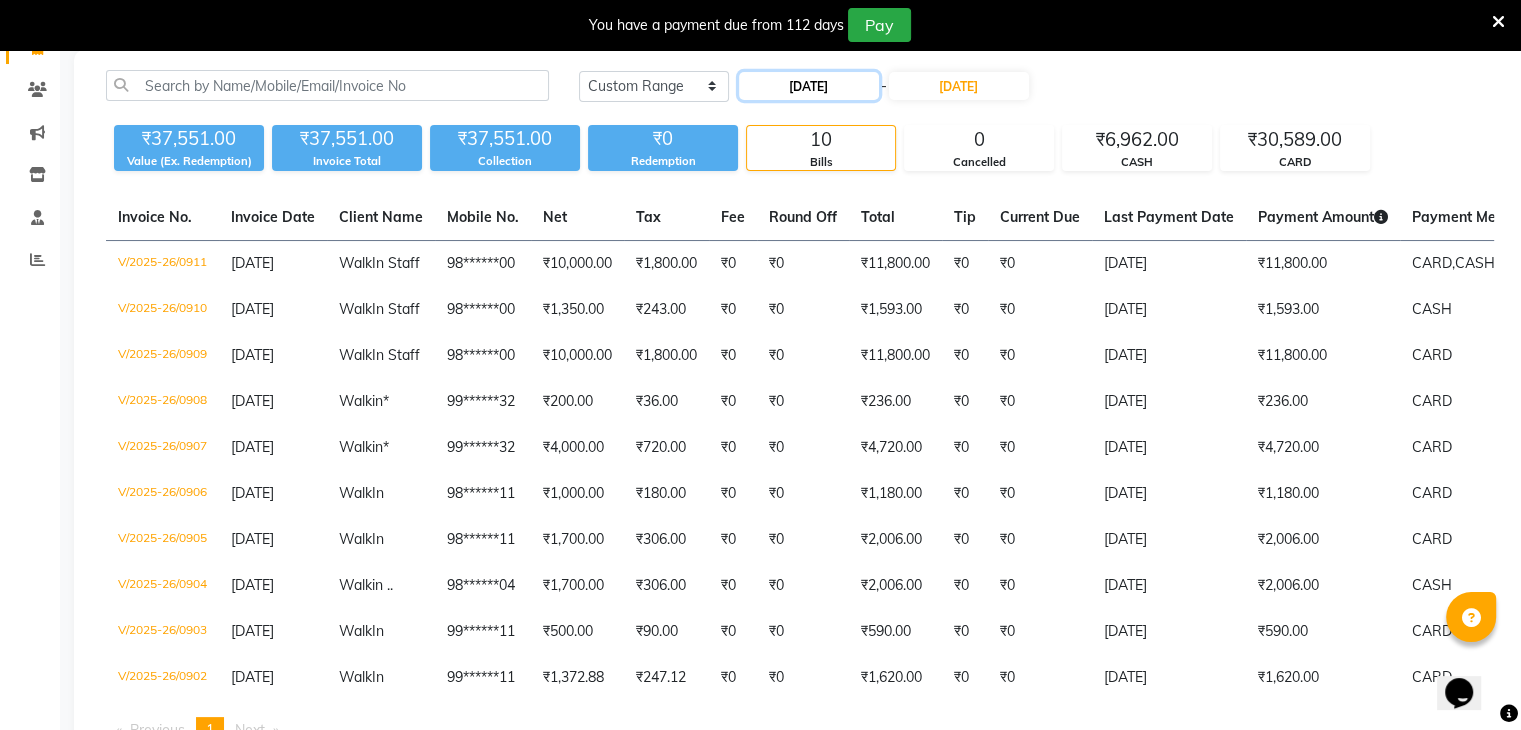 click on "04-07-2025" 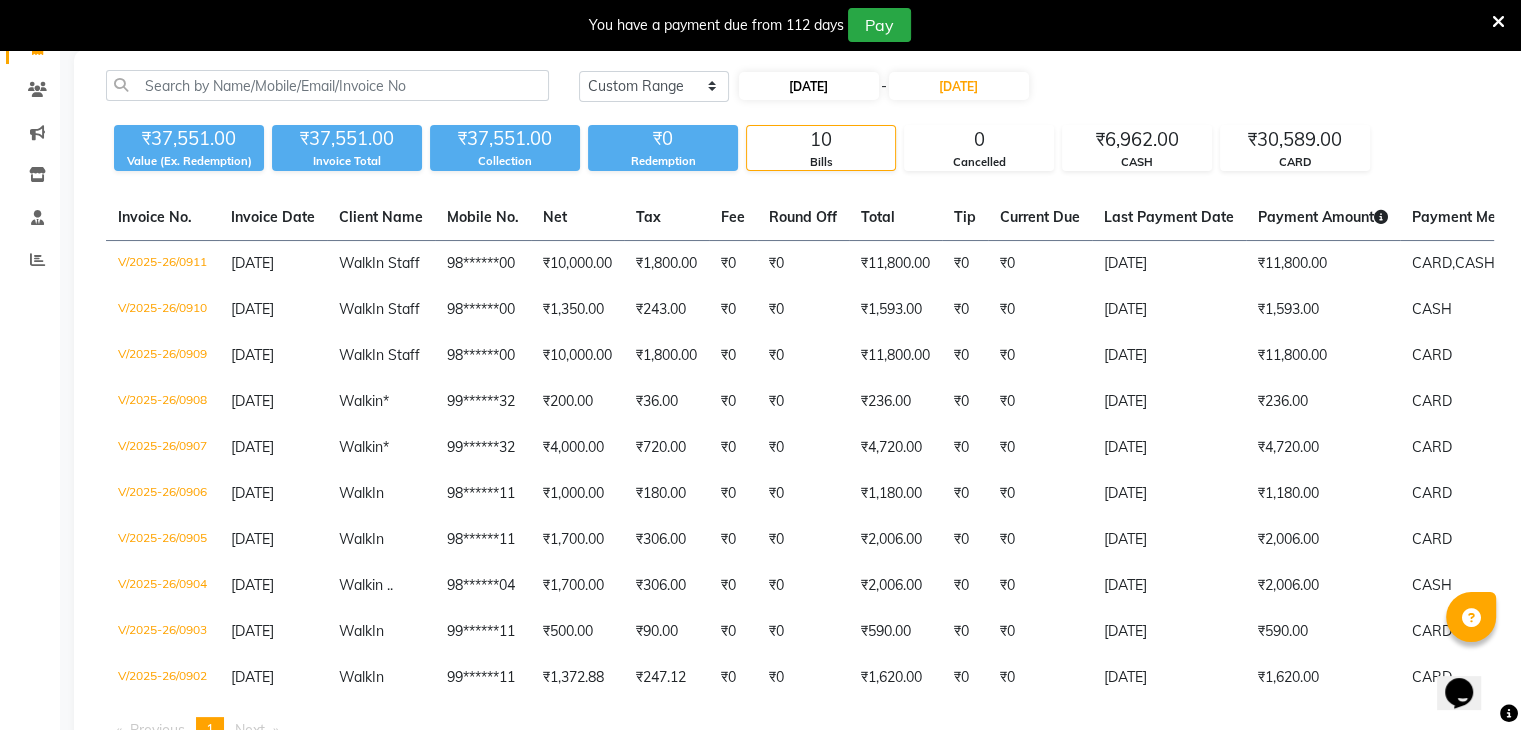 select on "7" 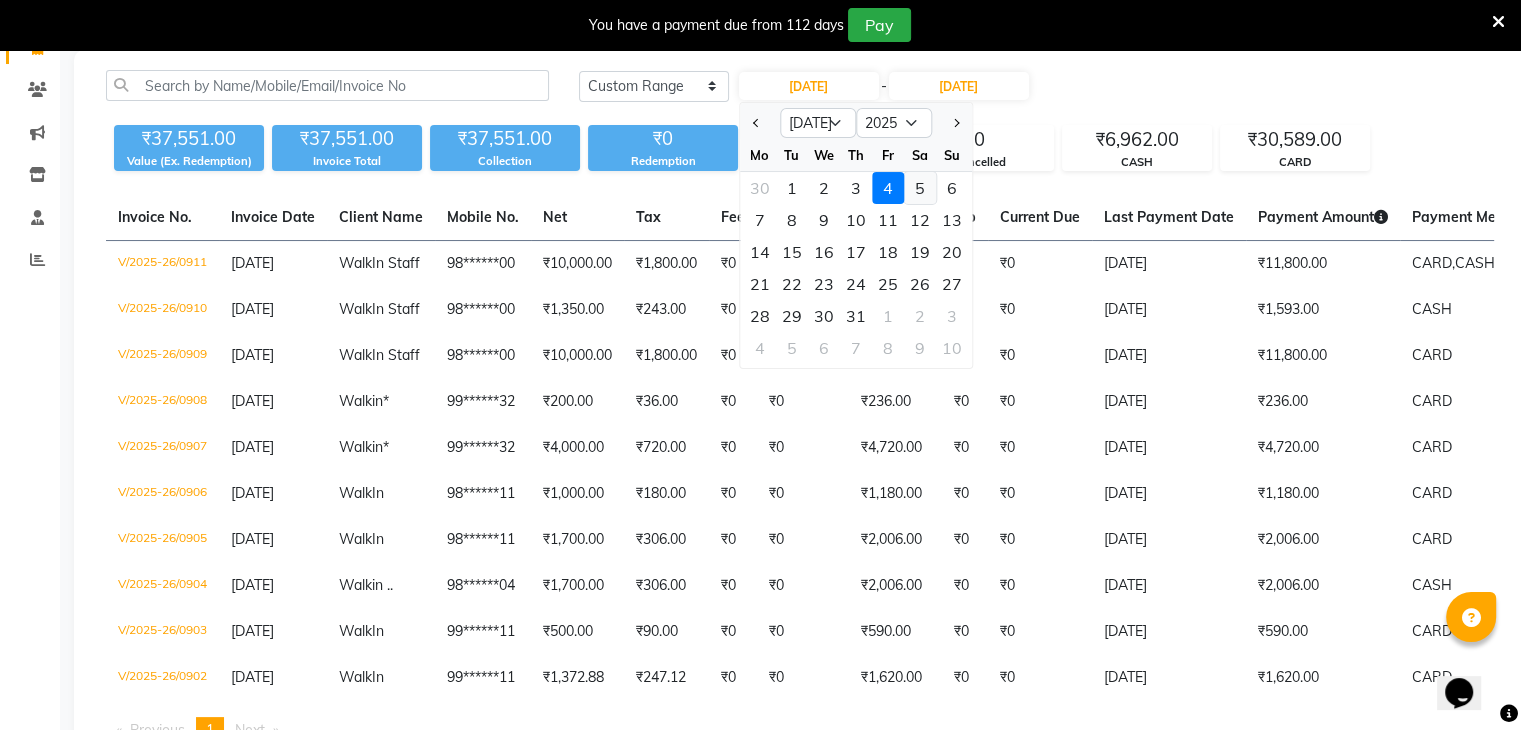click on "5" 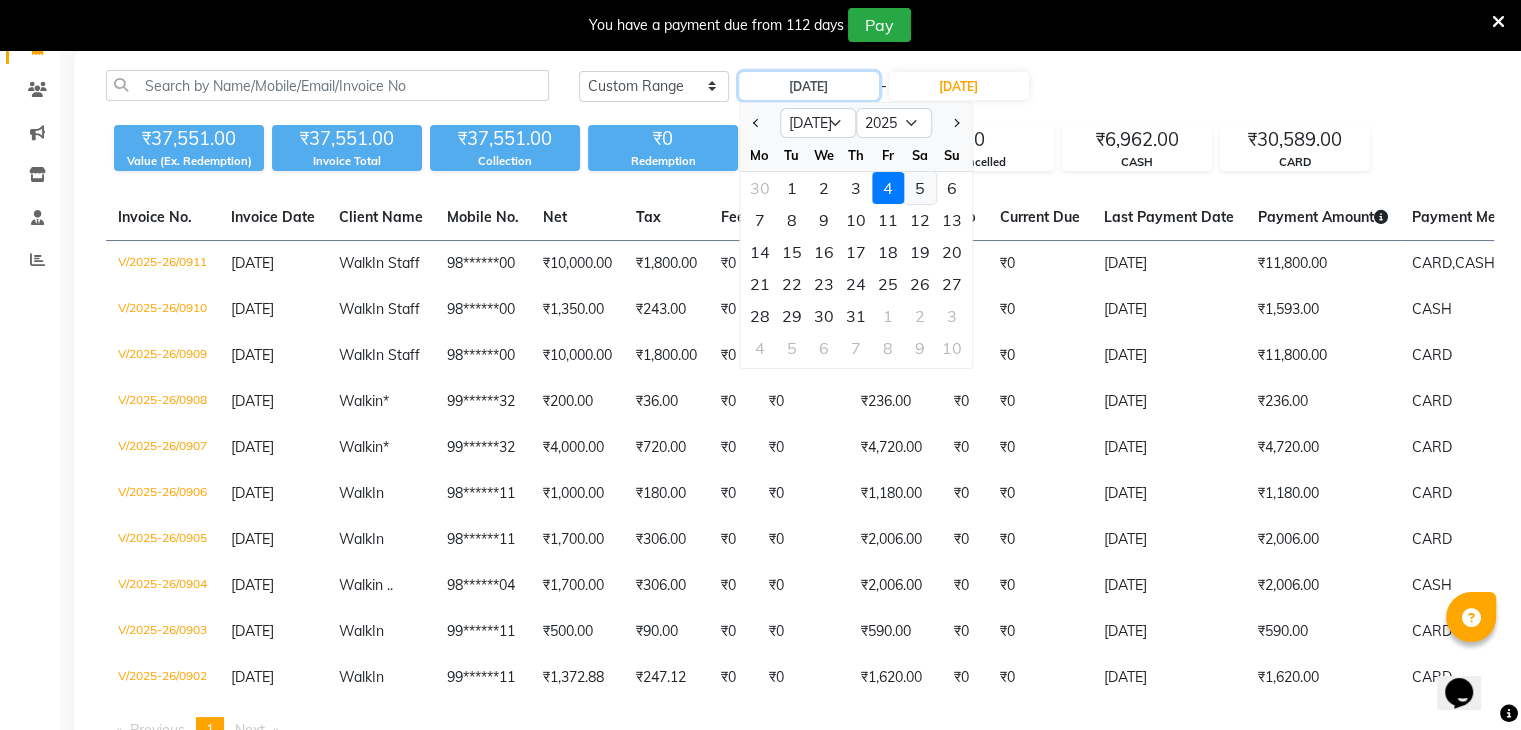 type on "05-07-2025" 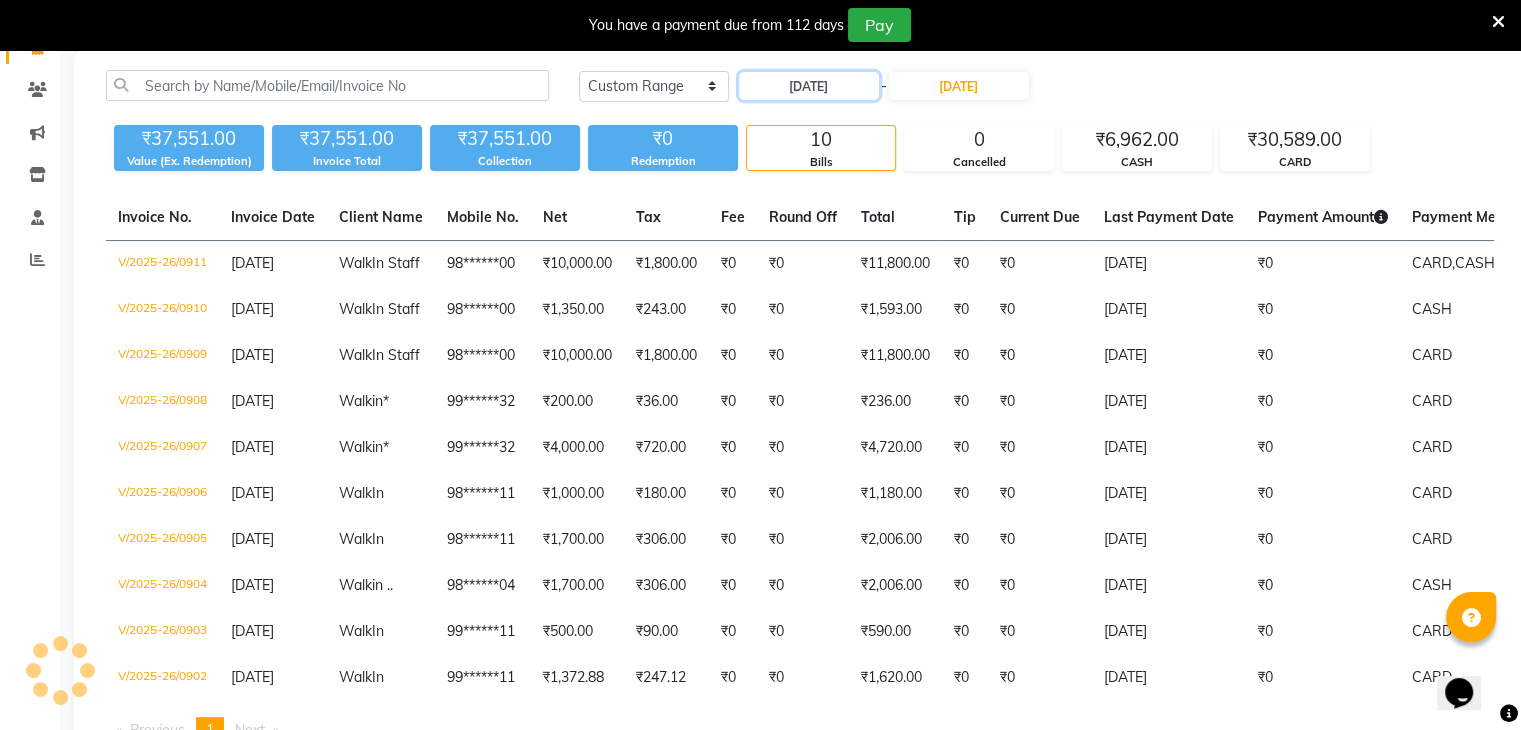 scroll, scrollTop: 50, scrollLeft: 0, axis: vertical 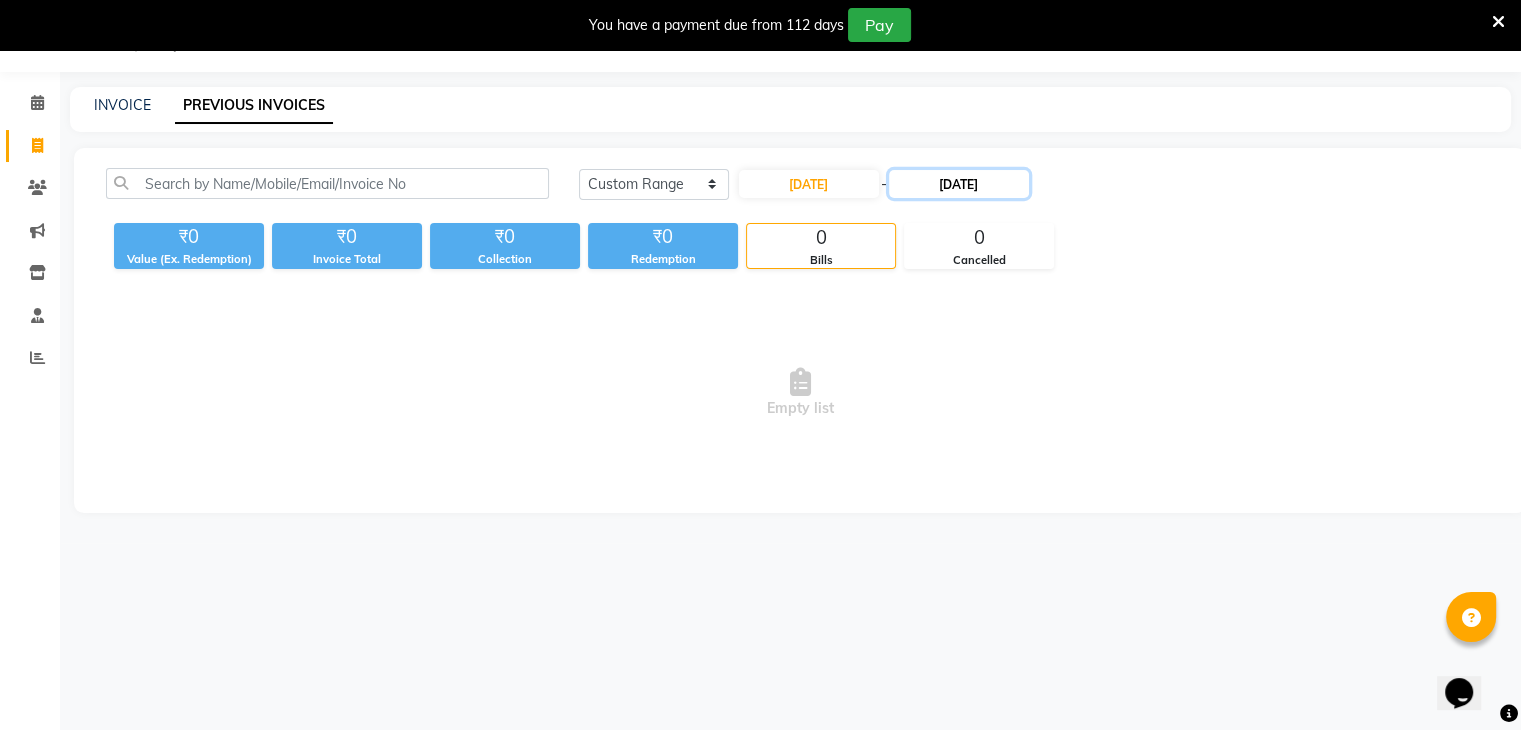 click on "04-07-2025" 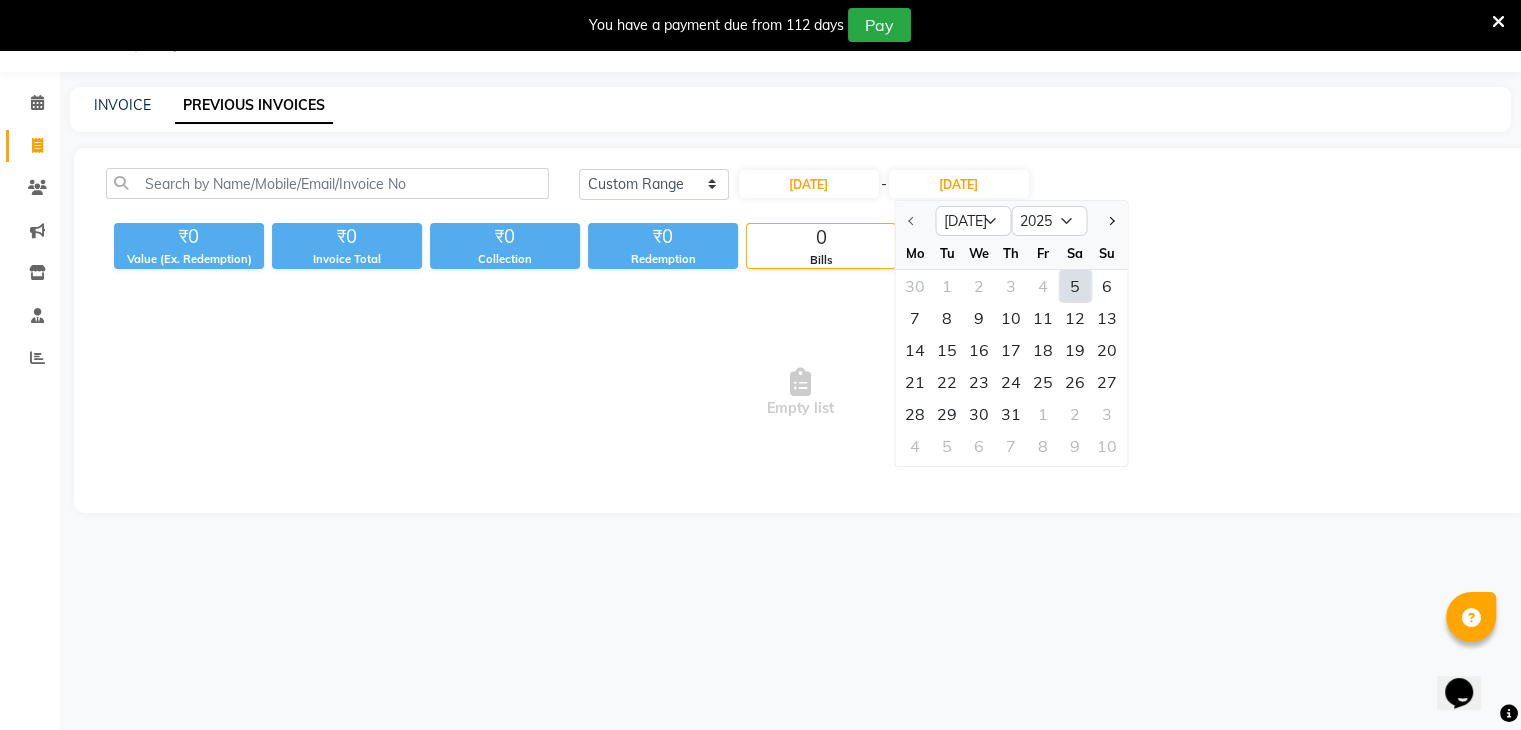 click on "5" 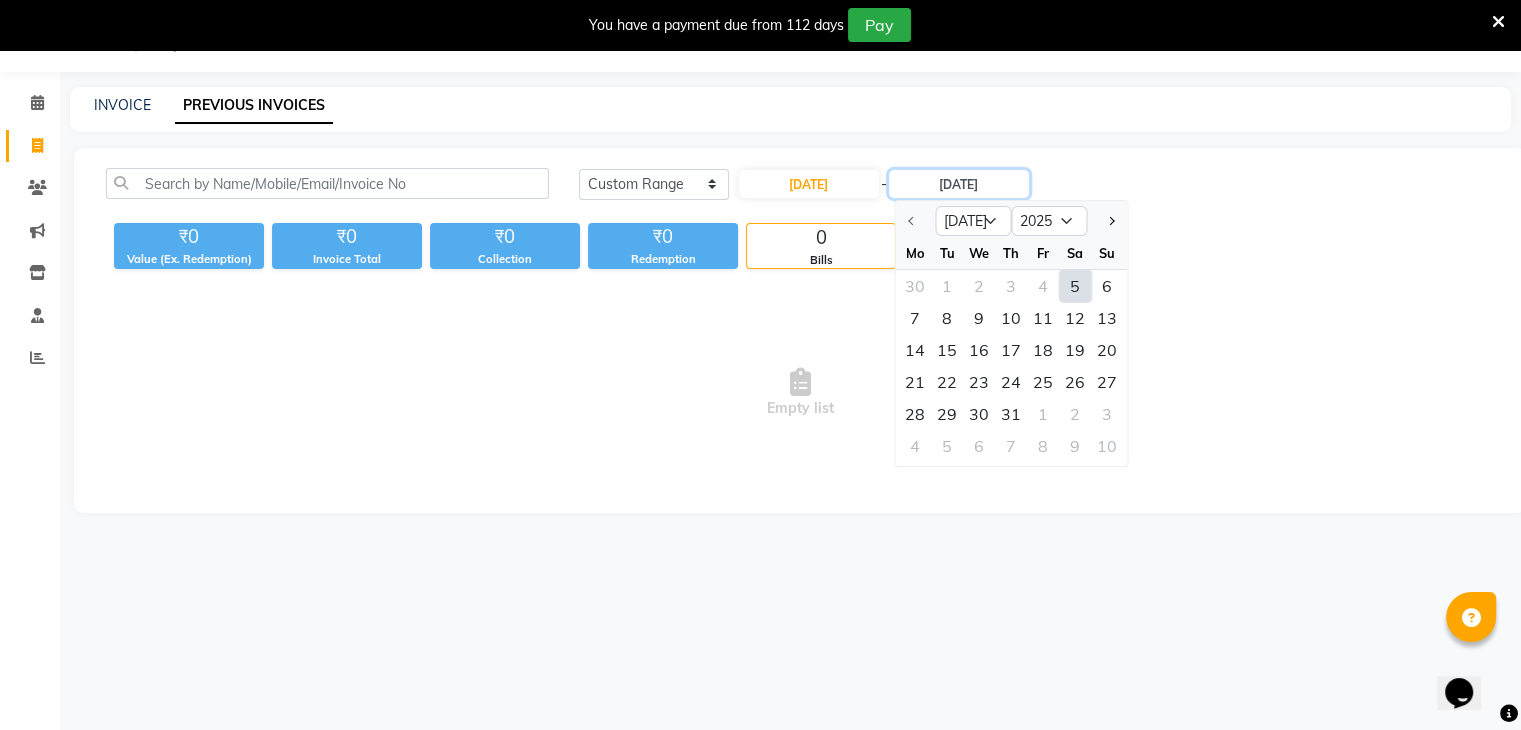 type on "05-07-2025" 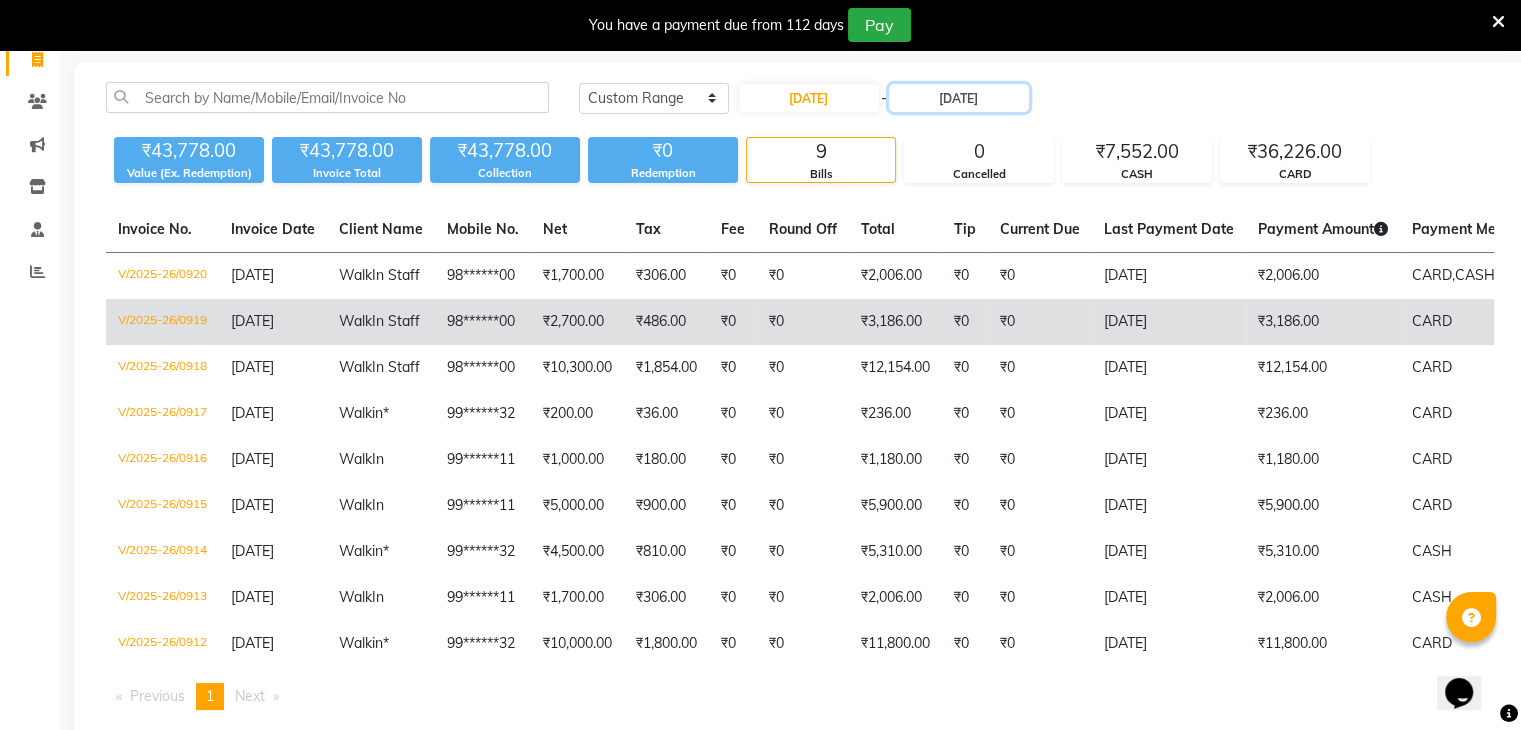 scroll, scrollTop: 129, scrollLeft: 0, axis: vertical 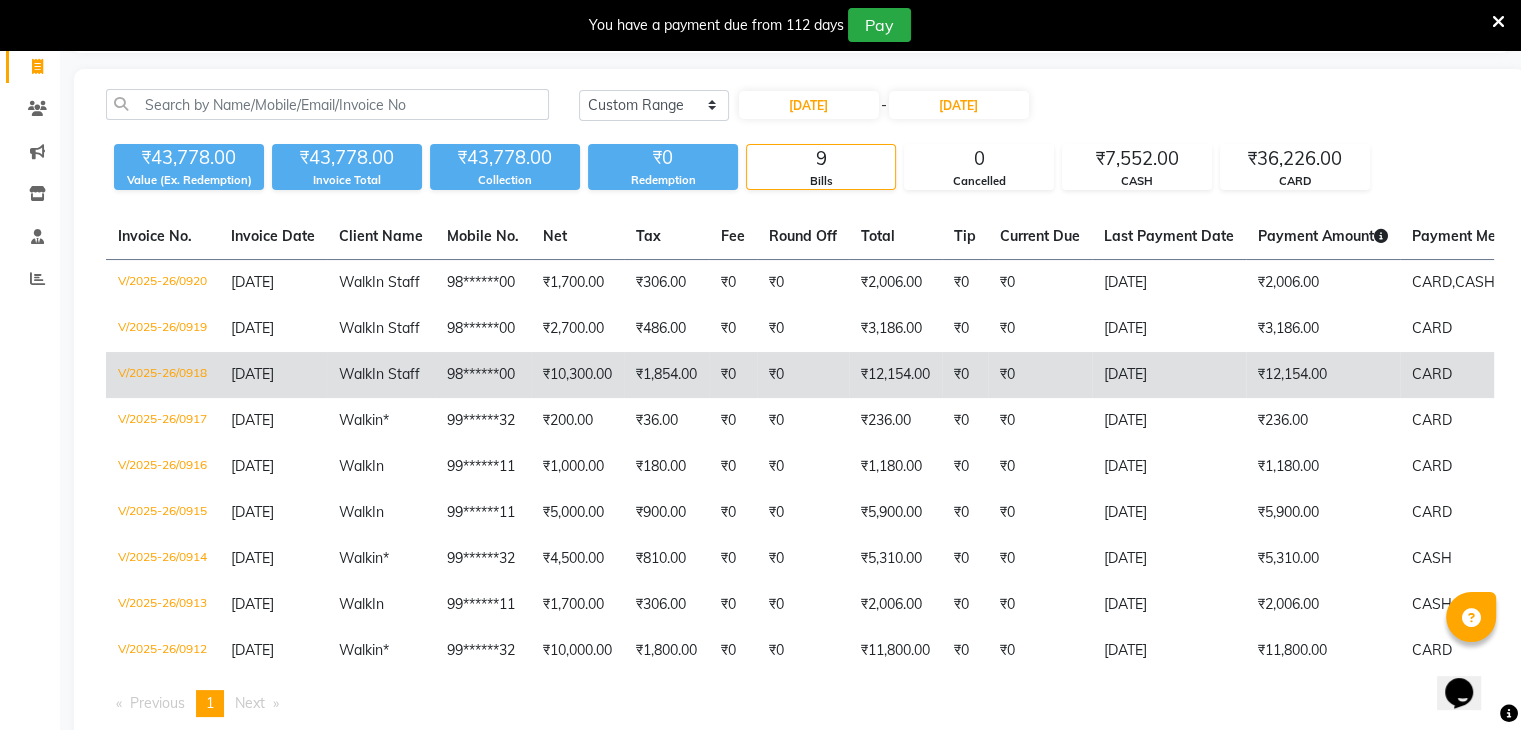 click on "₹12,154.00" 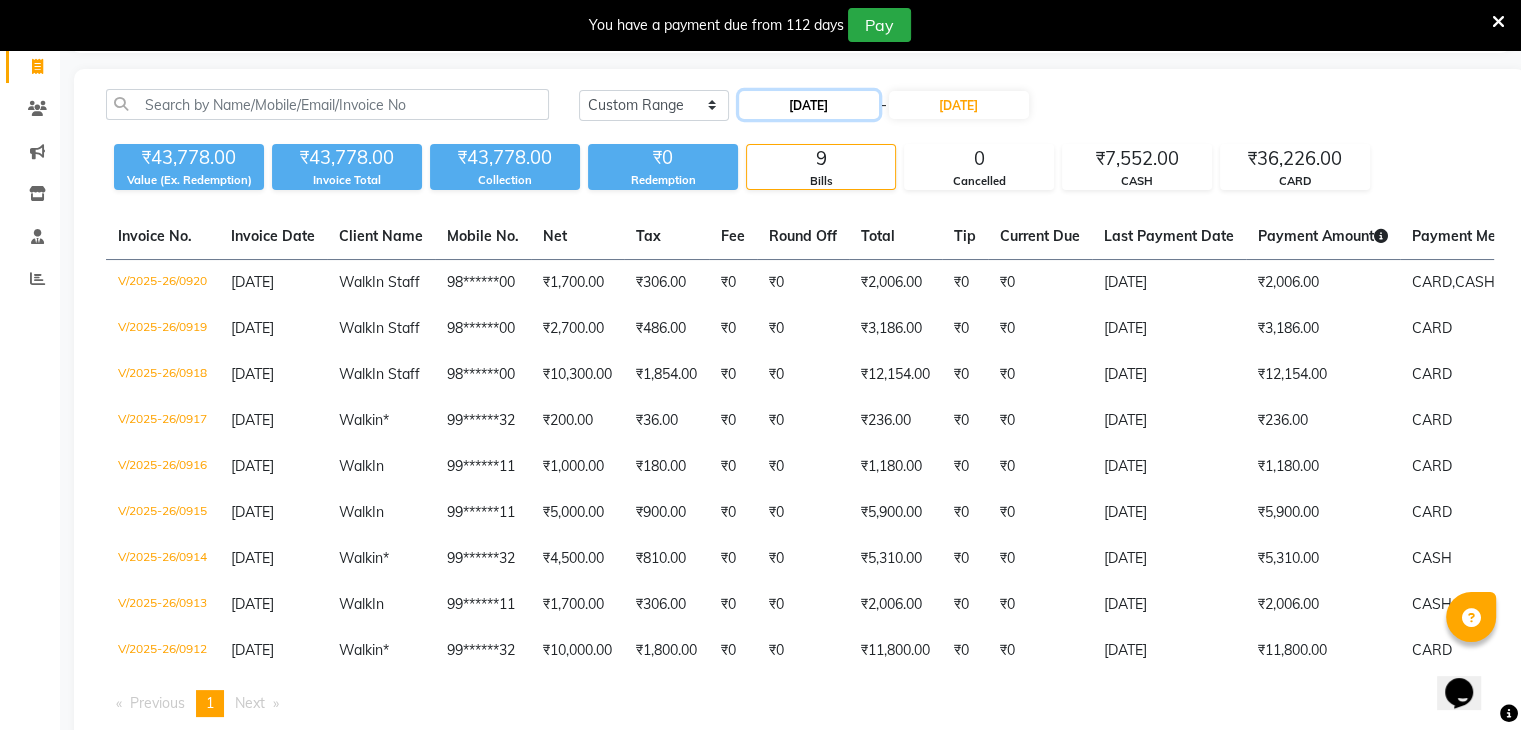 click on "05-07-2025" 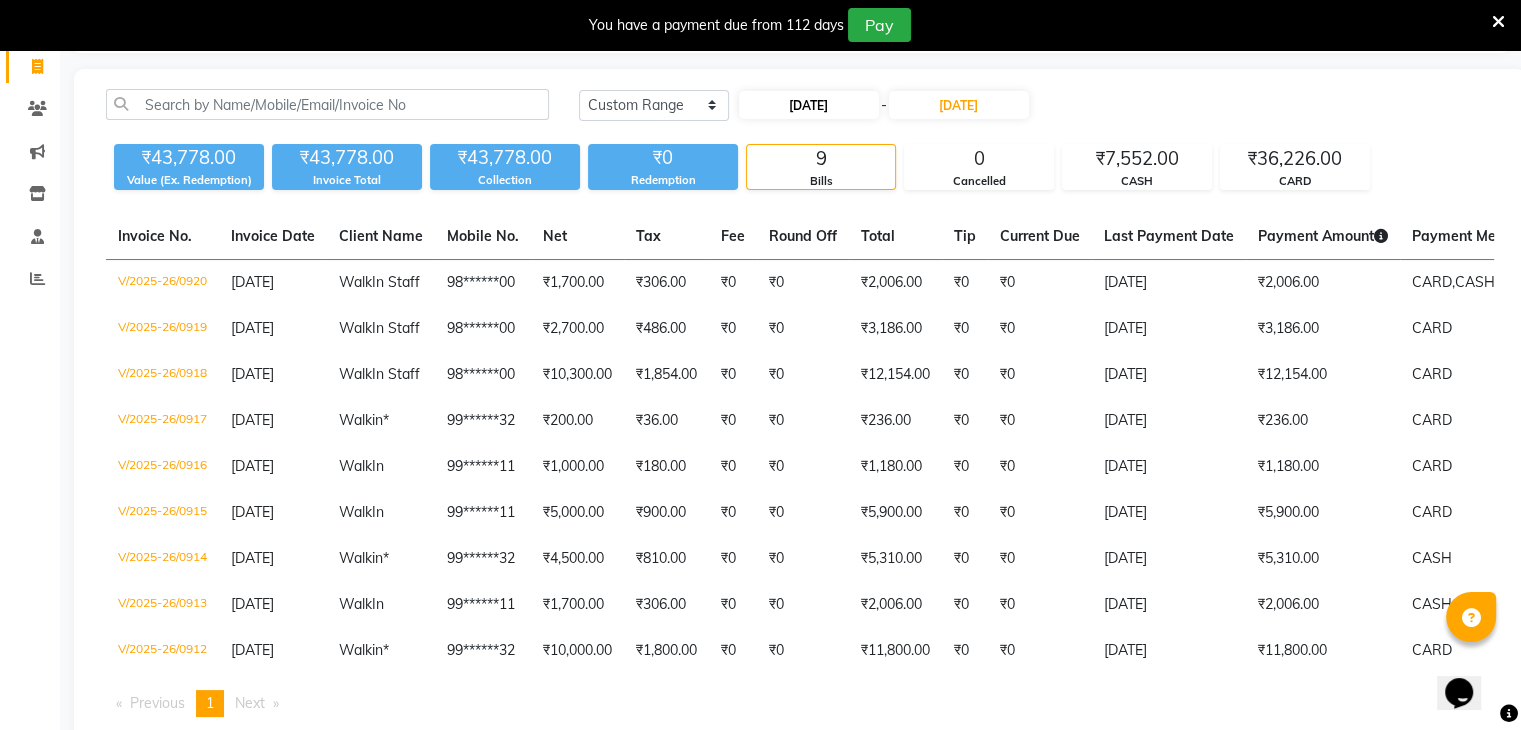 select on "7" 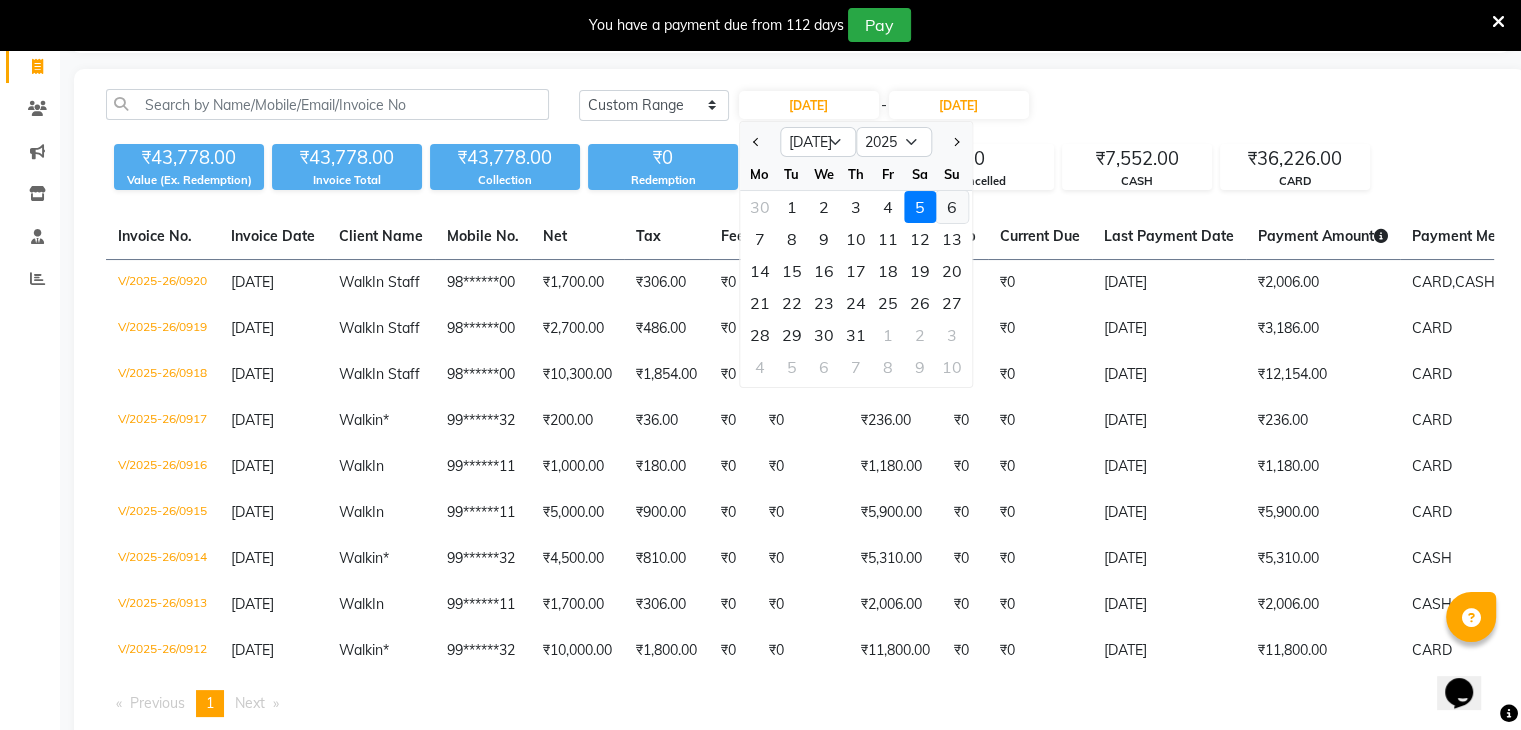 click on "6" 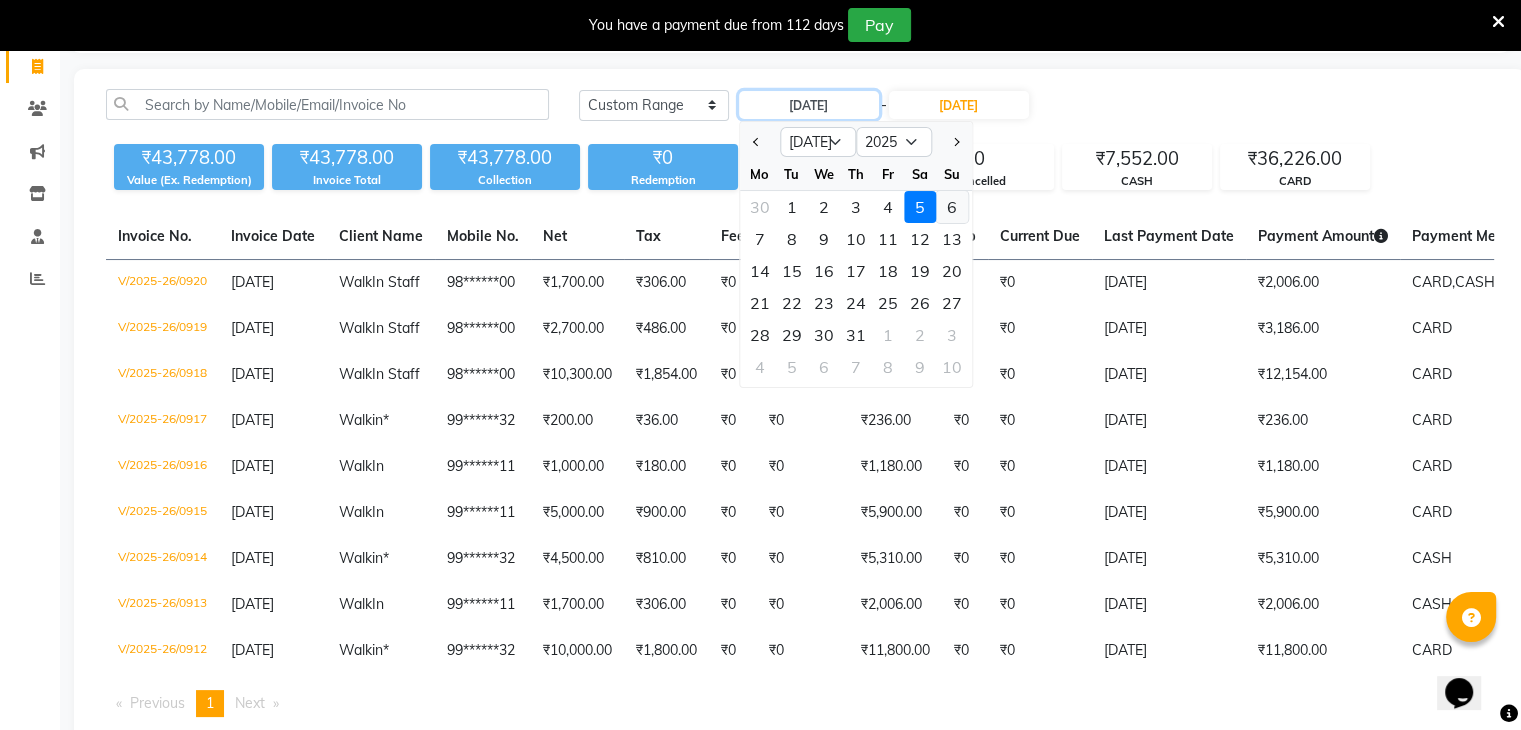 type on "06-07-2025" 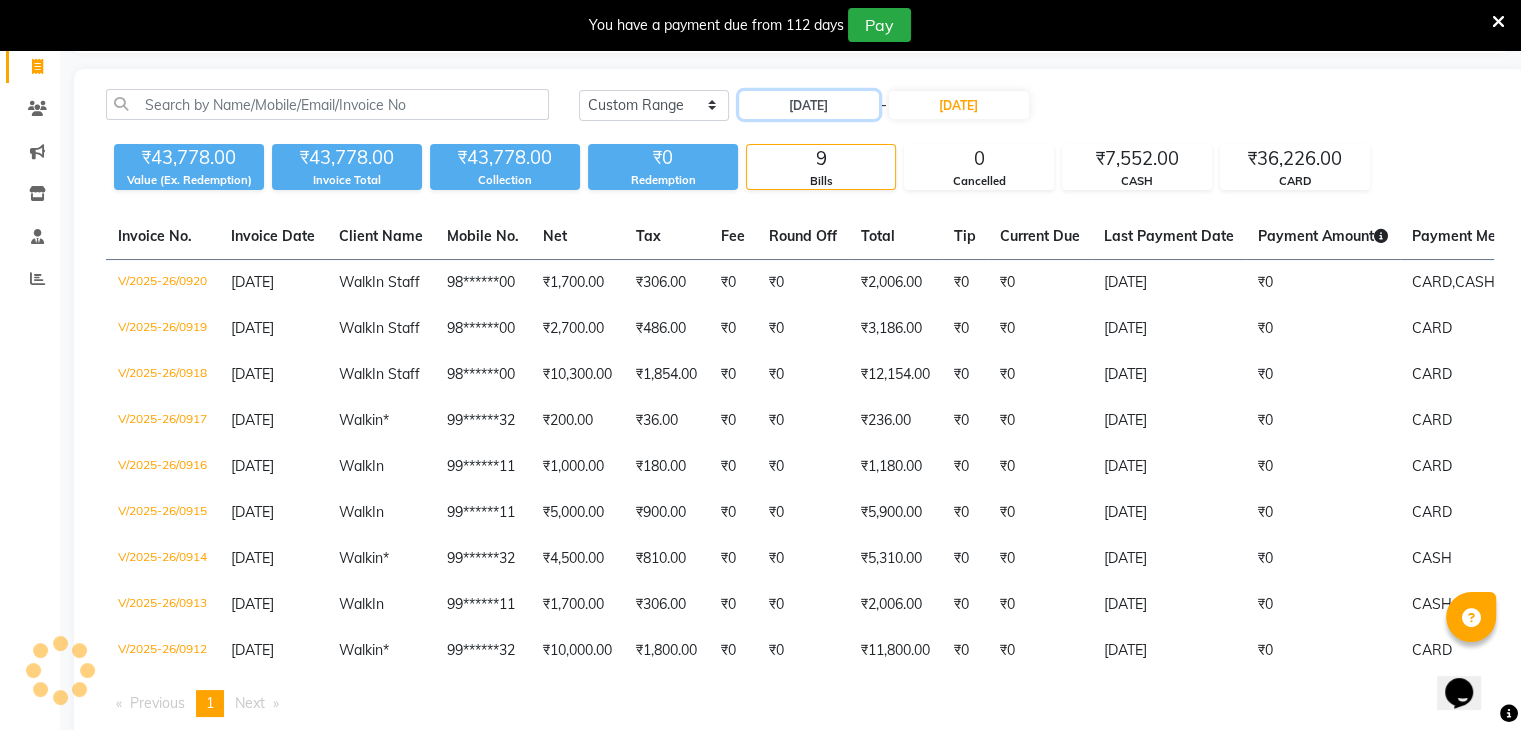 scroll, scrollTop: 50, scrollLeft: 0, axis: vertical 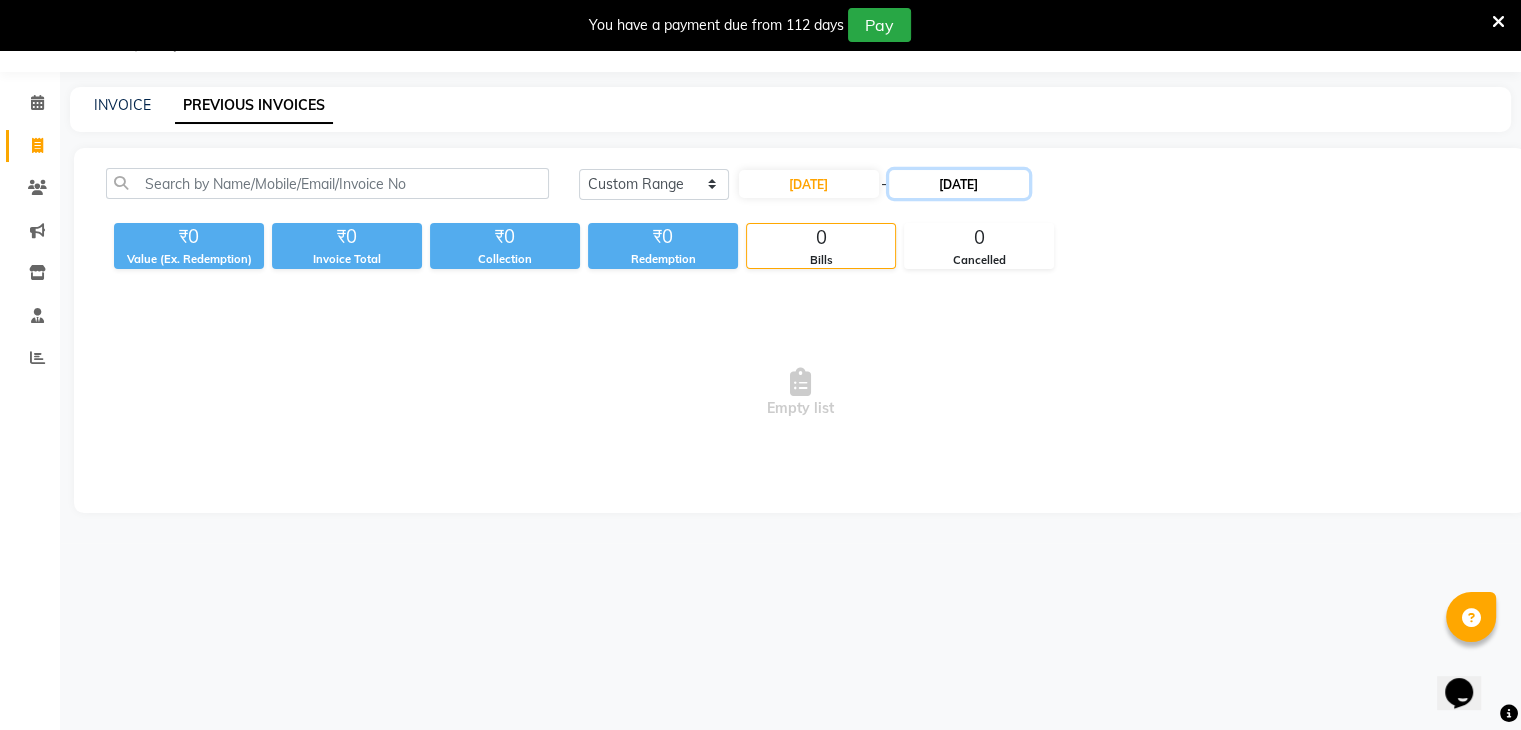 click on "05-07-2025" 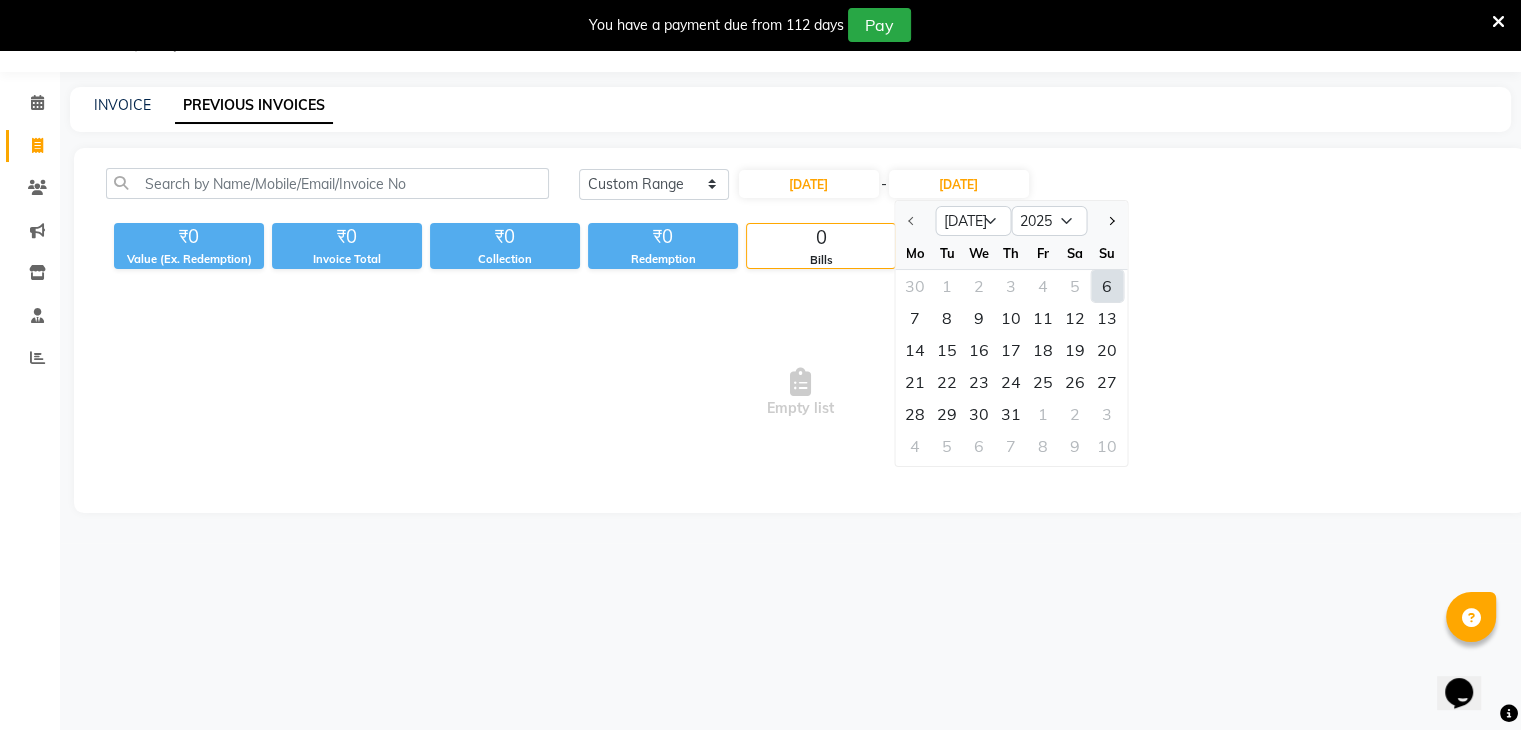 click on "6" 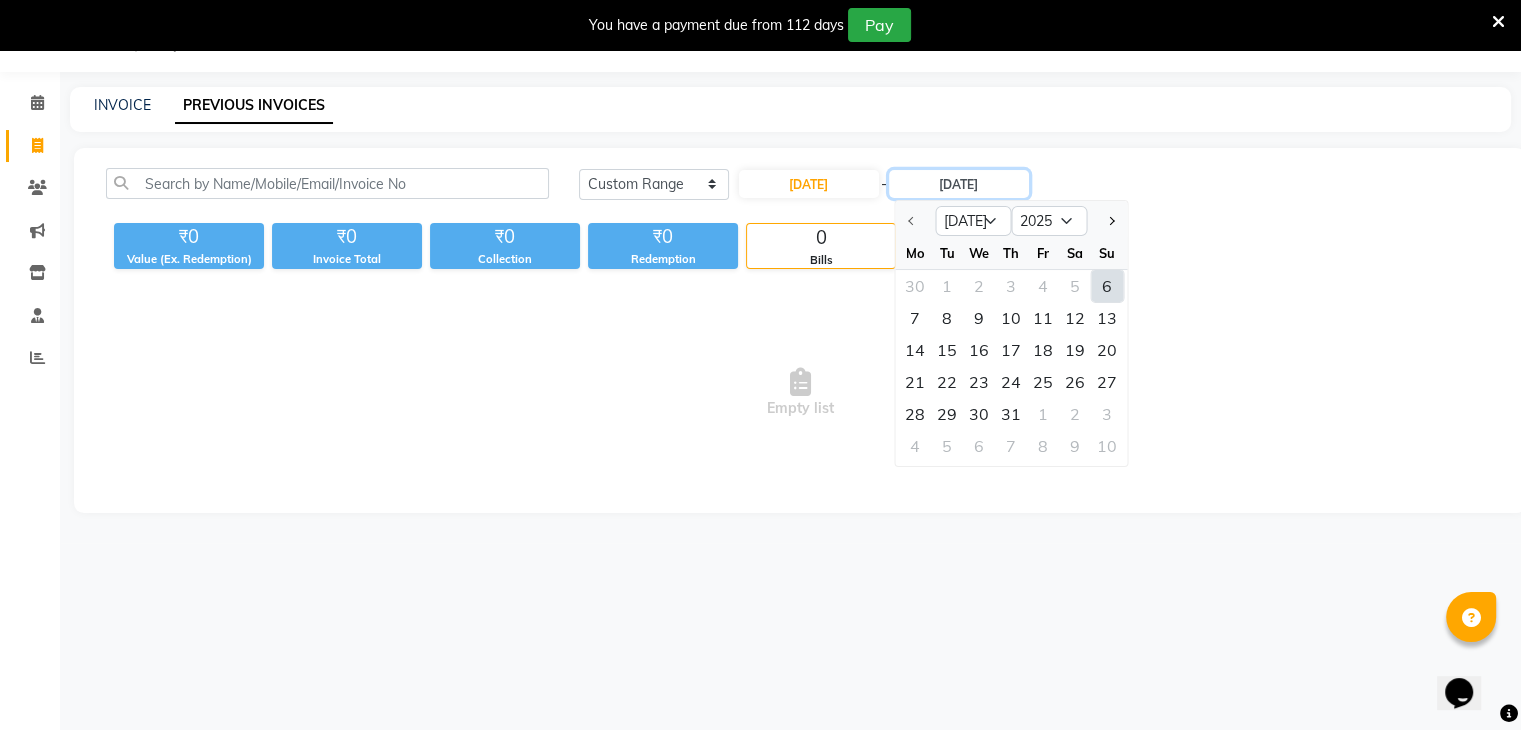 type on "06-07-2025" 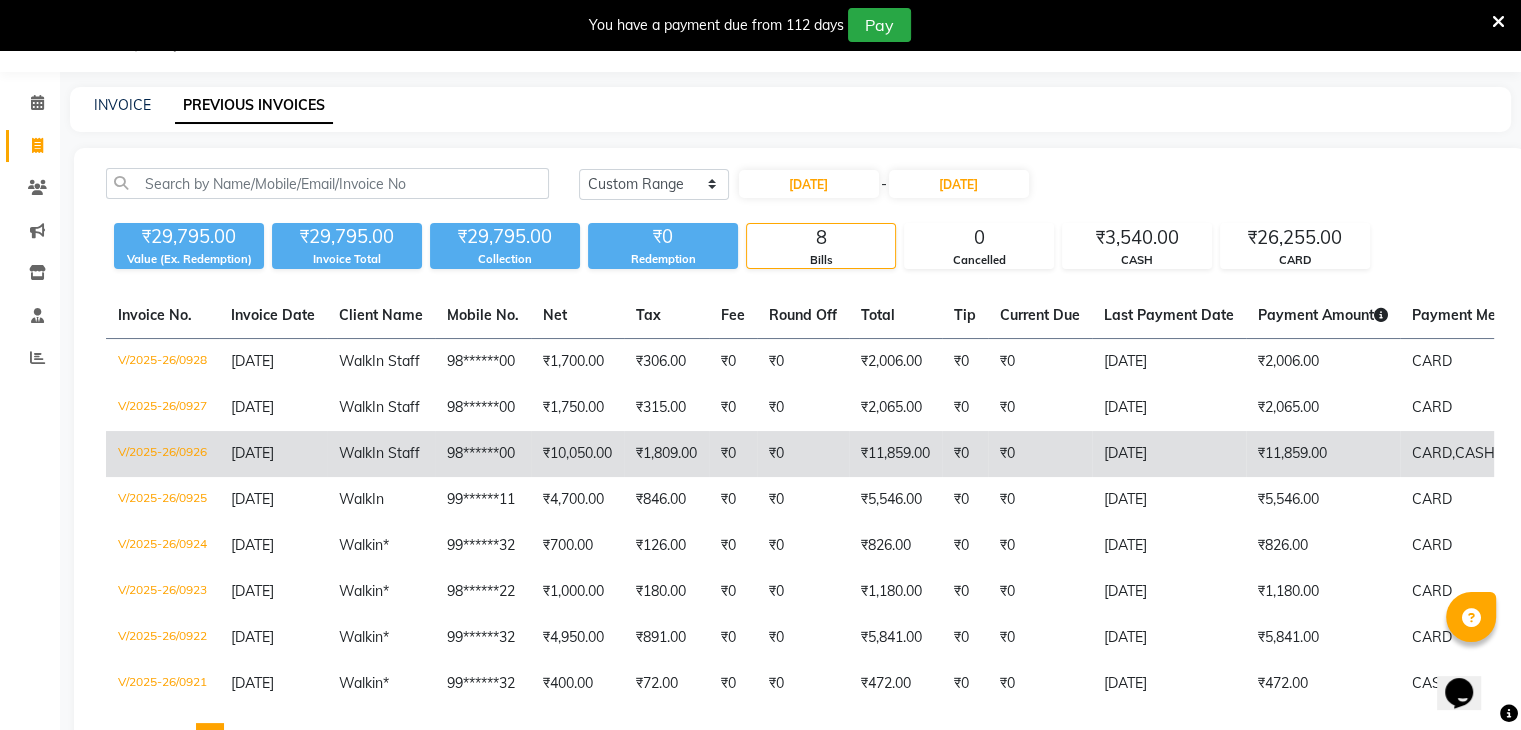 click on "₹11,859.00" 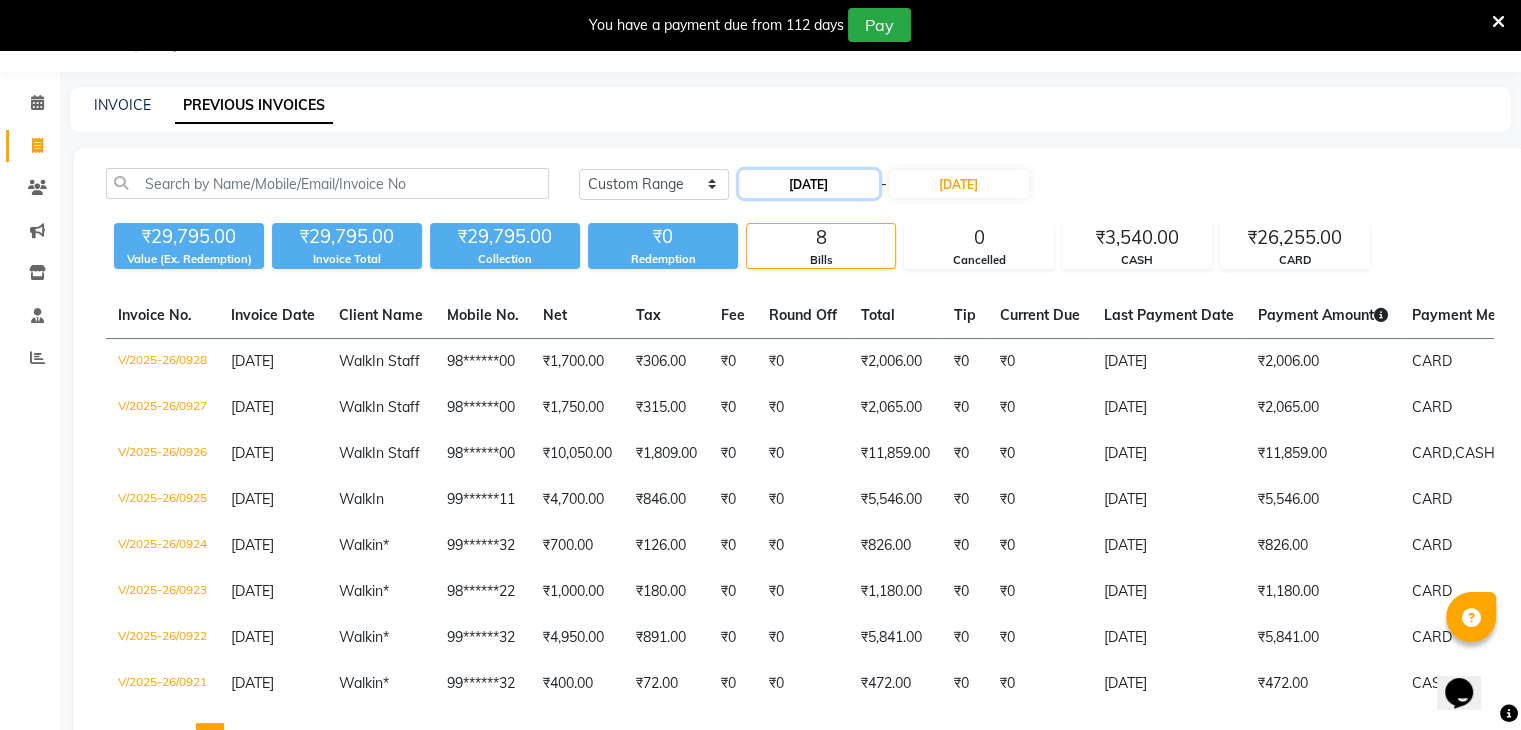 click on "06-07-2025" 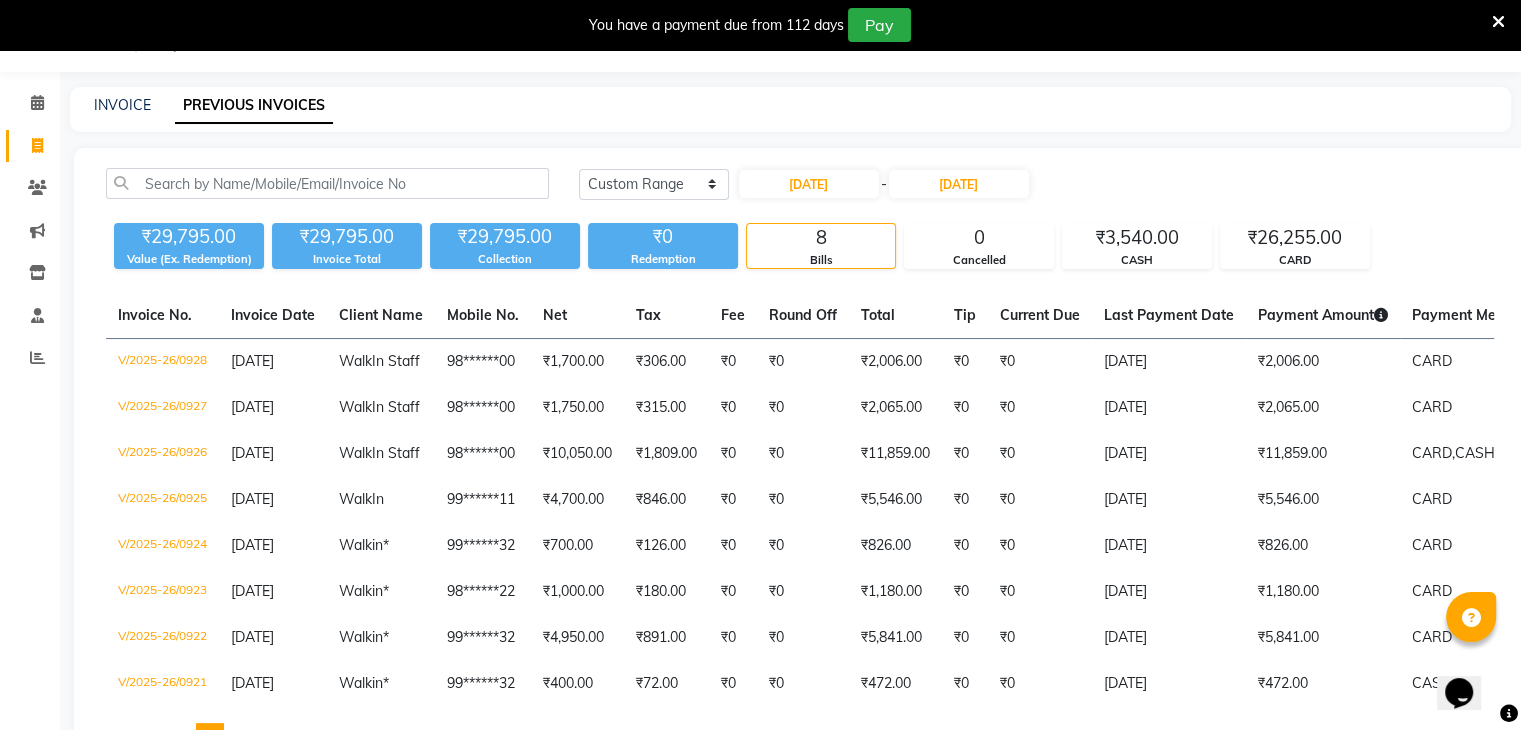 select on "7" 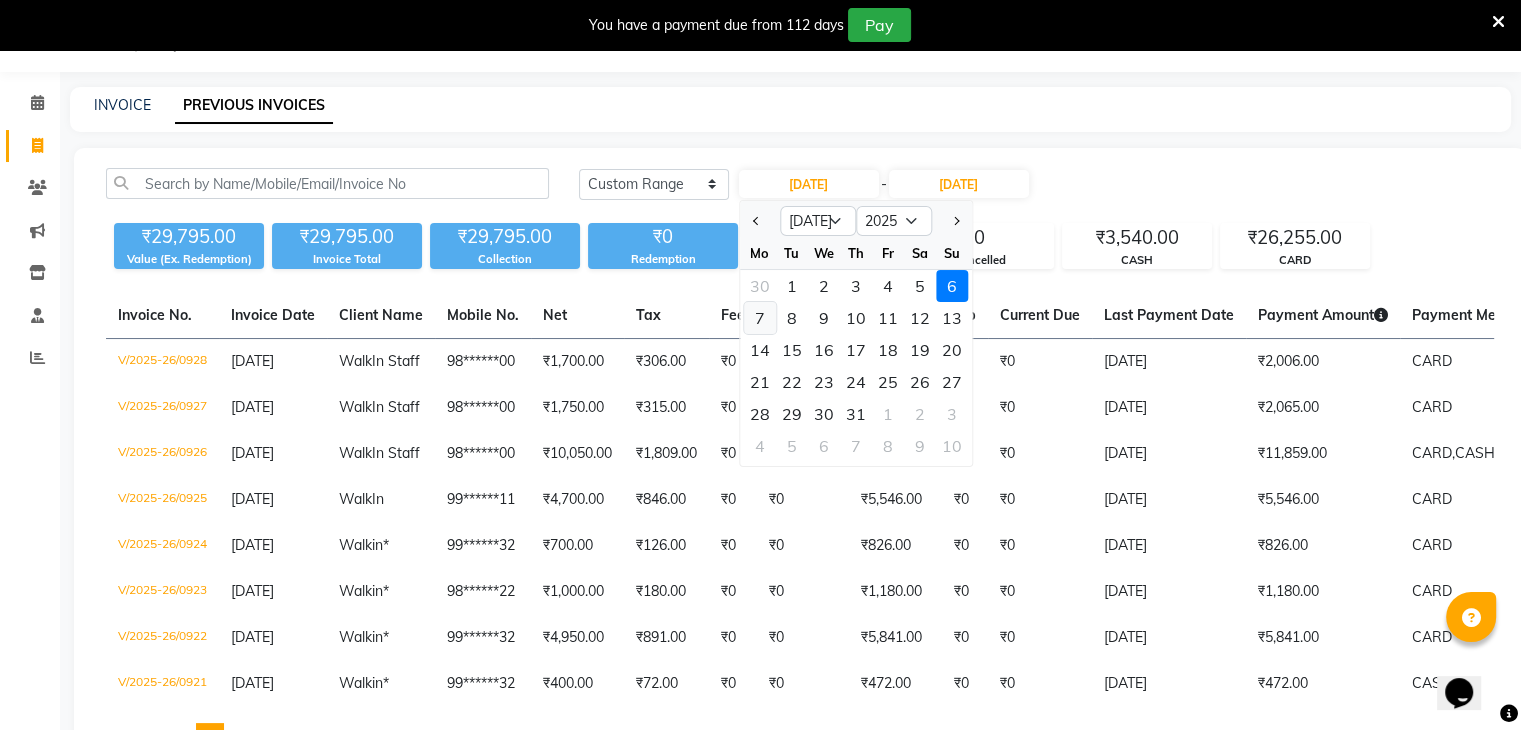 click on "7" 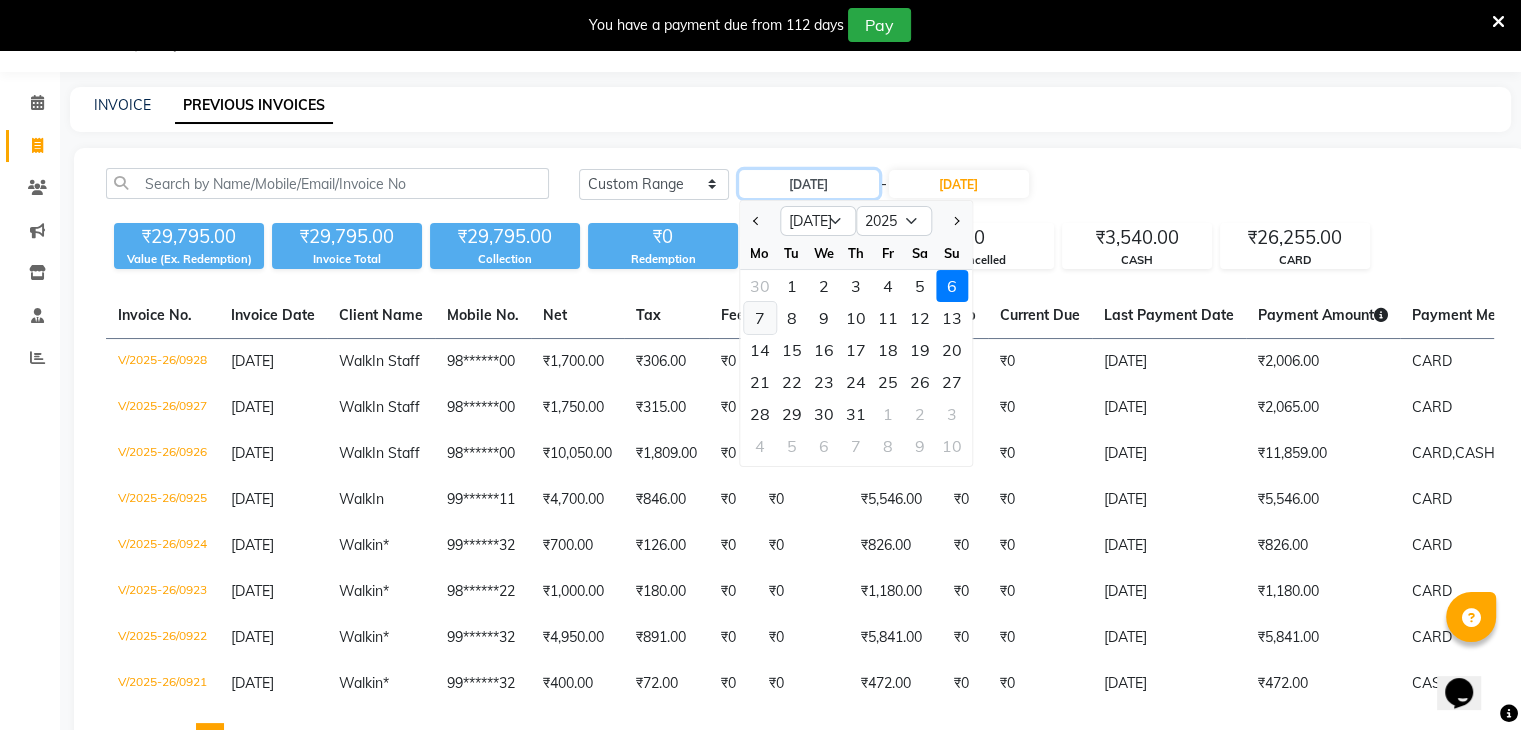 type on "07-07-2025" 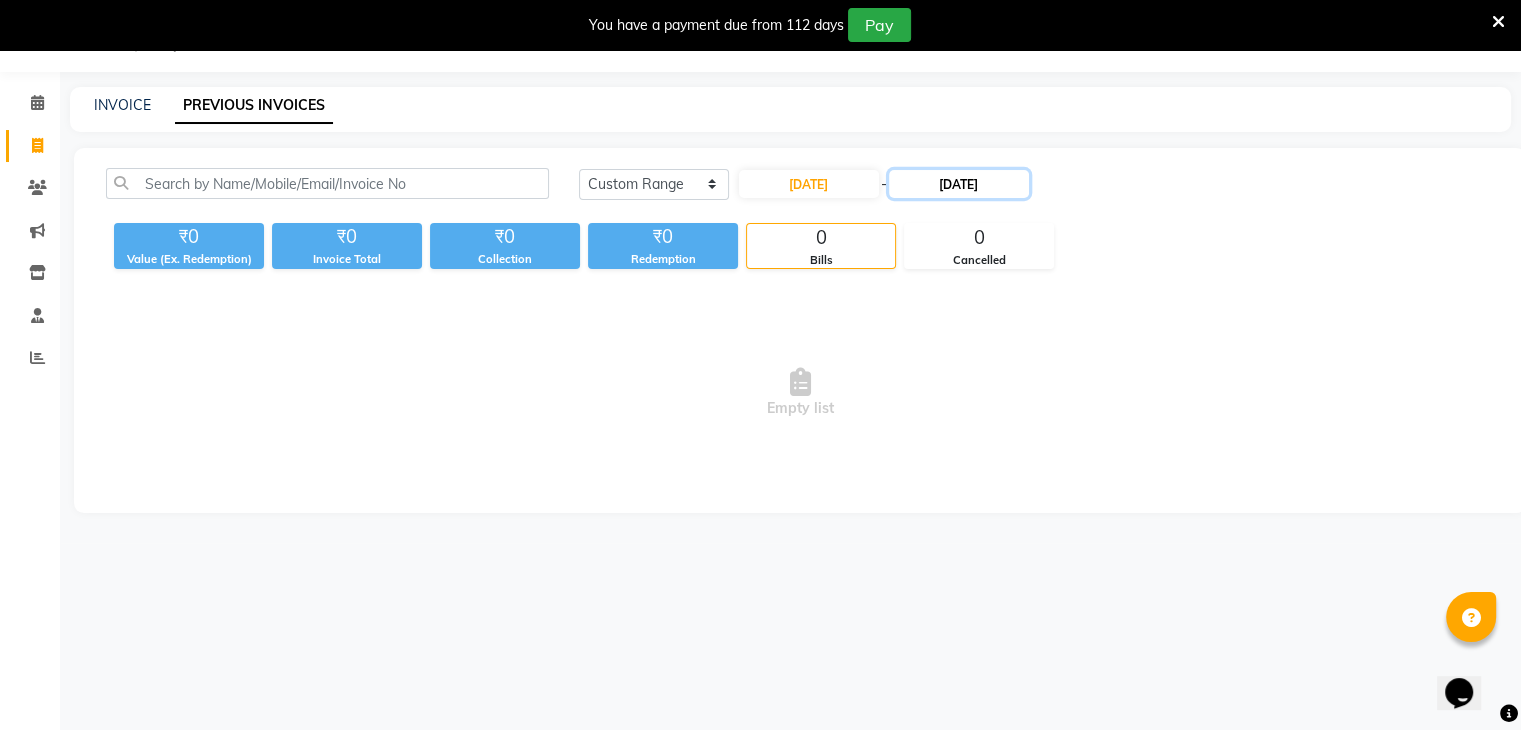 click on "06-07-2025" 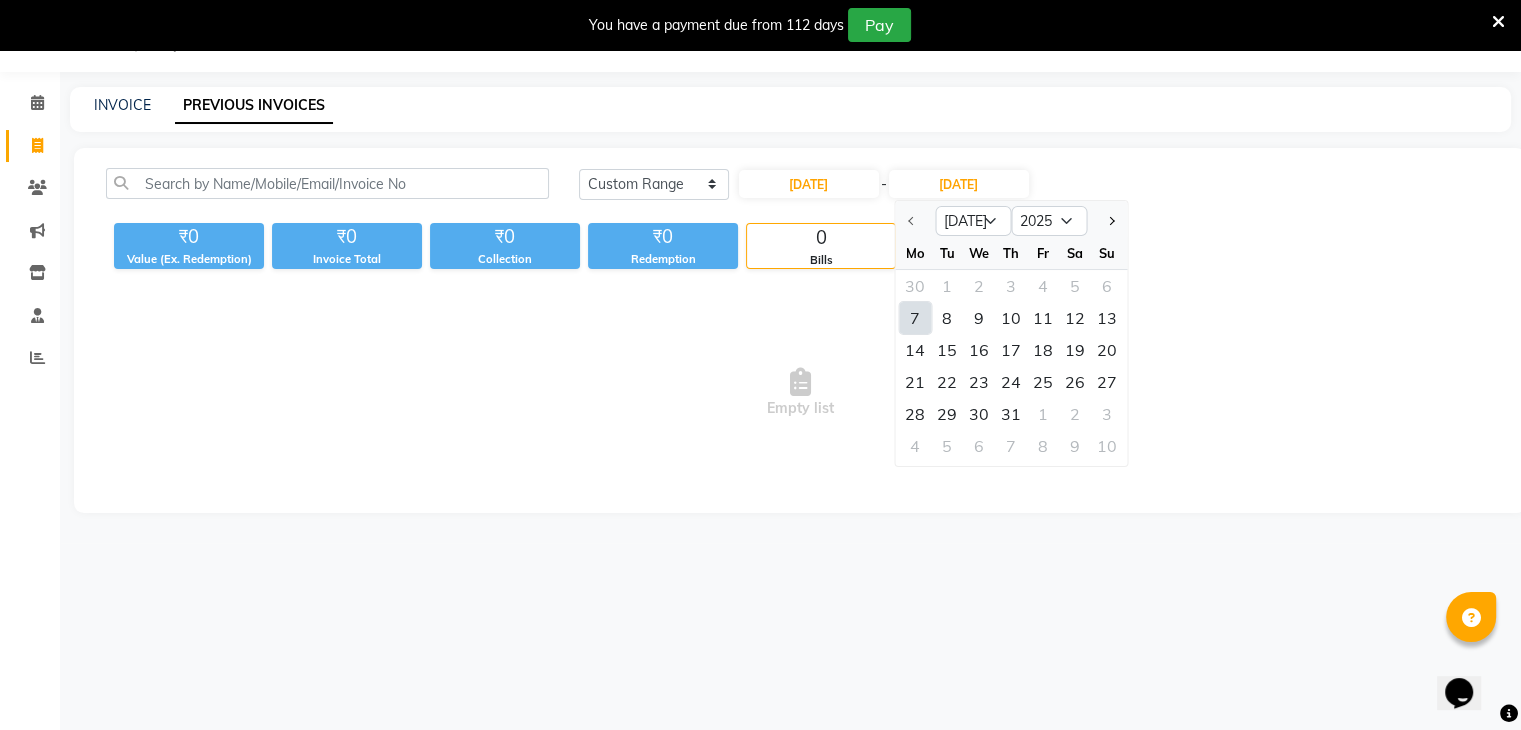 click on "7" 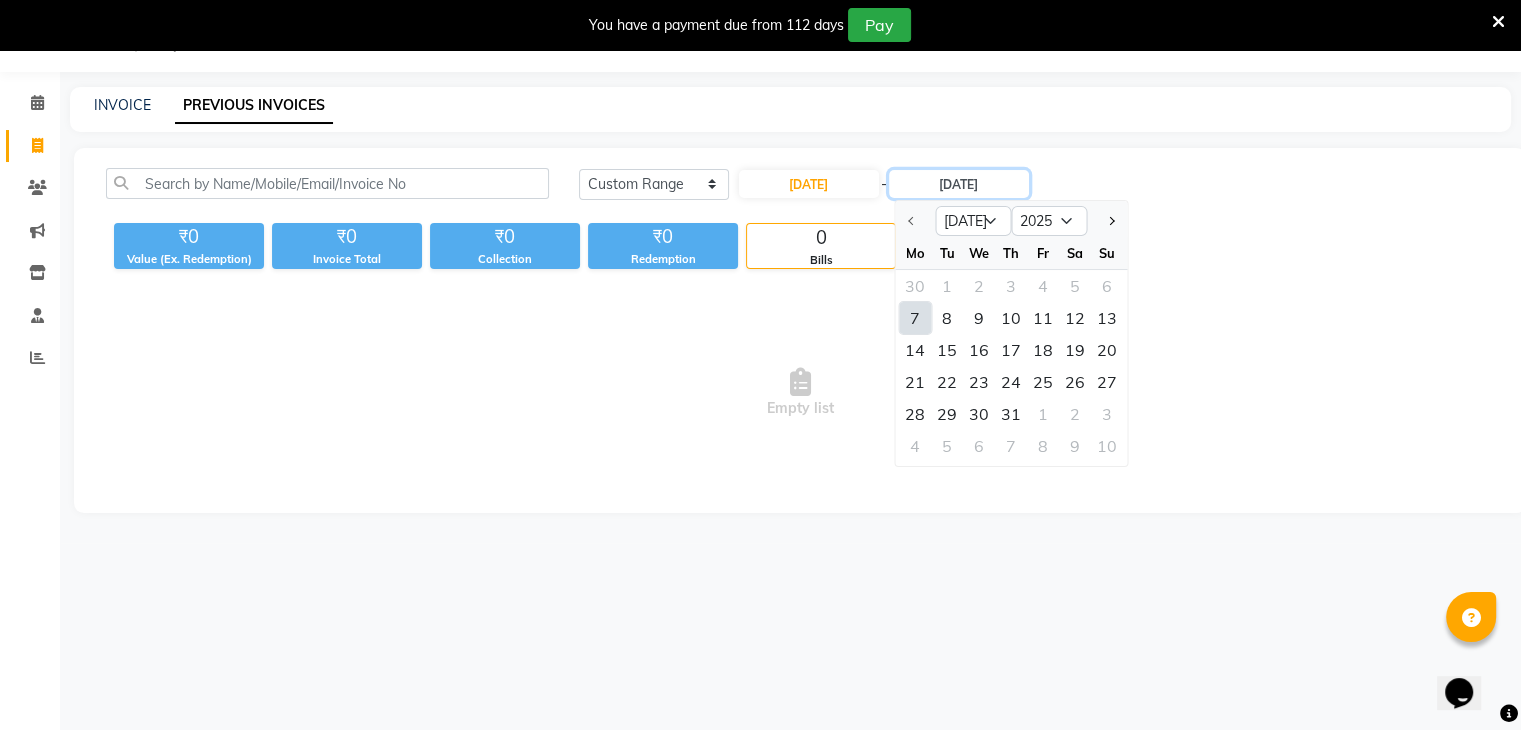 type on "07-07-2025" 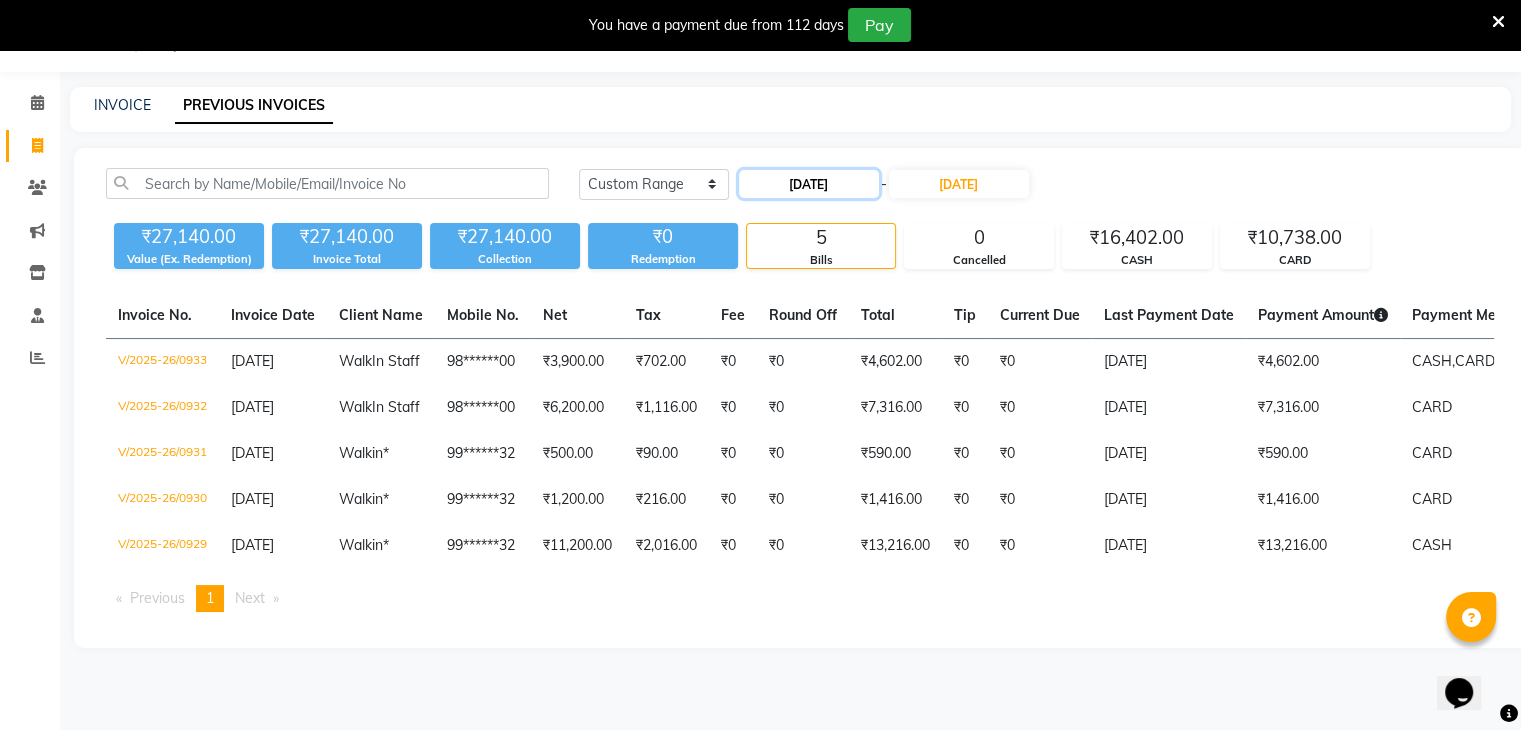 click on "07-07-2025" 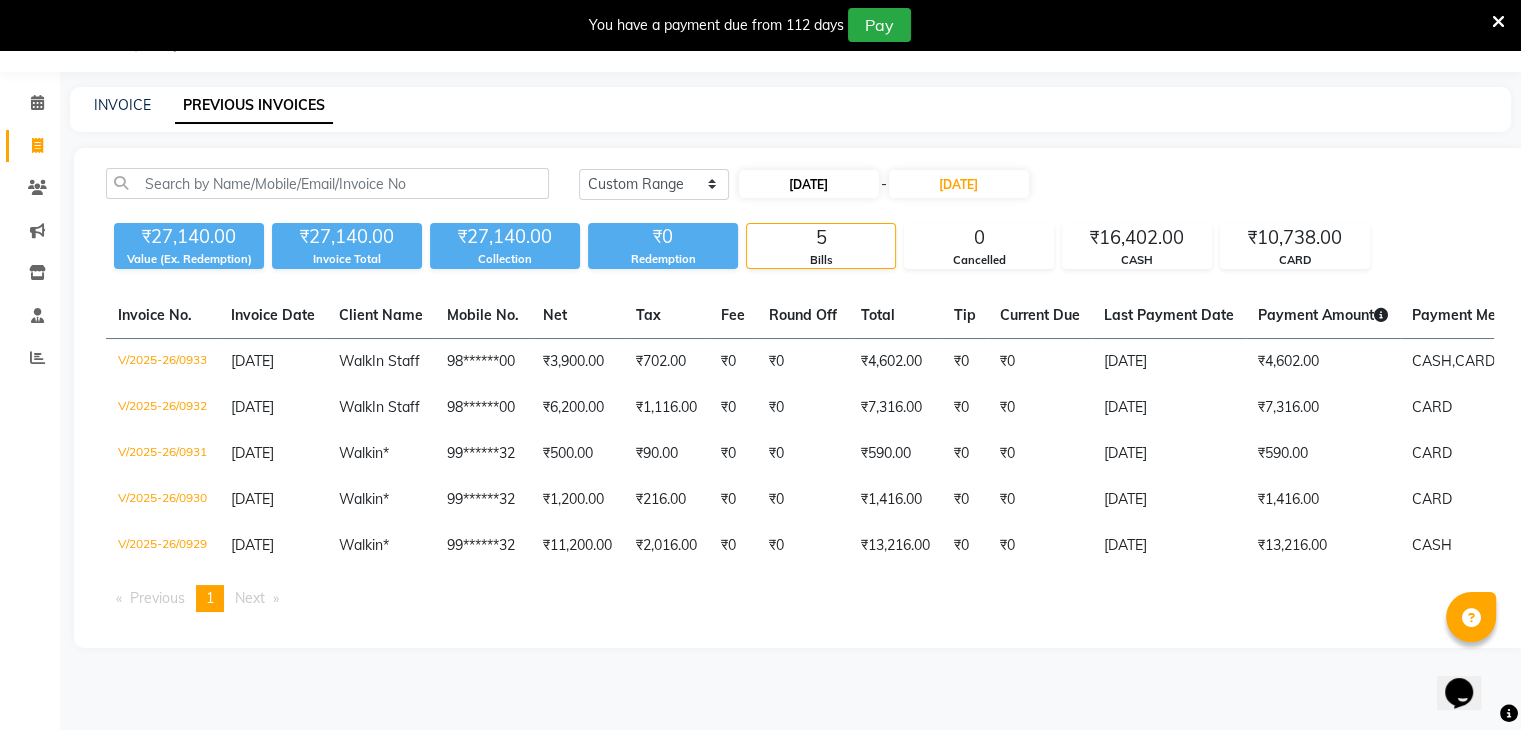 select on "7" 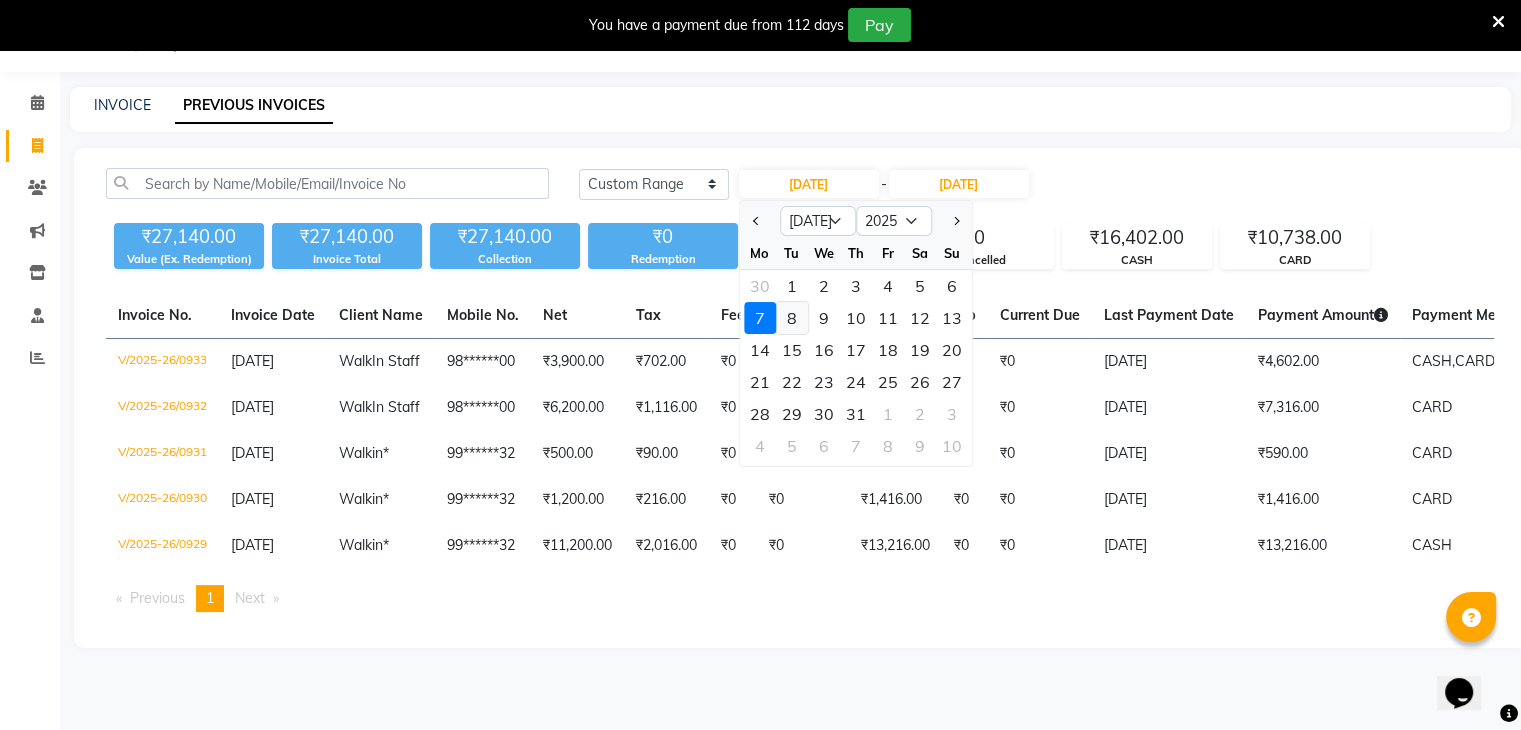click on "8" 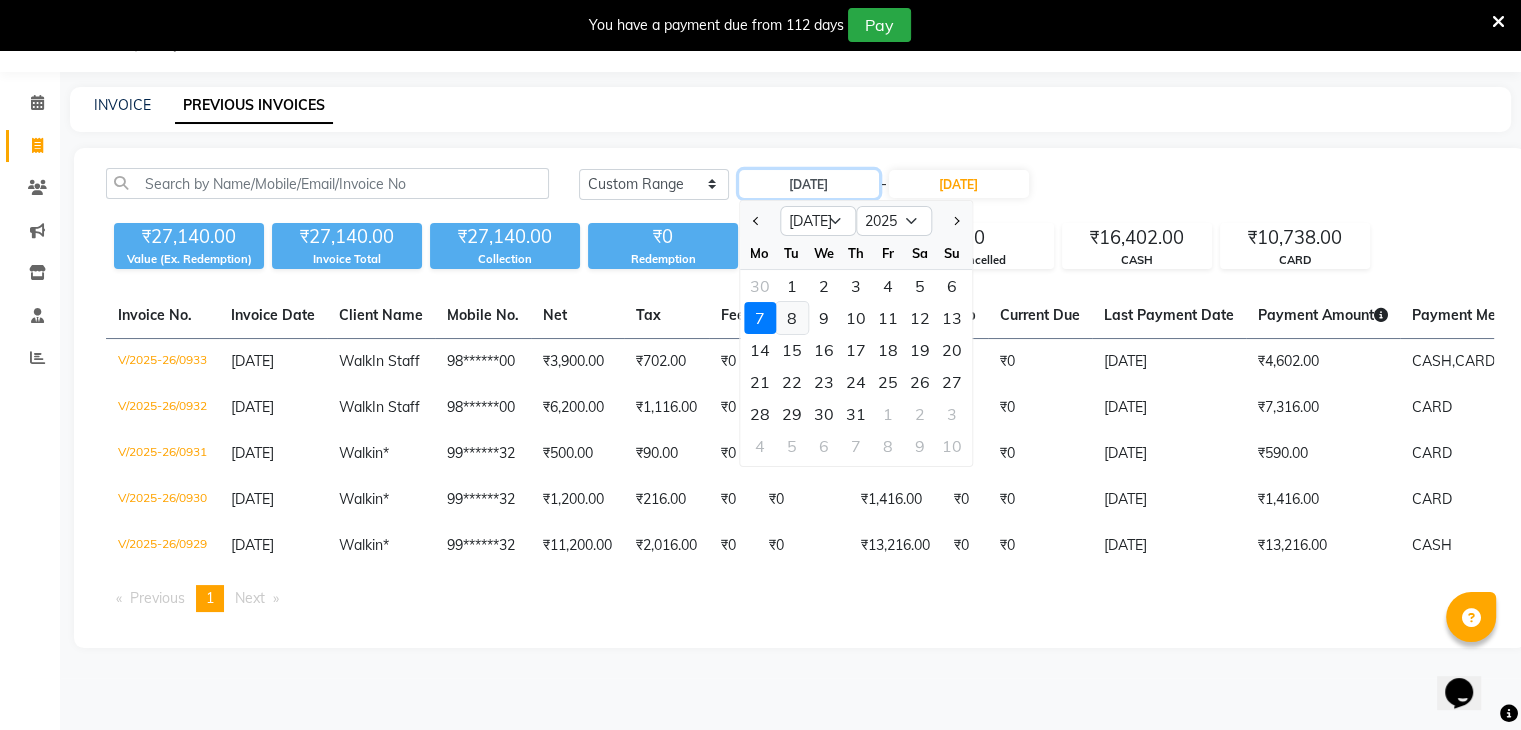 type on "08-07-2025" 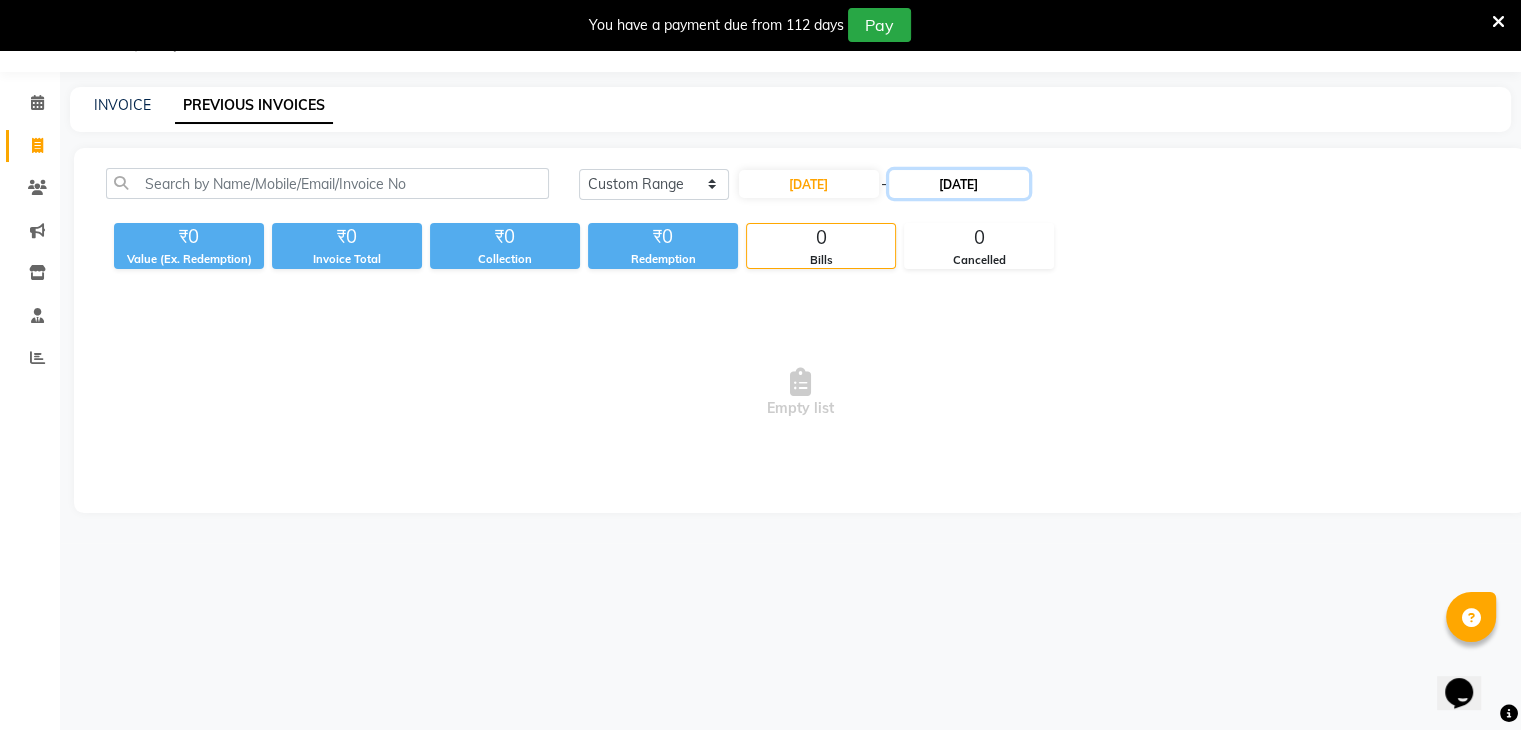 click on "07-07-2025" 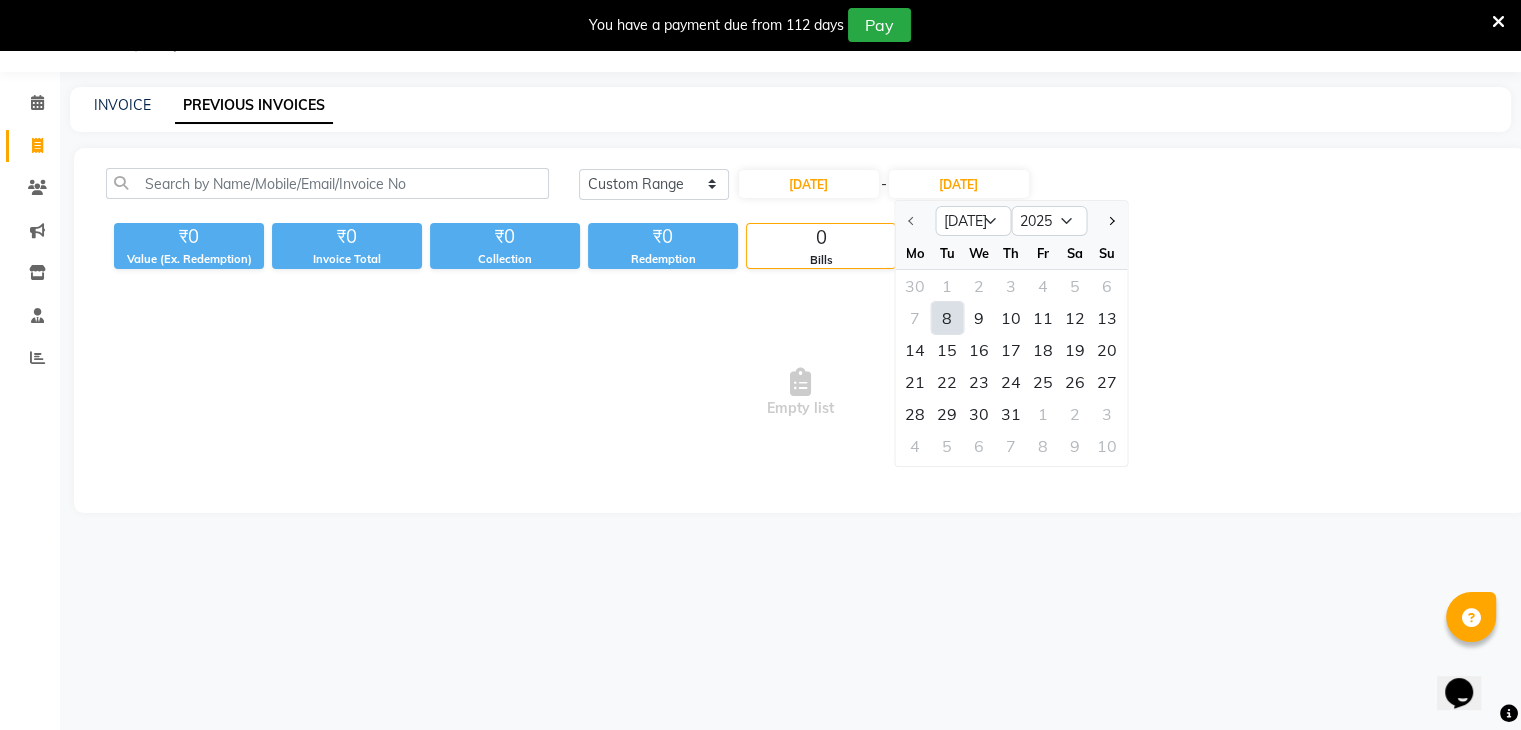 click on "8" 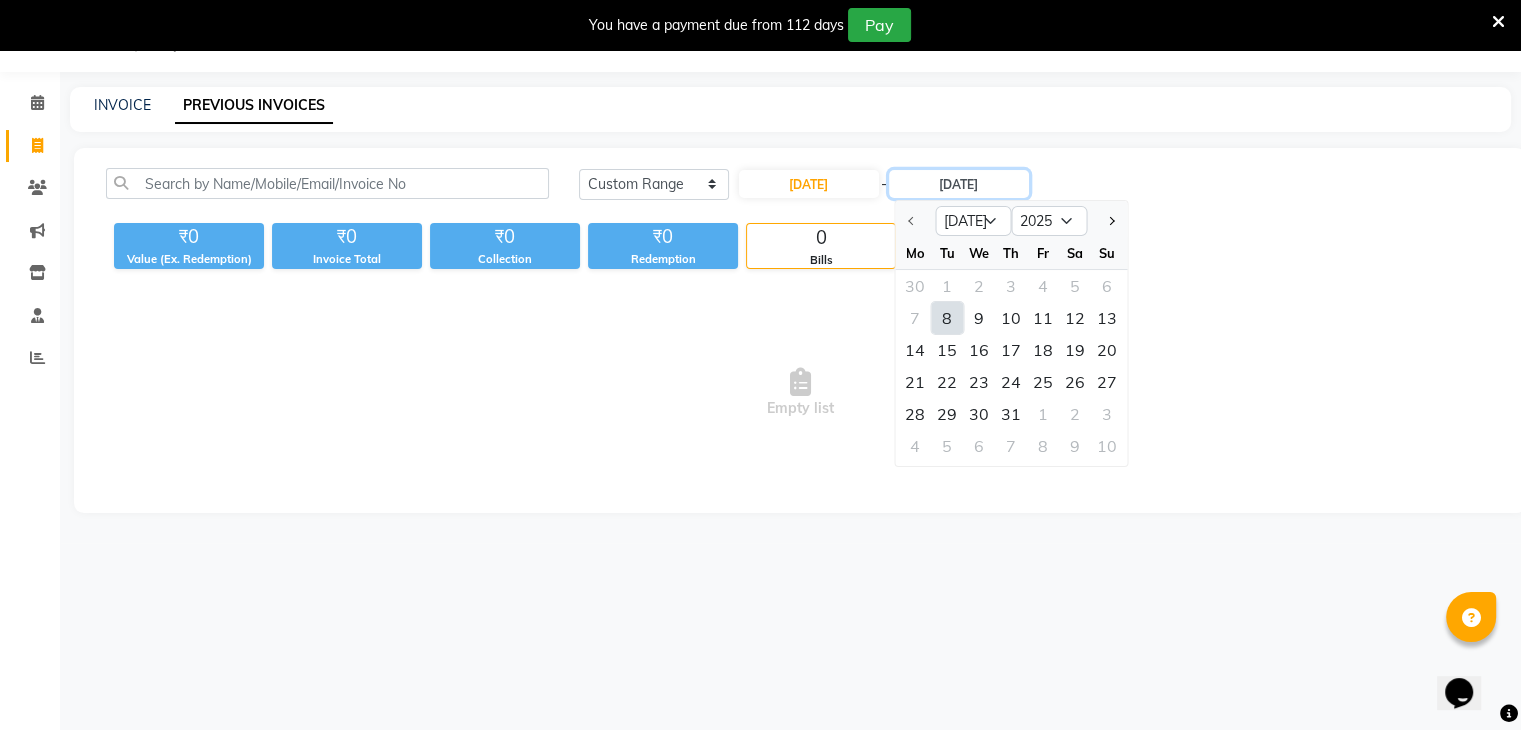 type on "08-07-2025" 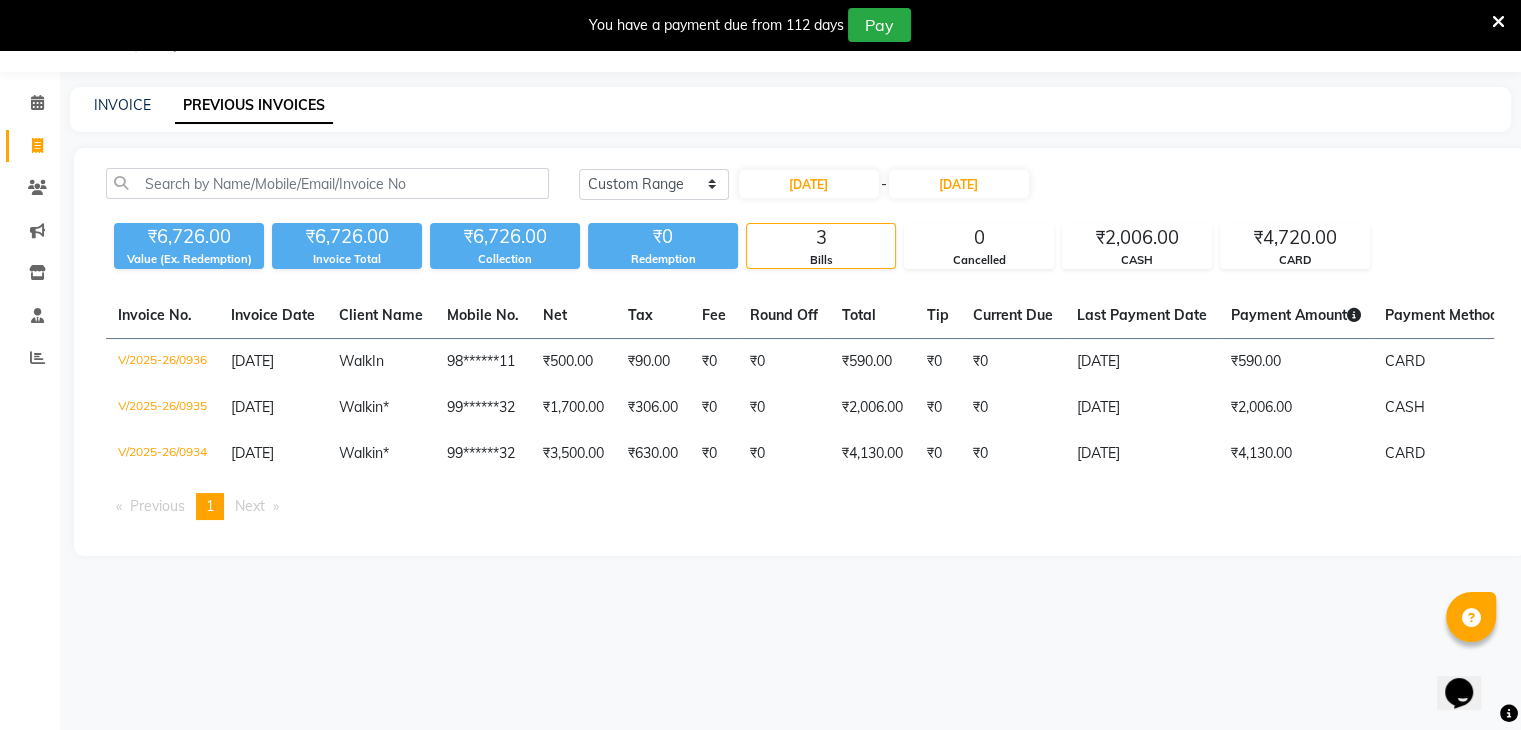 click on "08-07-2025 - 08-07-2025" 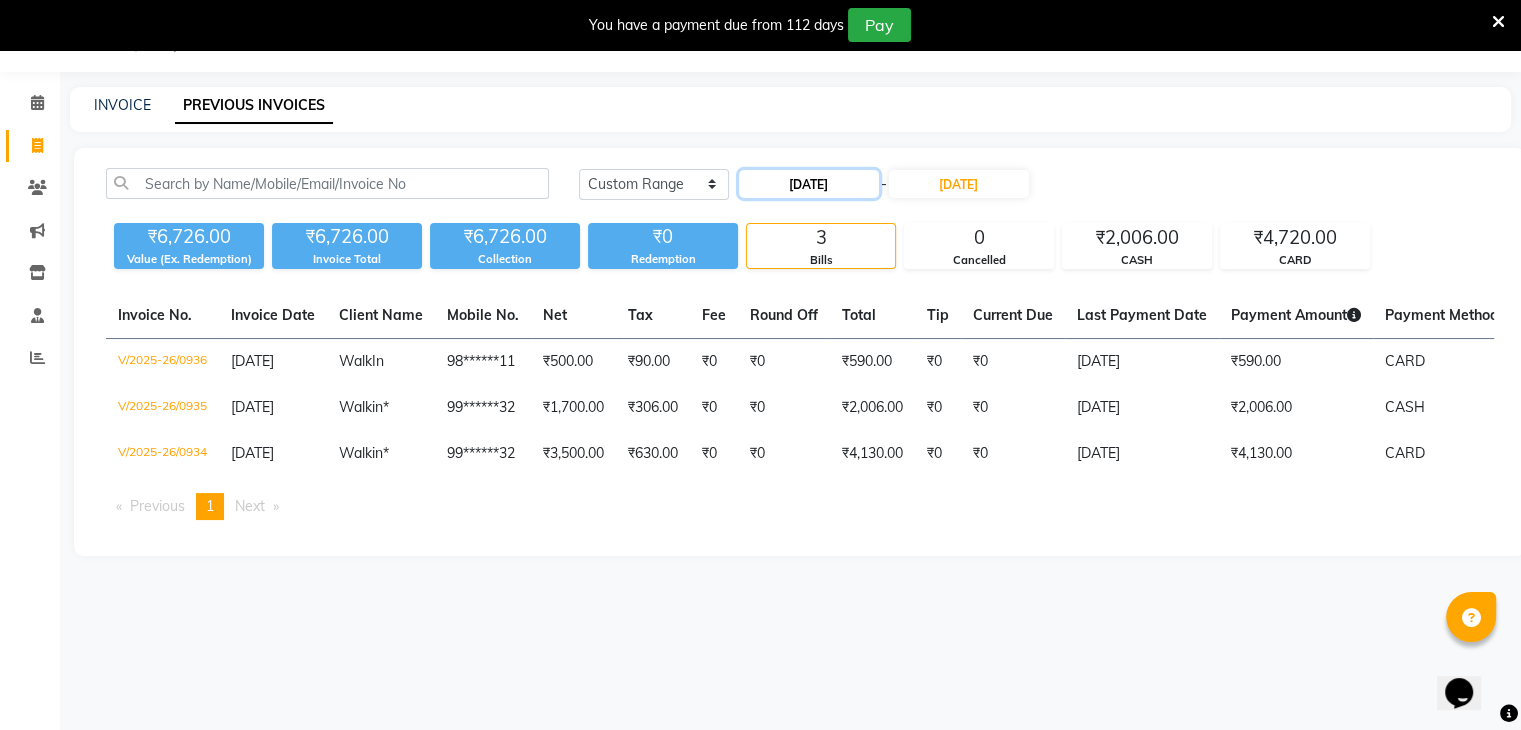 click on "08-07-2025" 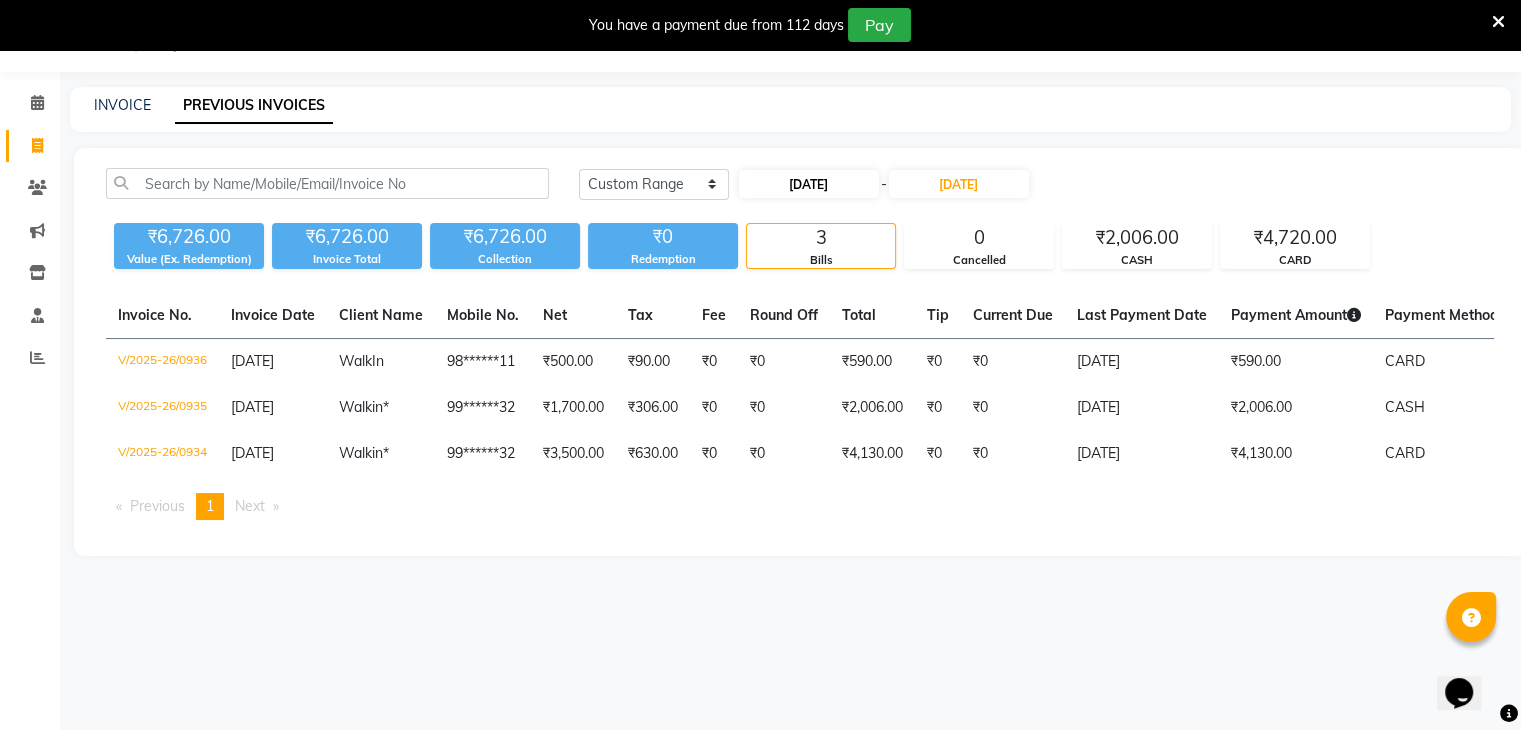 select on "7" 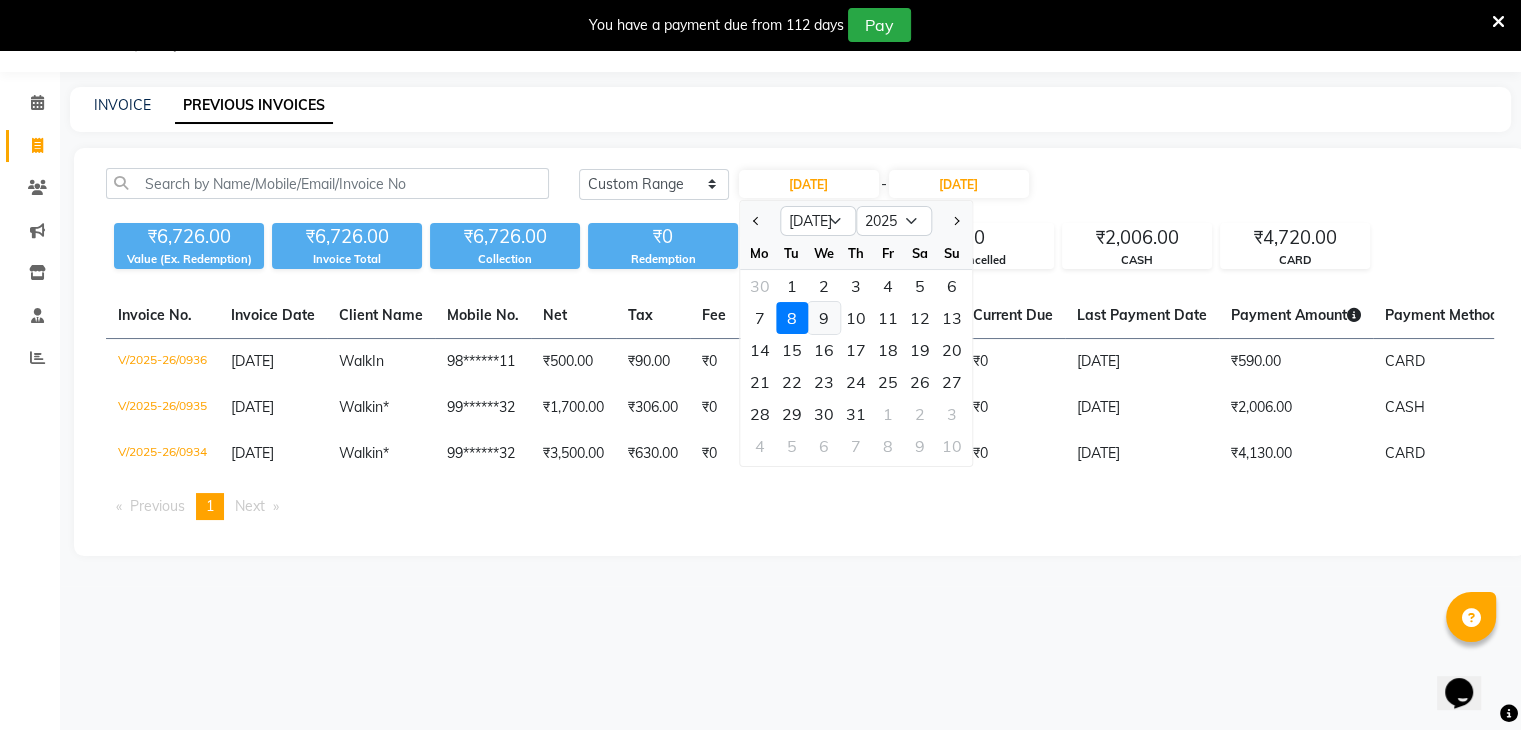 click on "9" 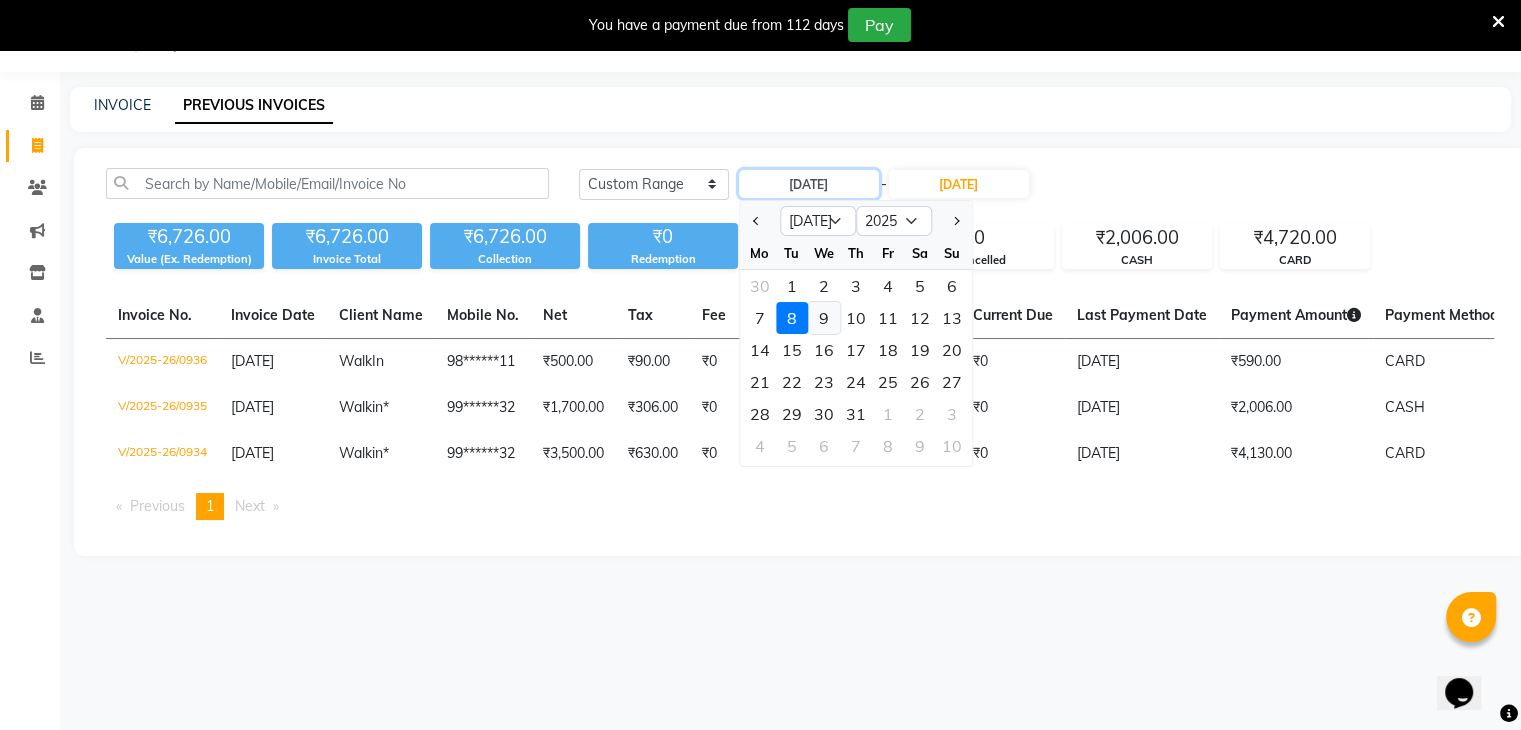 type on "09-07-2025" 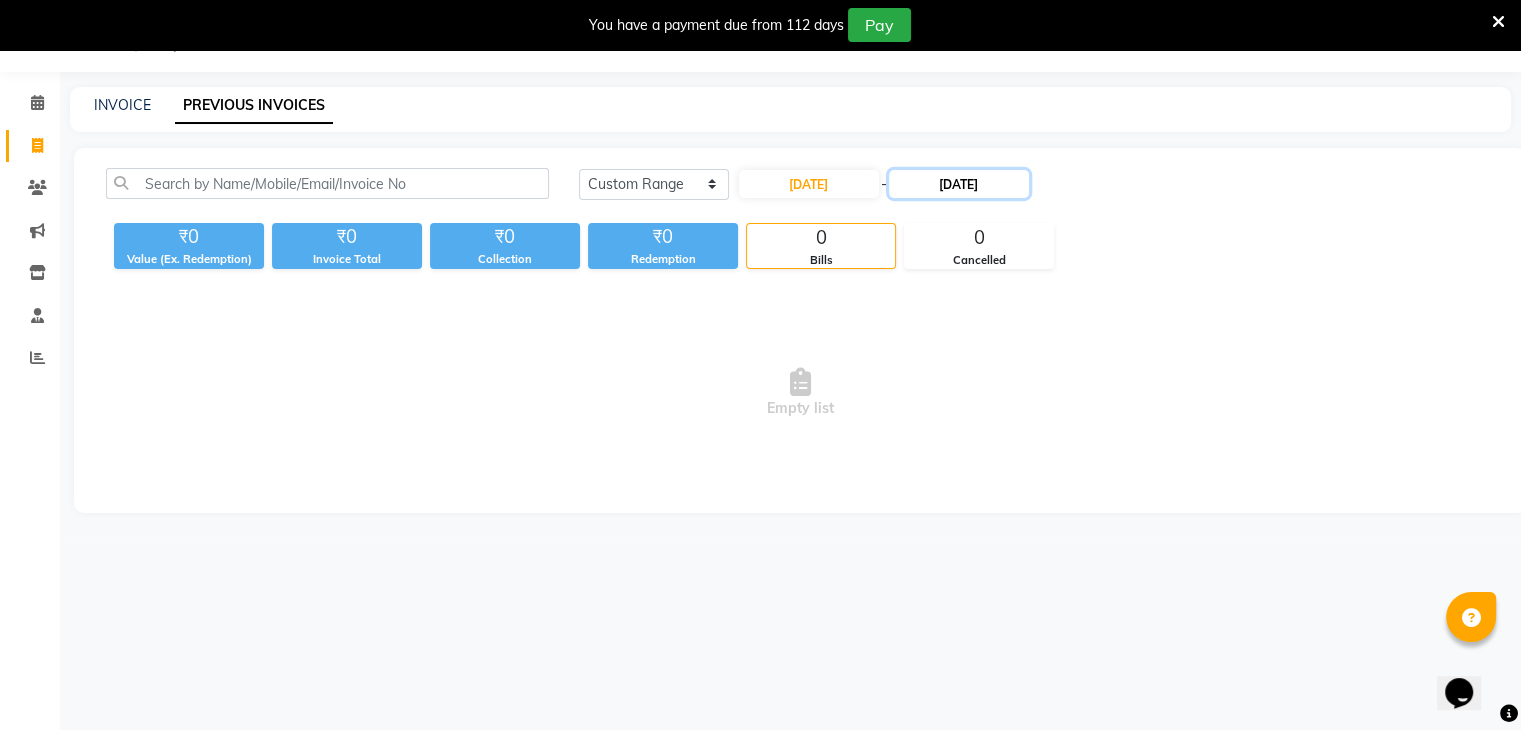 click on "08-07-2025" 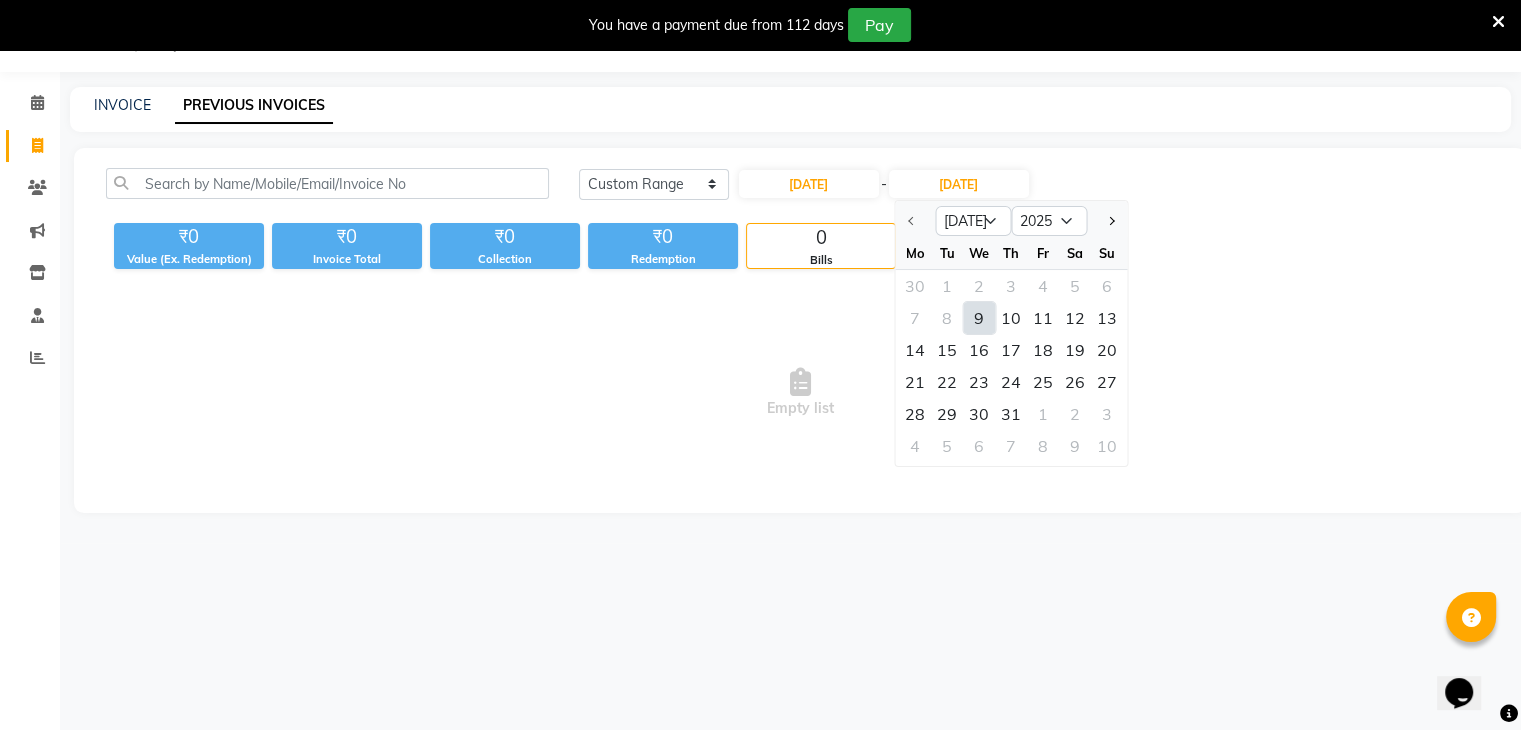 click on "9" 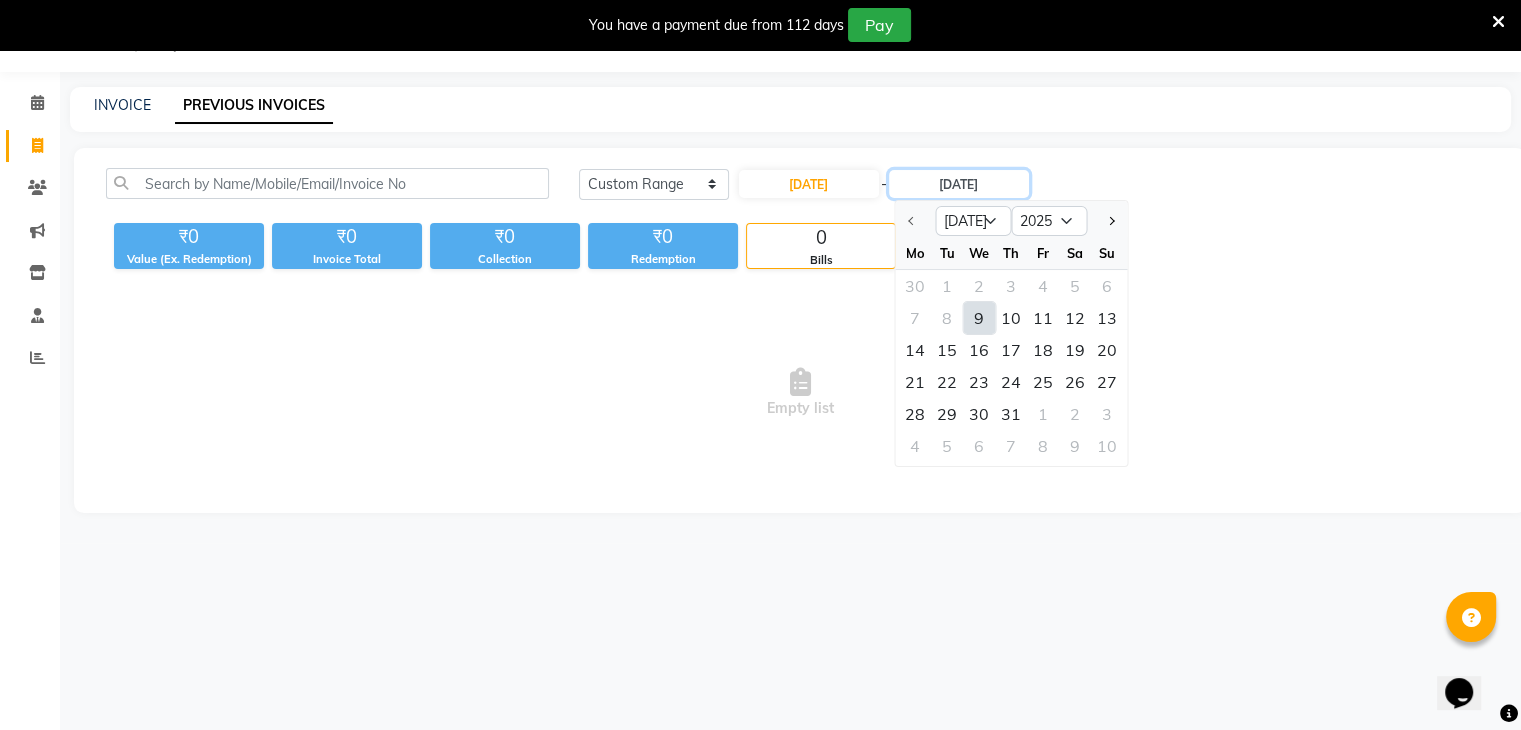 type on "09-07-2025" 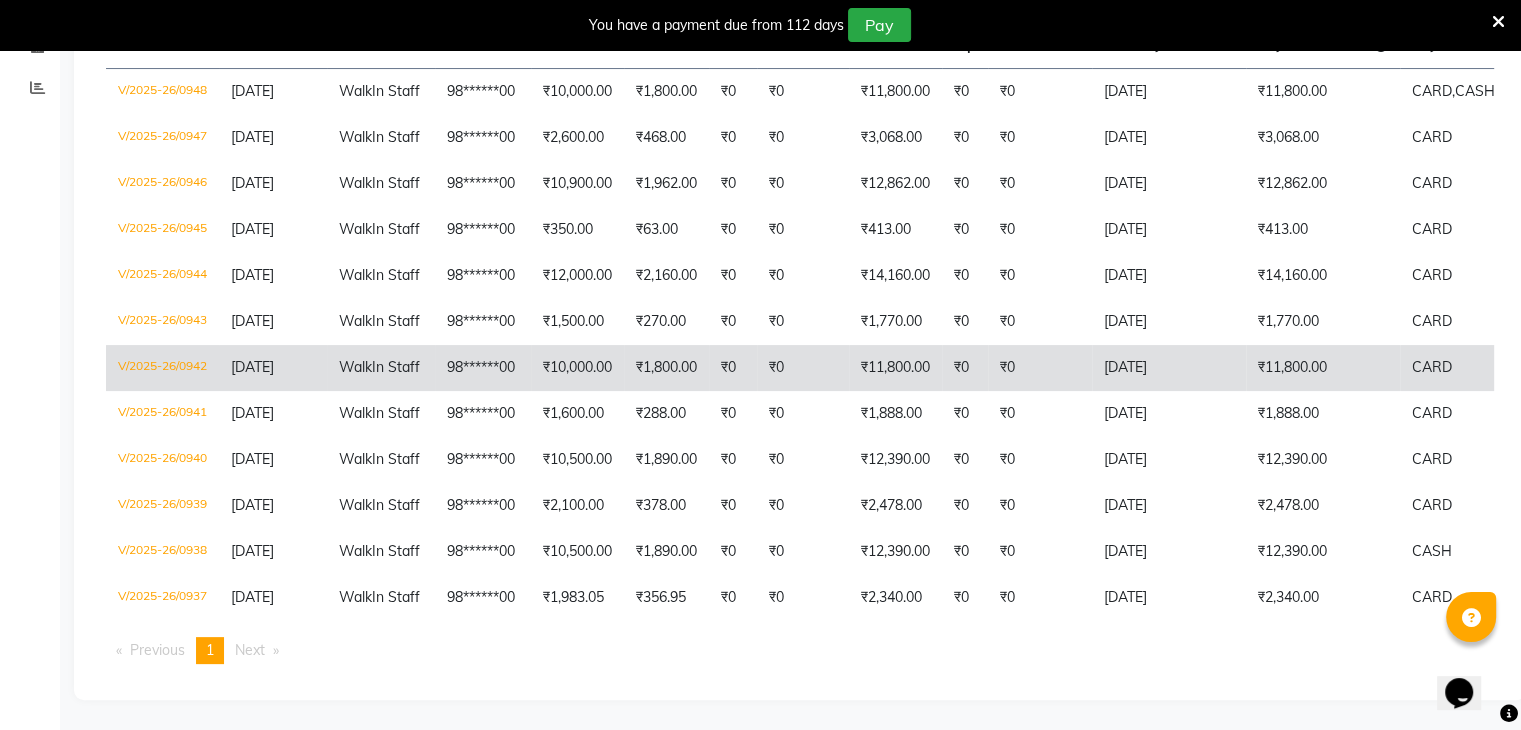 scroll, scrollTop: 575, scrollLeft: 0, axis: vertical 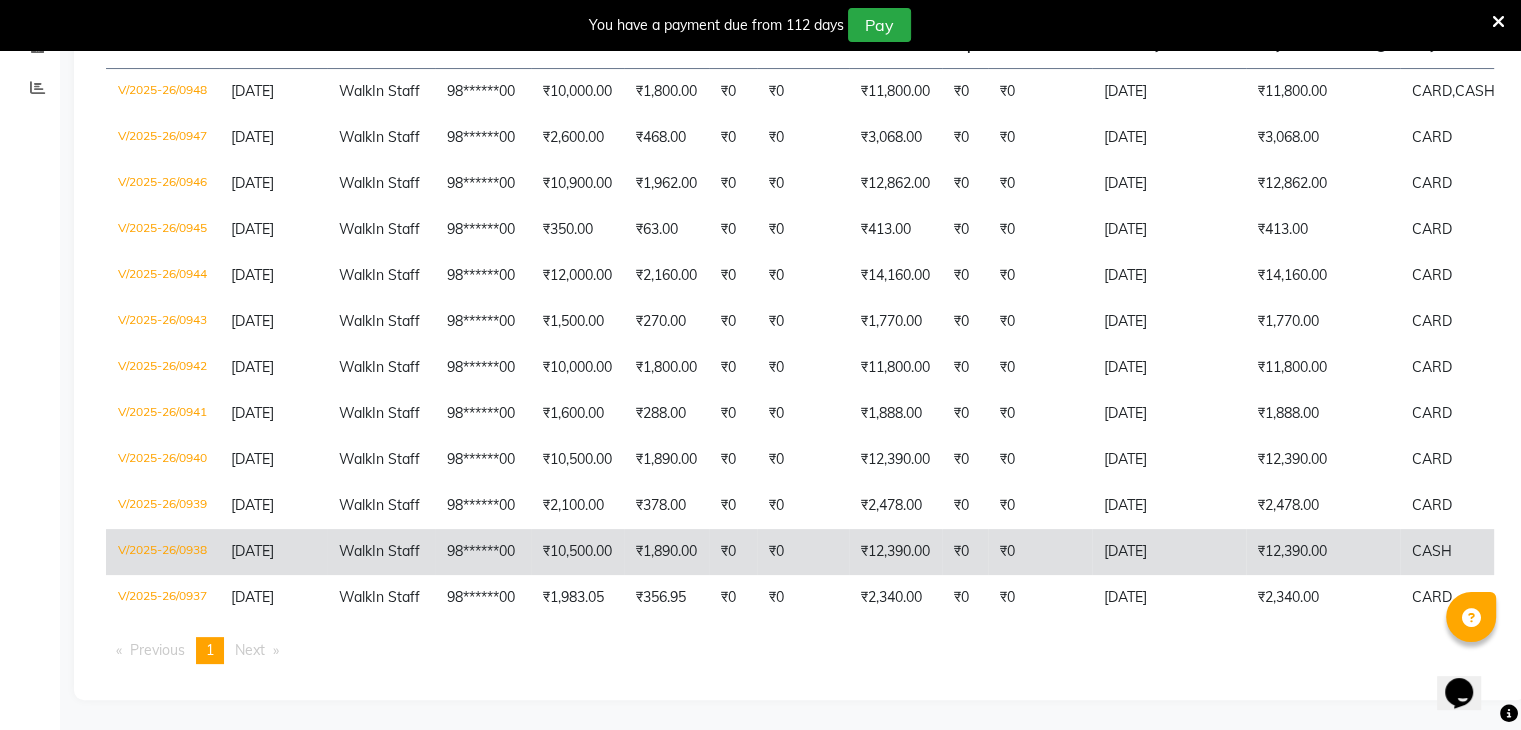 click on "₹12,390.00" 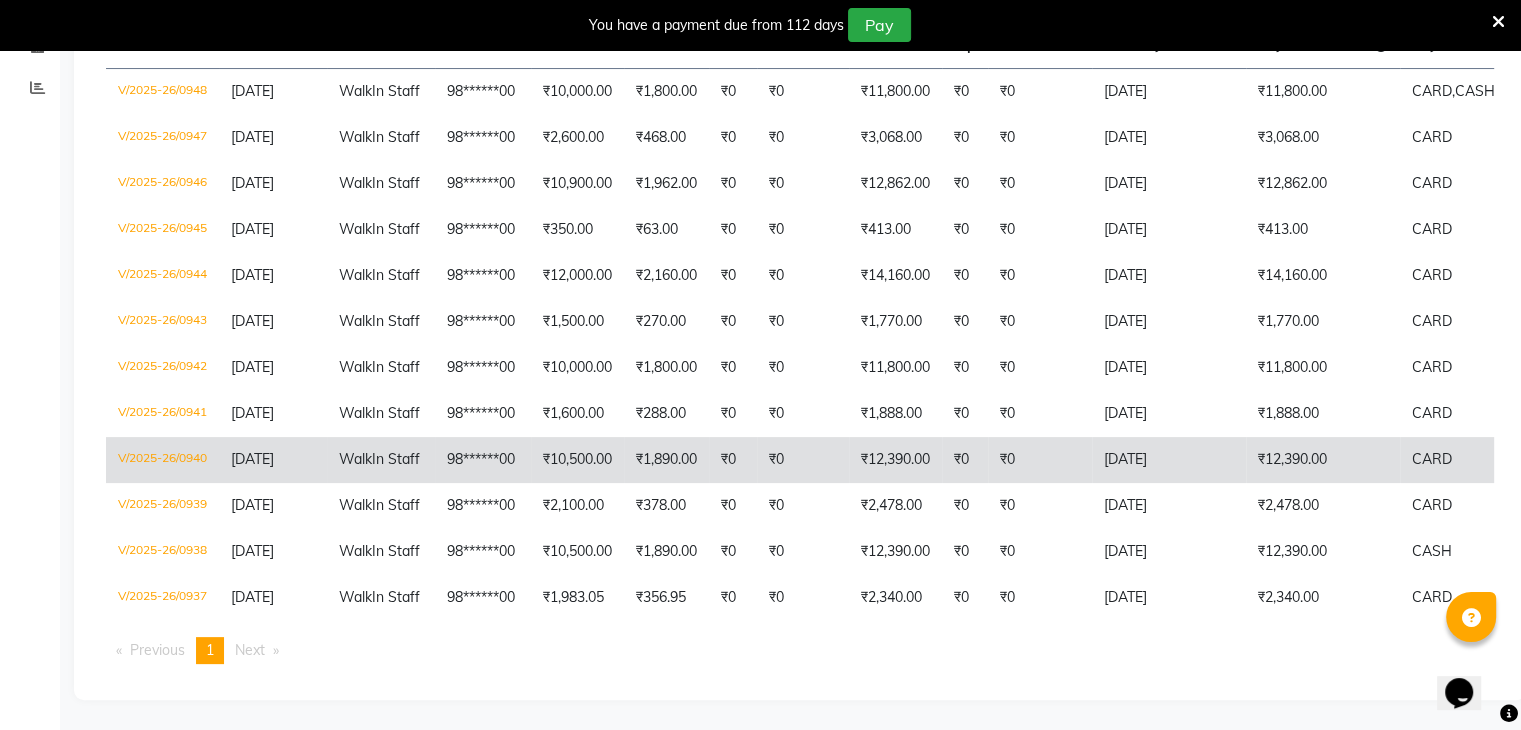 click on "₹12,390.00" 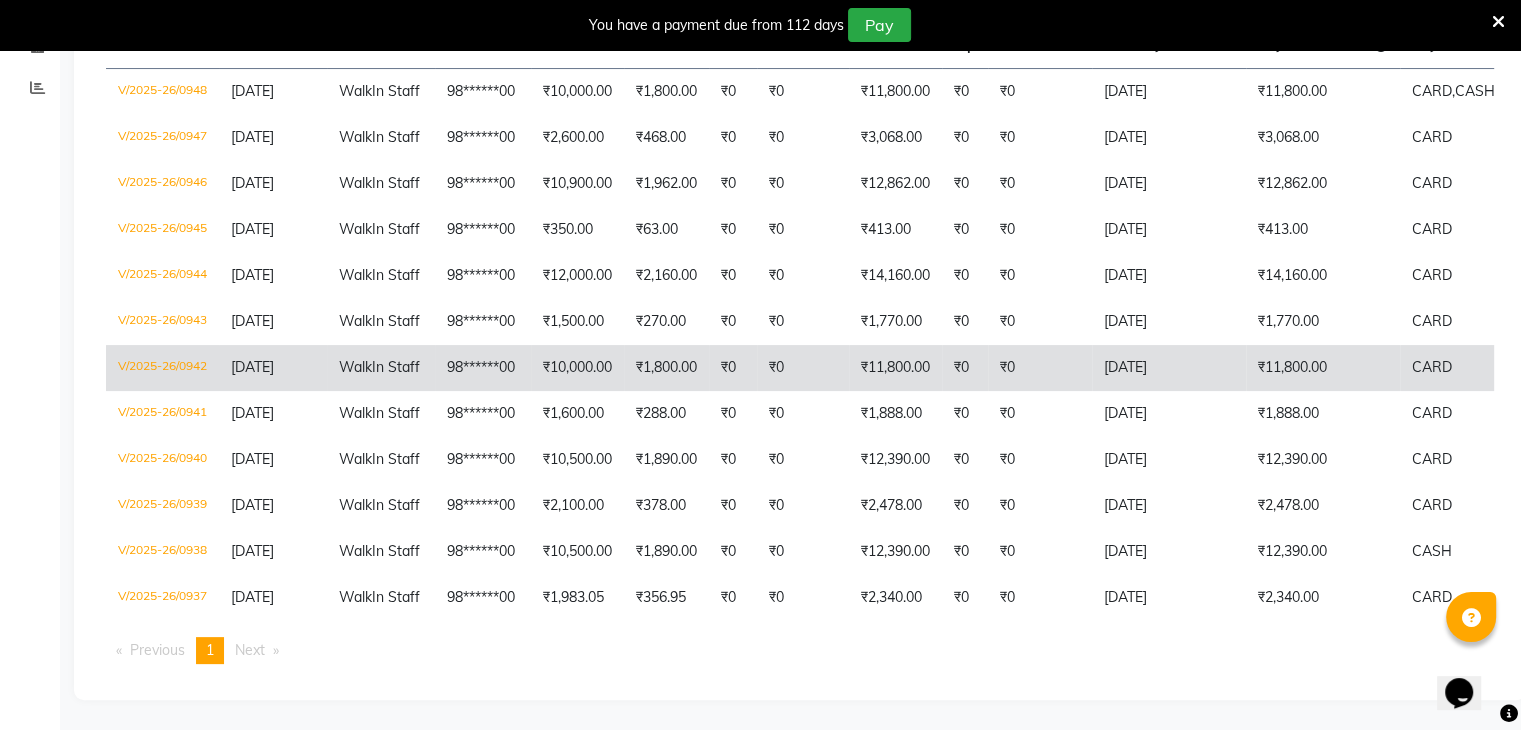 click on "₹11,800.00" 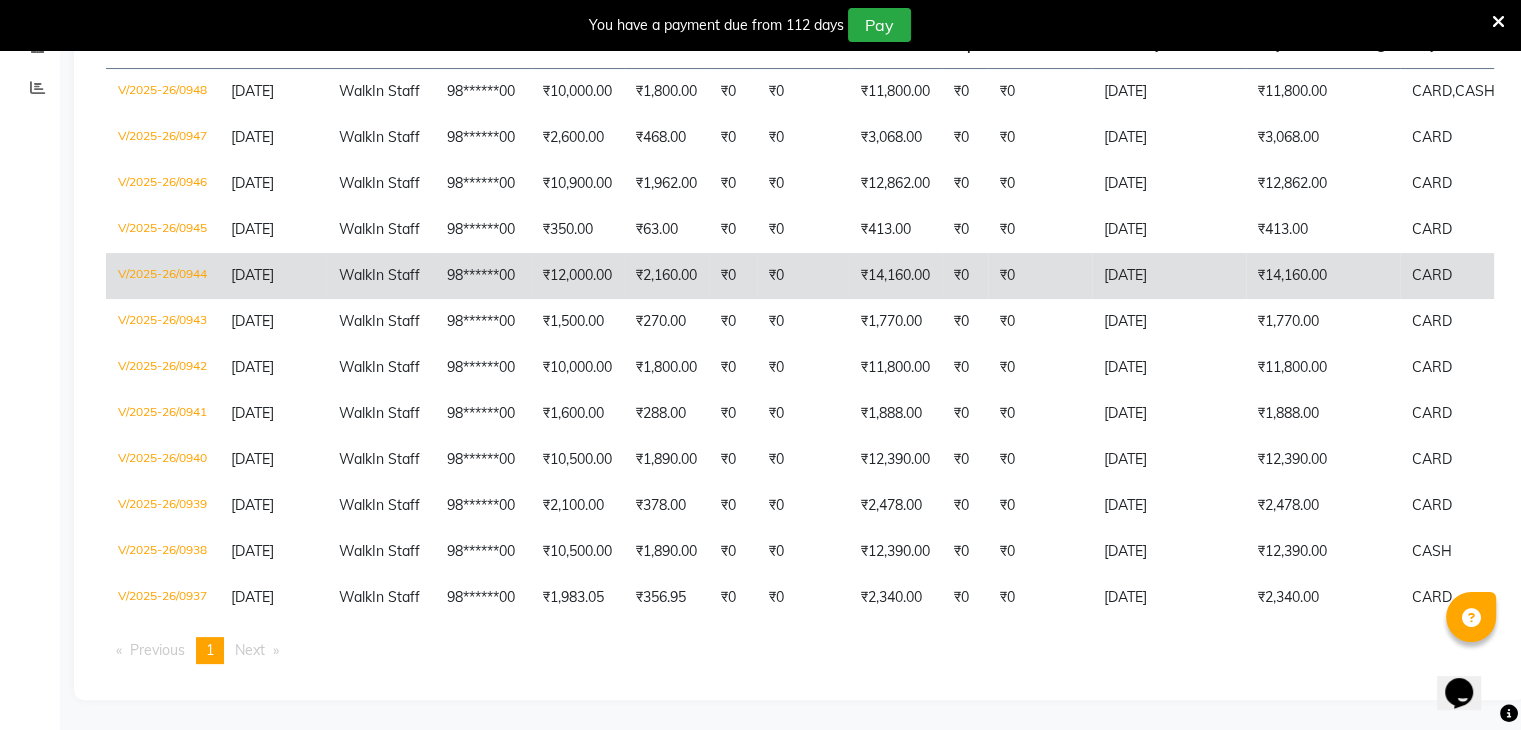 click on "₹14,160.00" 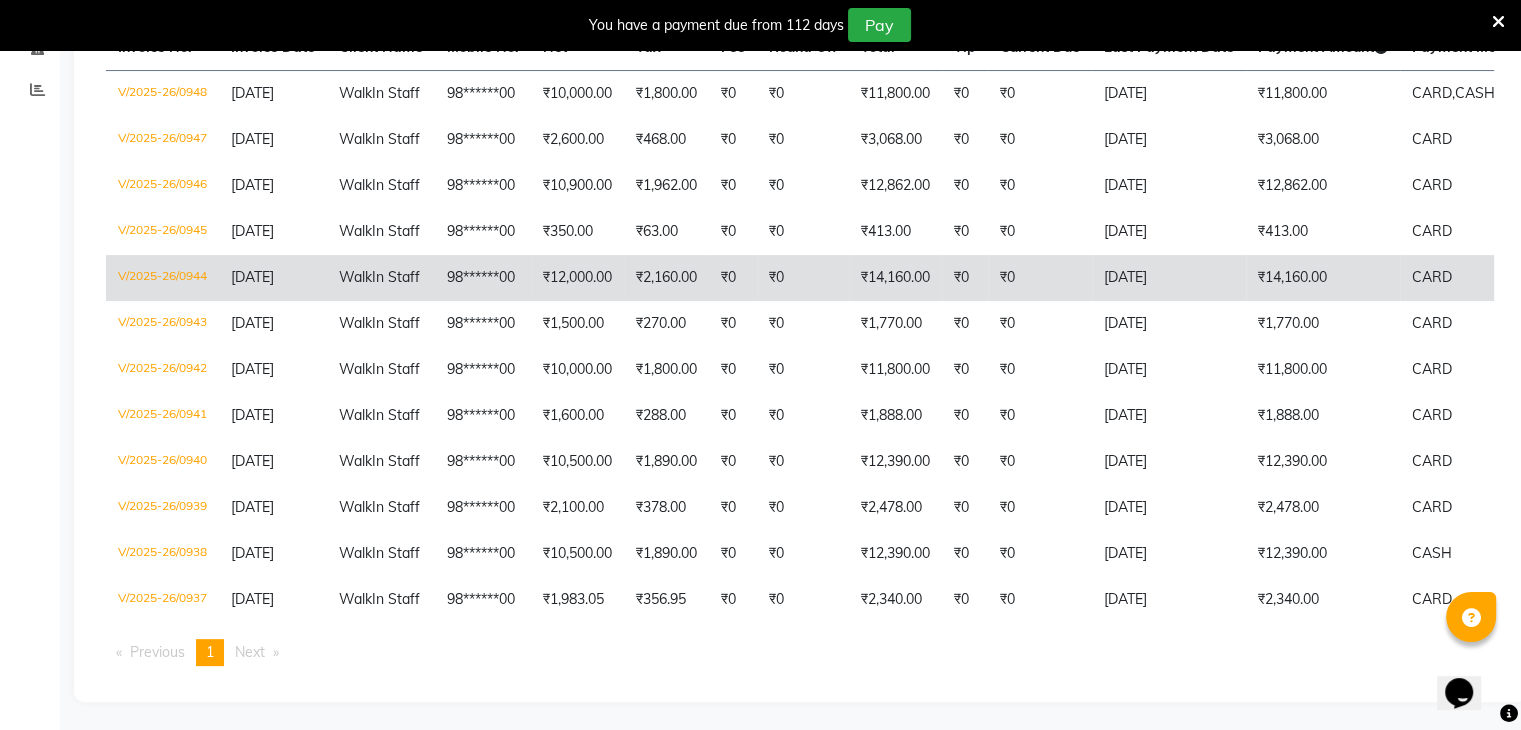 scroll, scrollTop: 311, scrollLeft: 0, axis: vertical 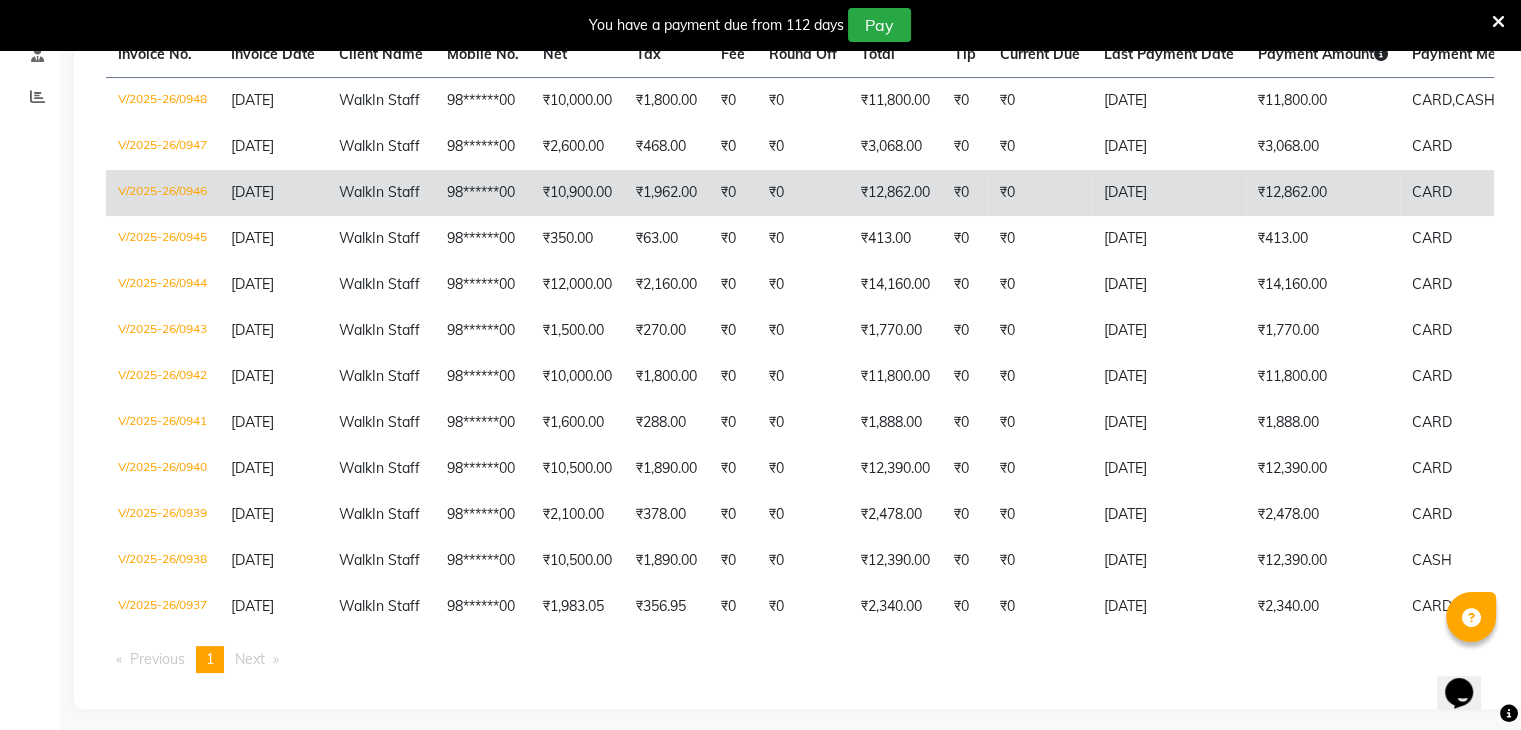 click on "₹12,862.00" 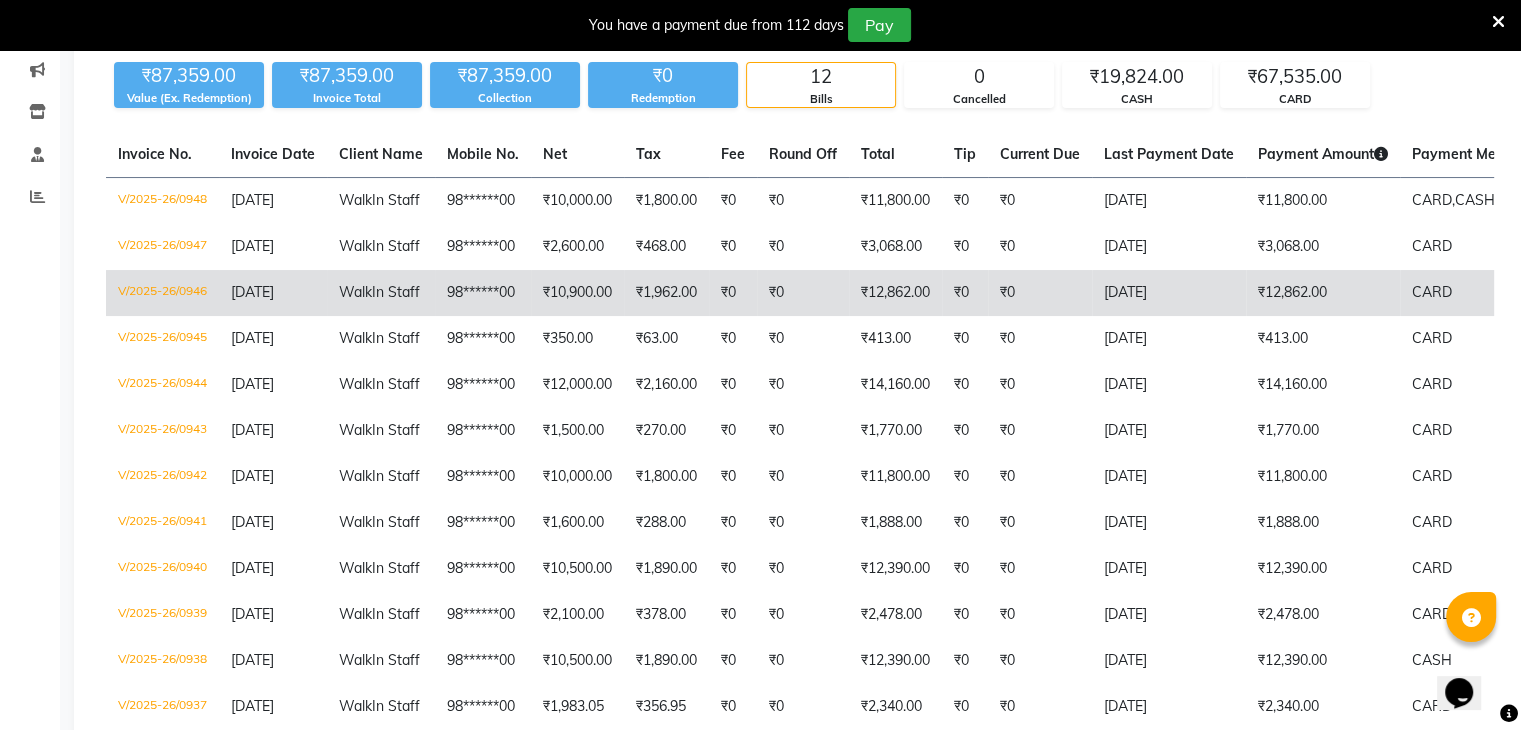 scroll, scrollTop: 209, scrollLeft: 0, axis: vertical 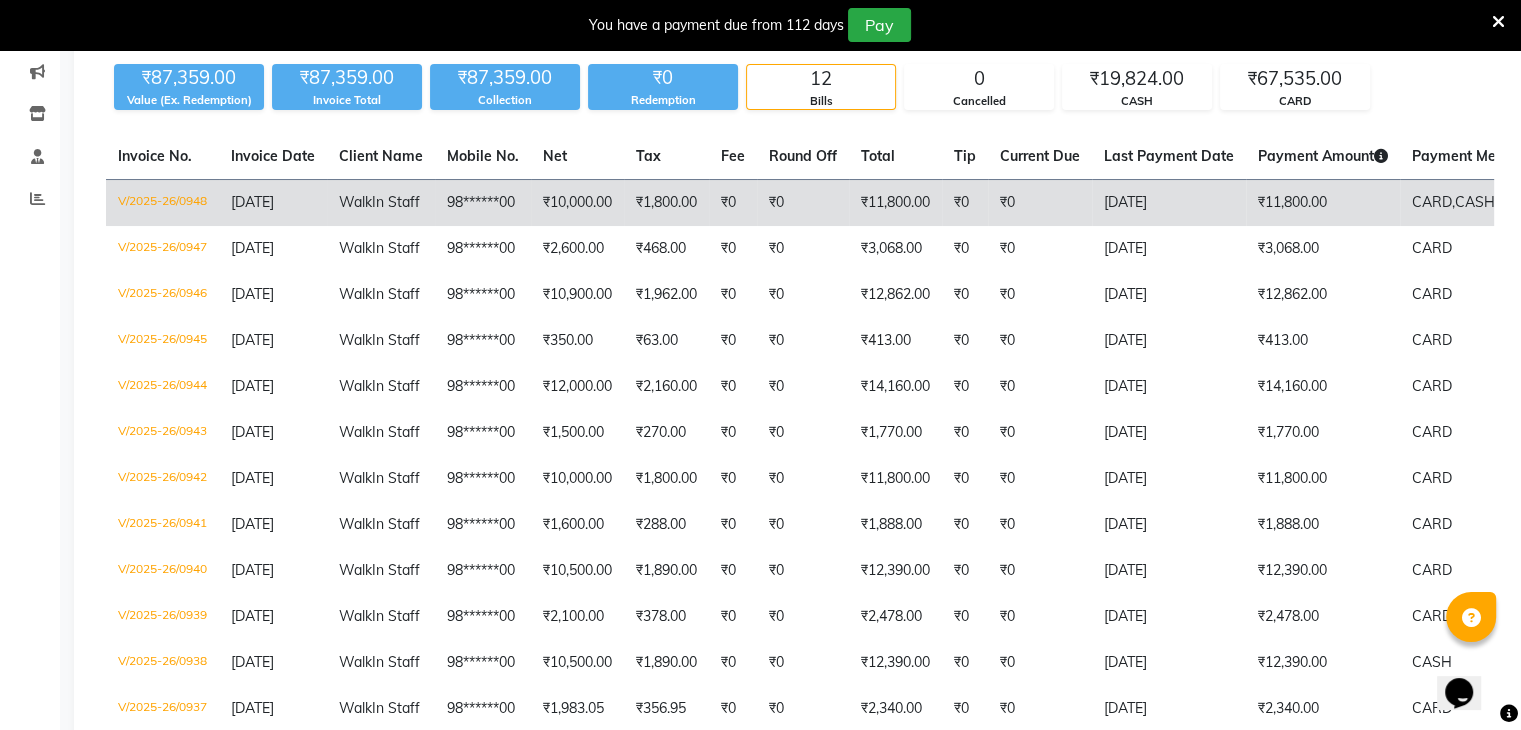 click on "₹0" 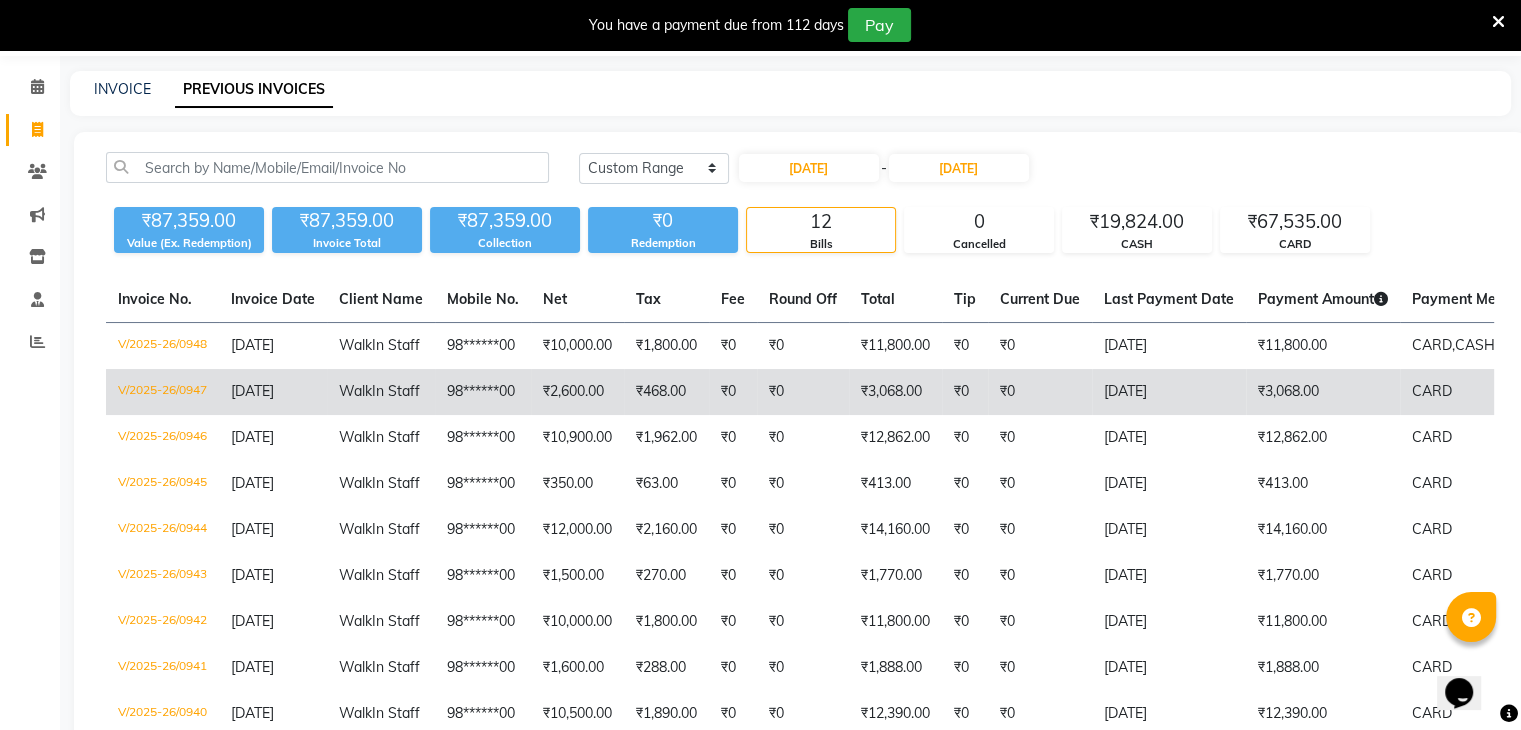 scroll, scrollTop: 55, scrollLeft: 0, axis: vertical 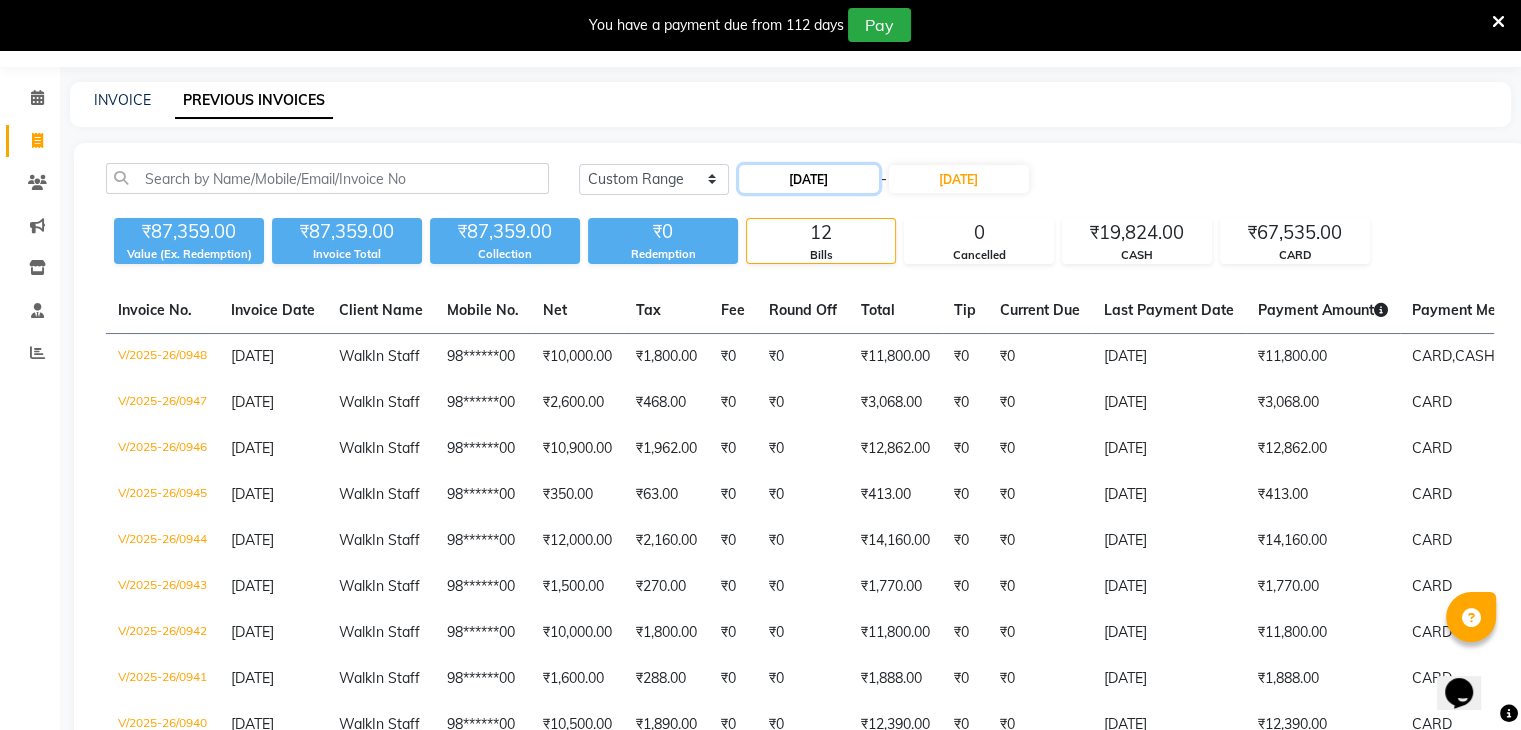 click on "09-07-2025" 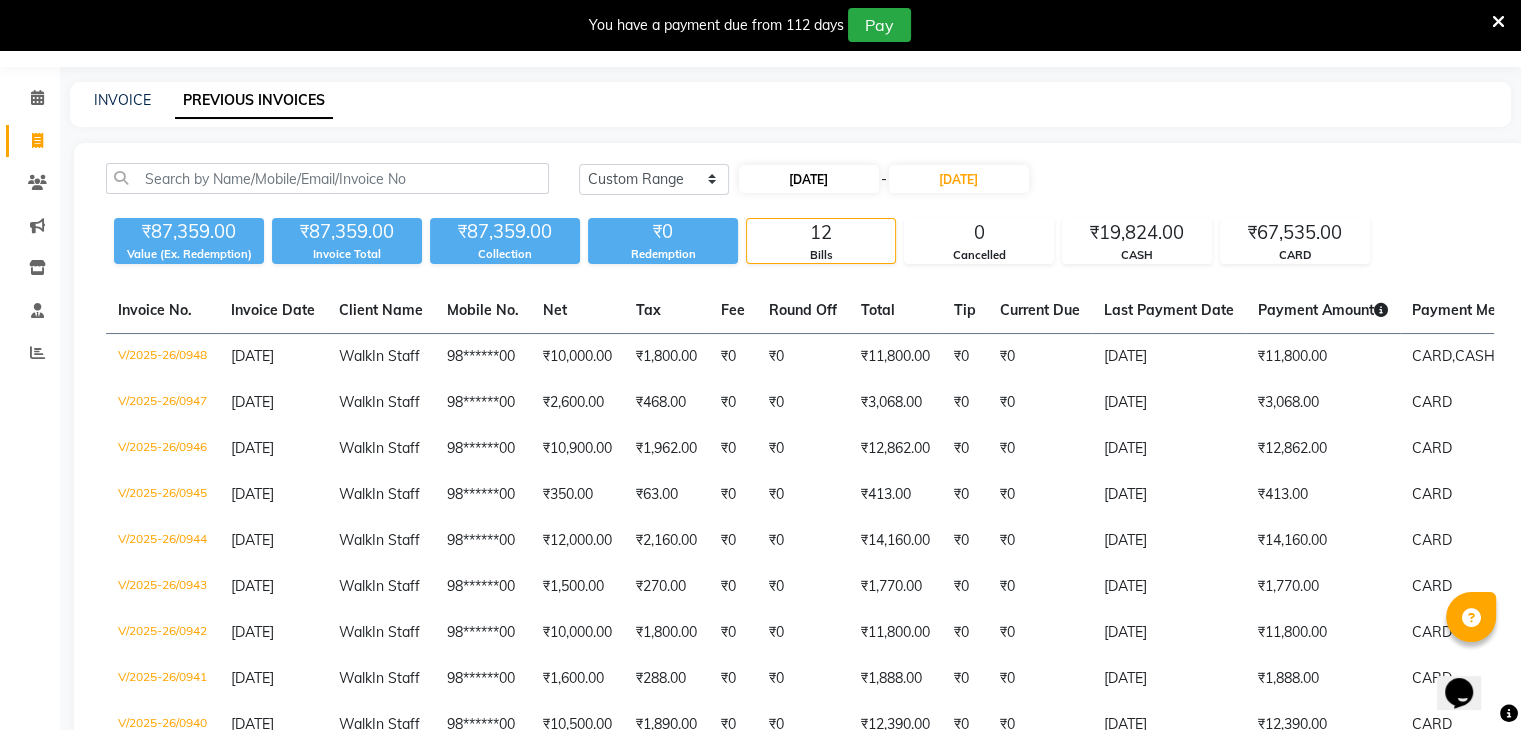 select on "7" 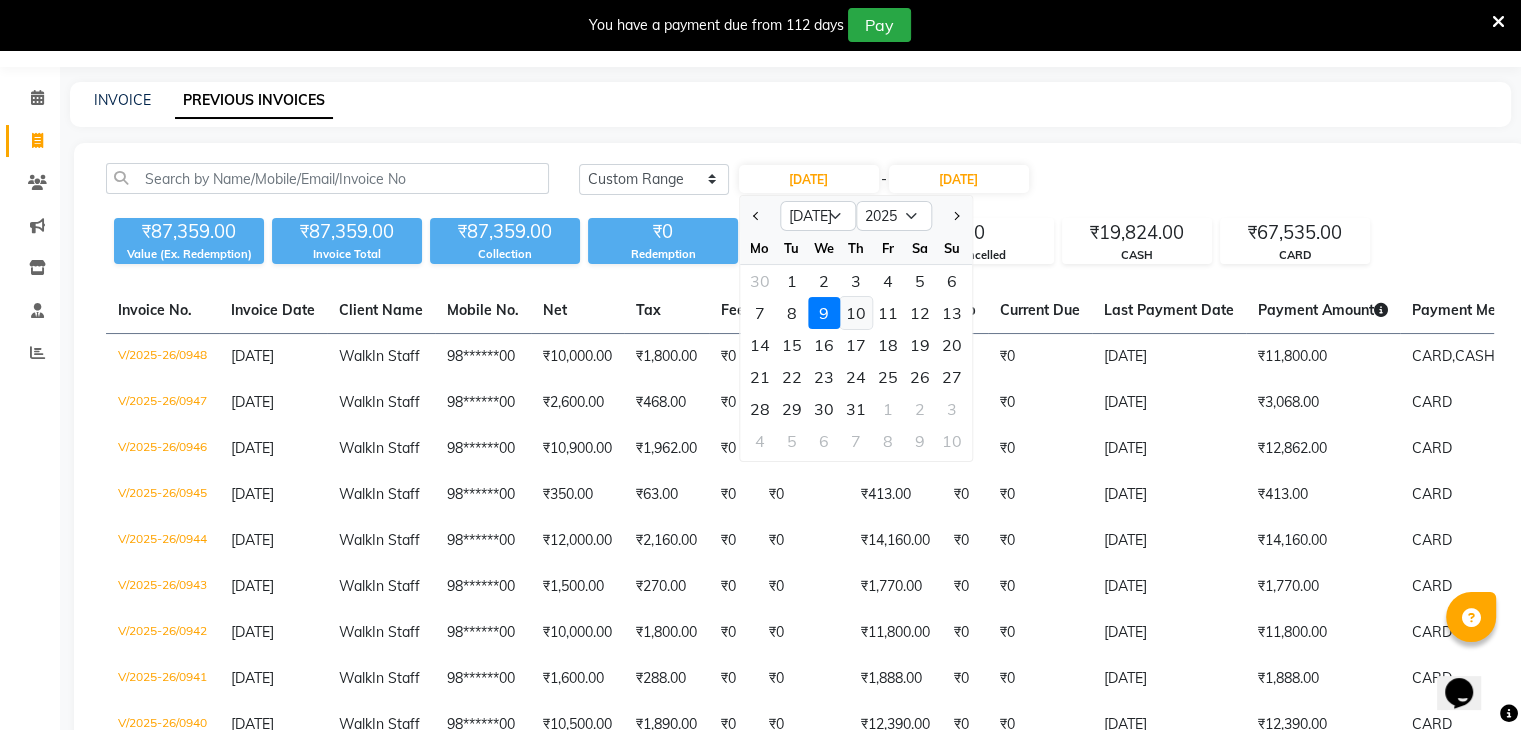 click on "10" 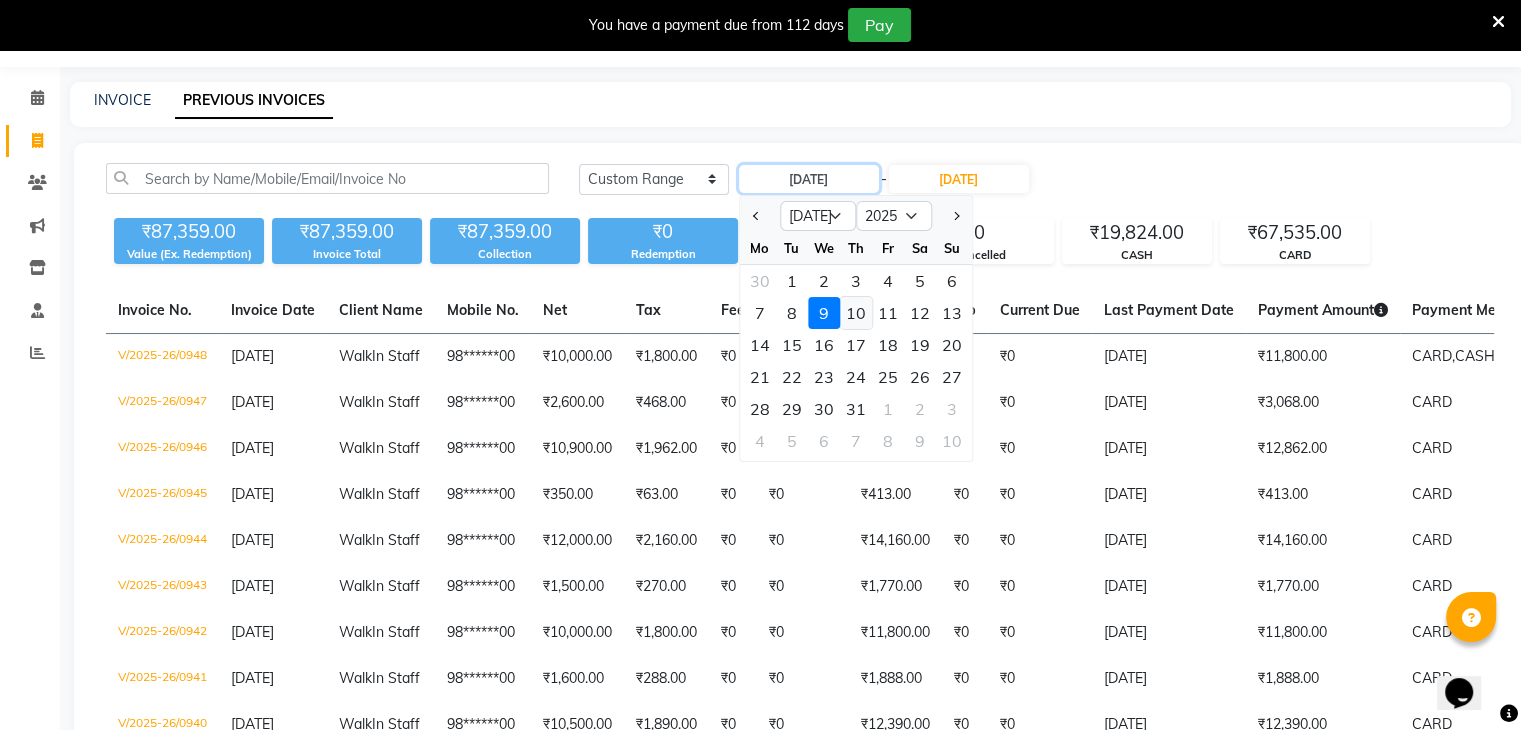 type on "10-07-2025" 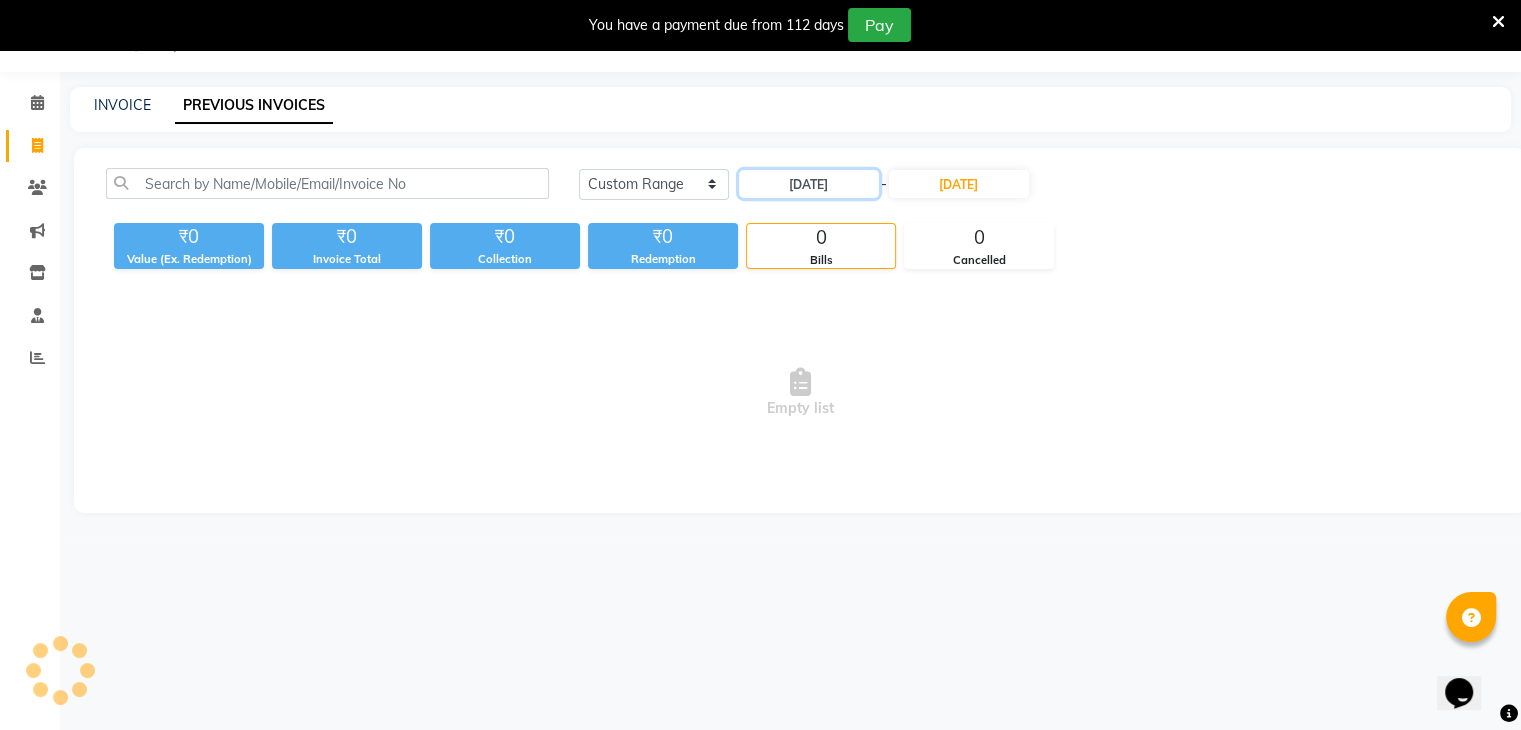 scroll, scrollTop: 50, scrollLeft: 0, axis: vertical 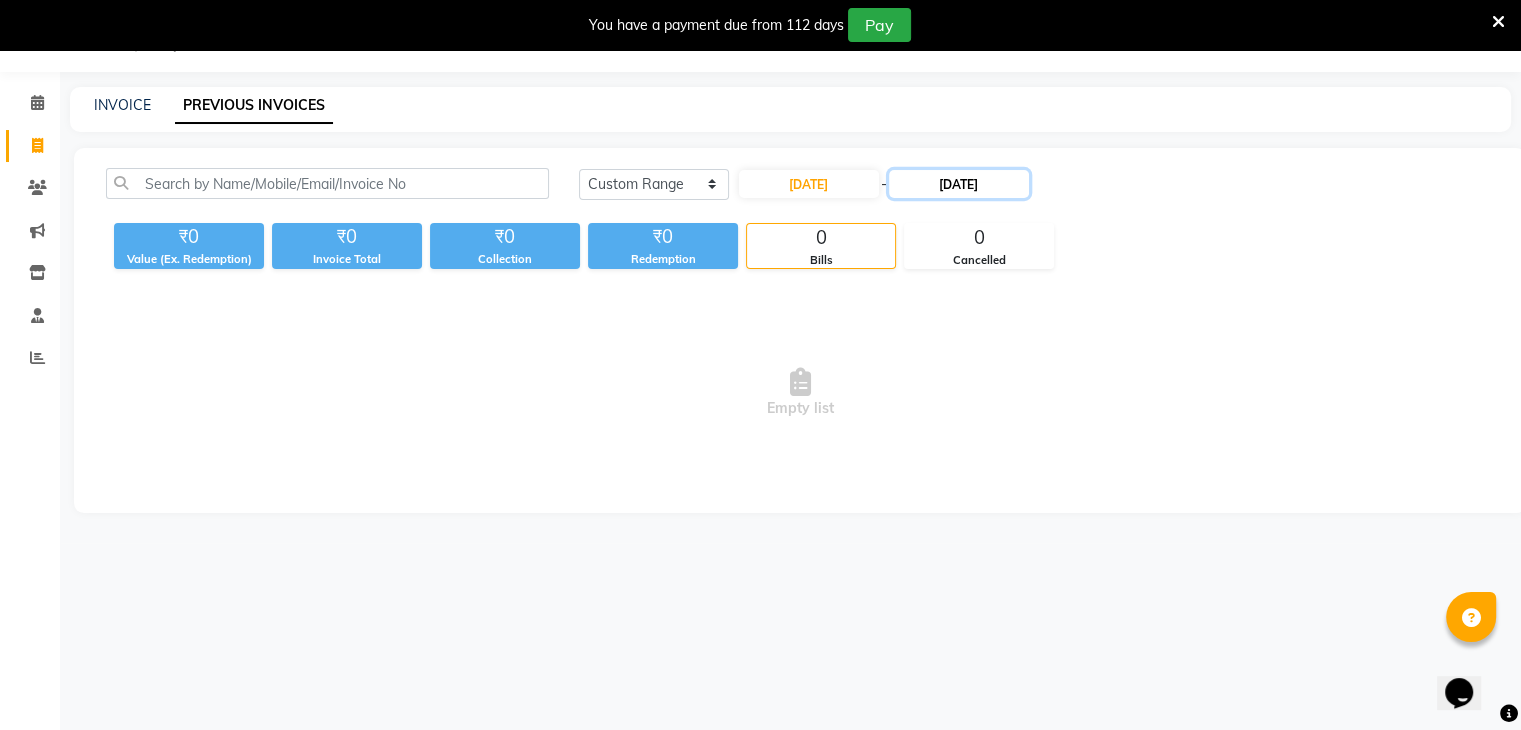 click on "09-07-2025" 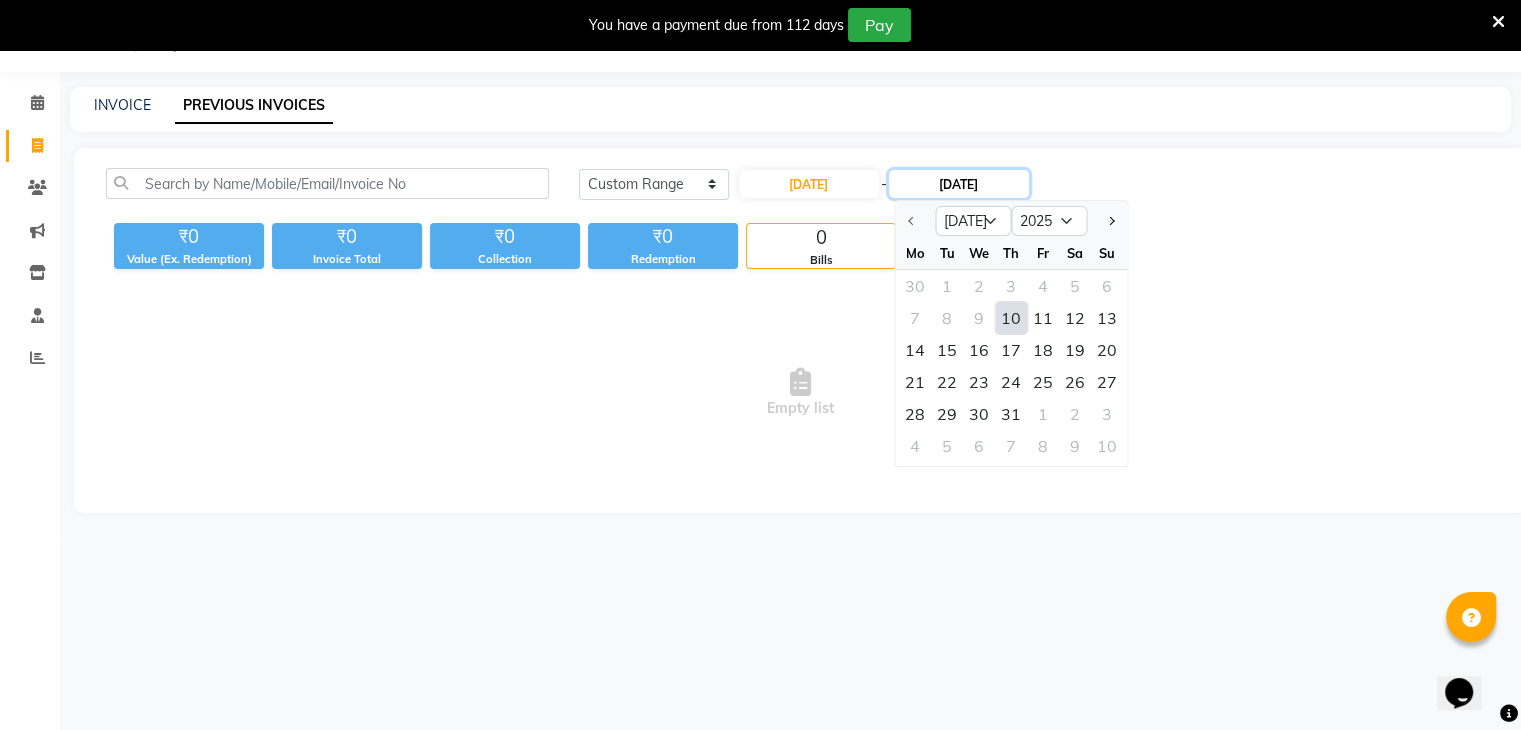 click on "09-07-2025" 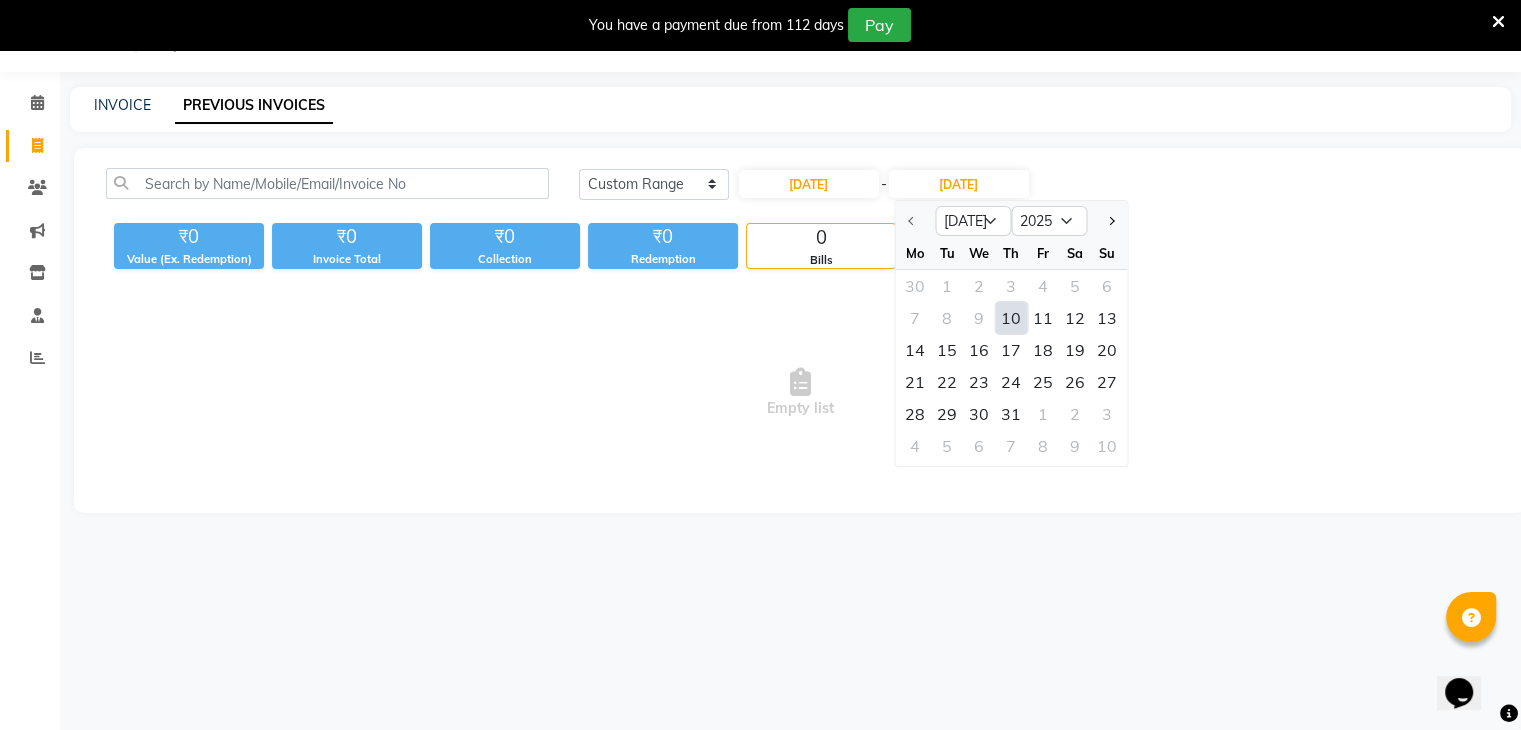 click on "10" 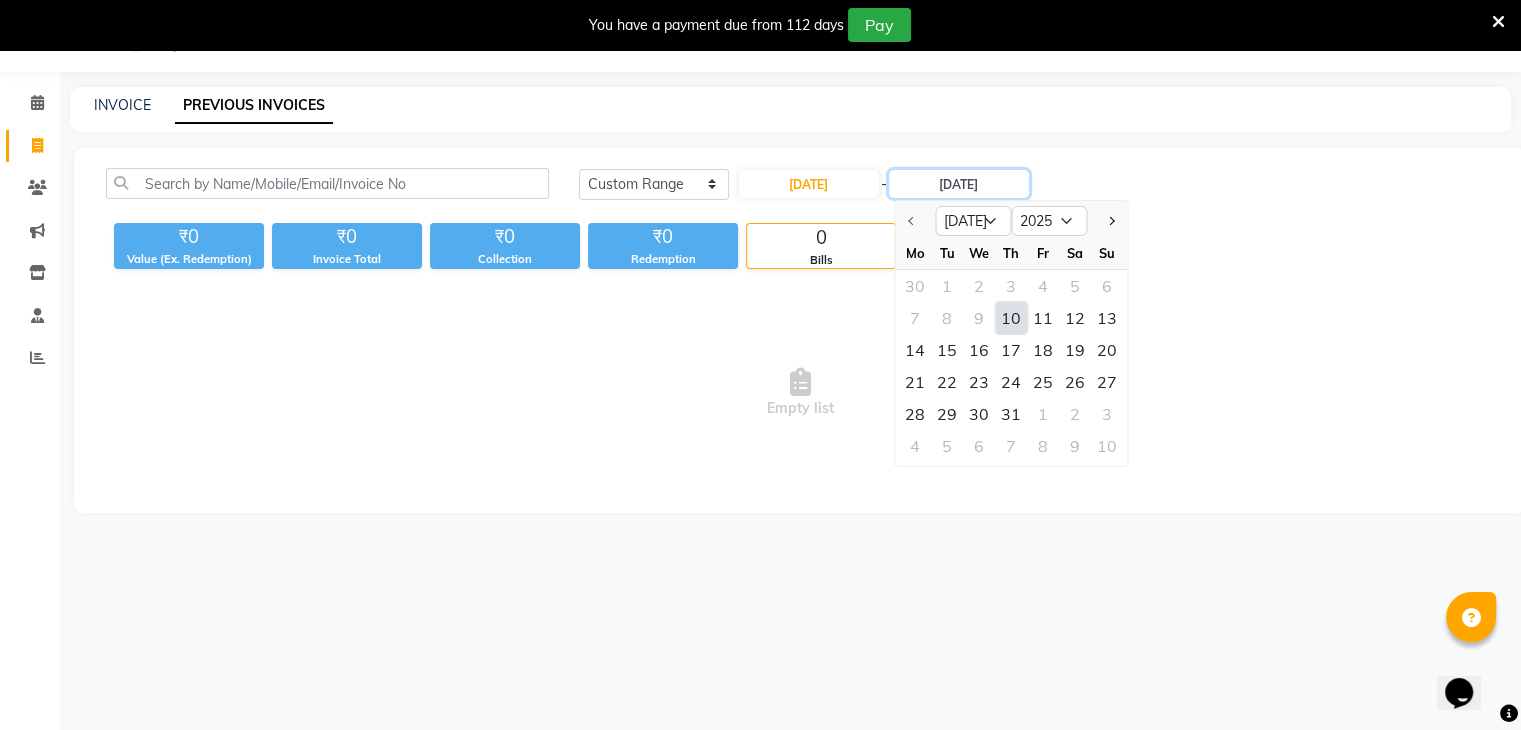 type on "10-07-2025" 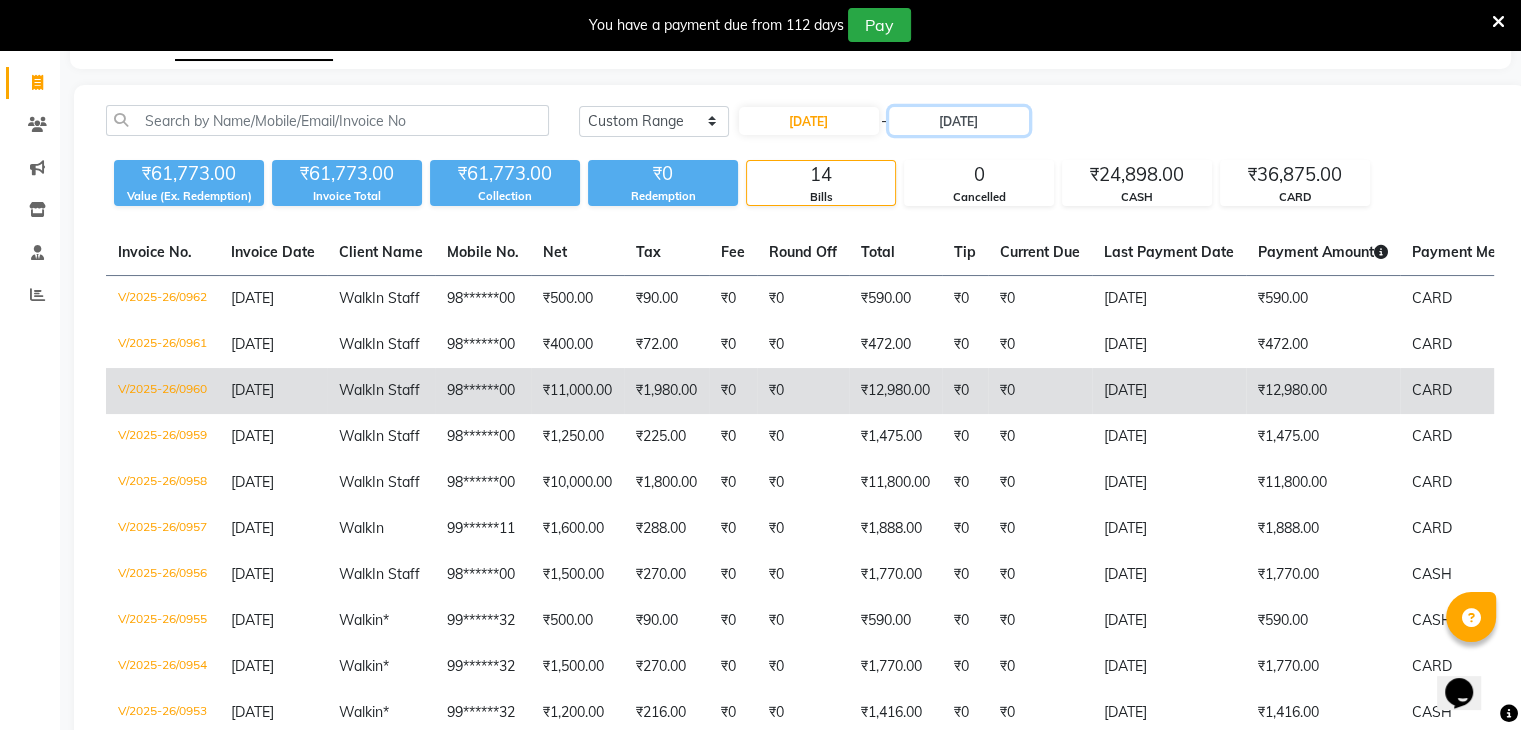 scroll, scrollTop: 150, scrollLeft: 0, axis: vertical 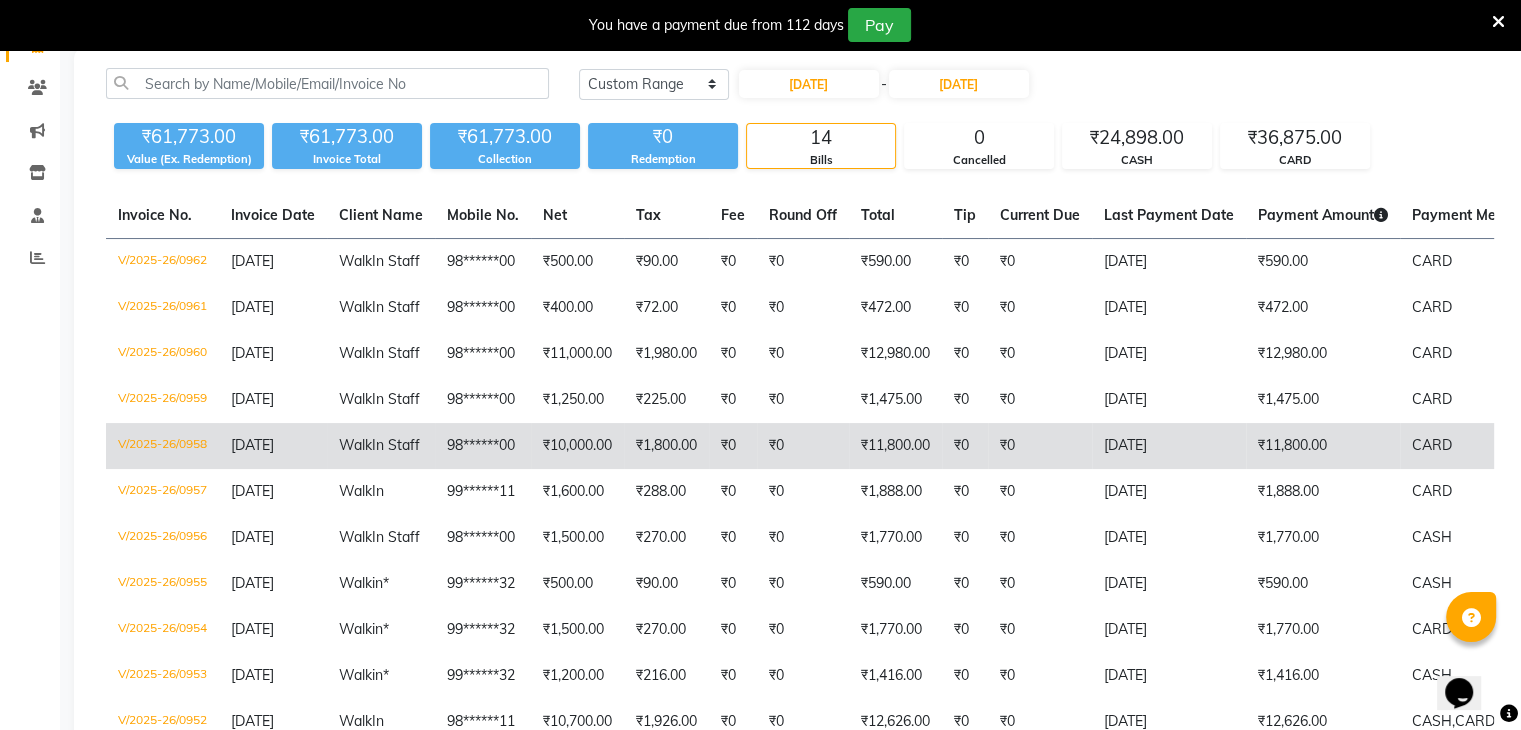 click on "₹11,800.00" 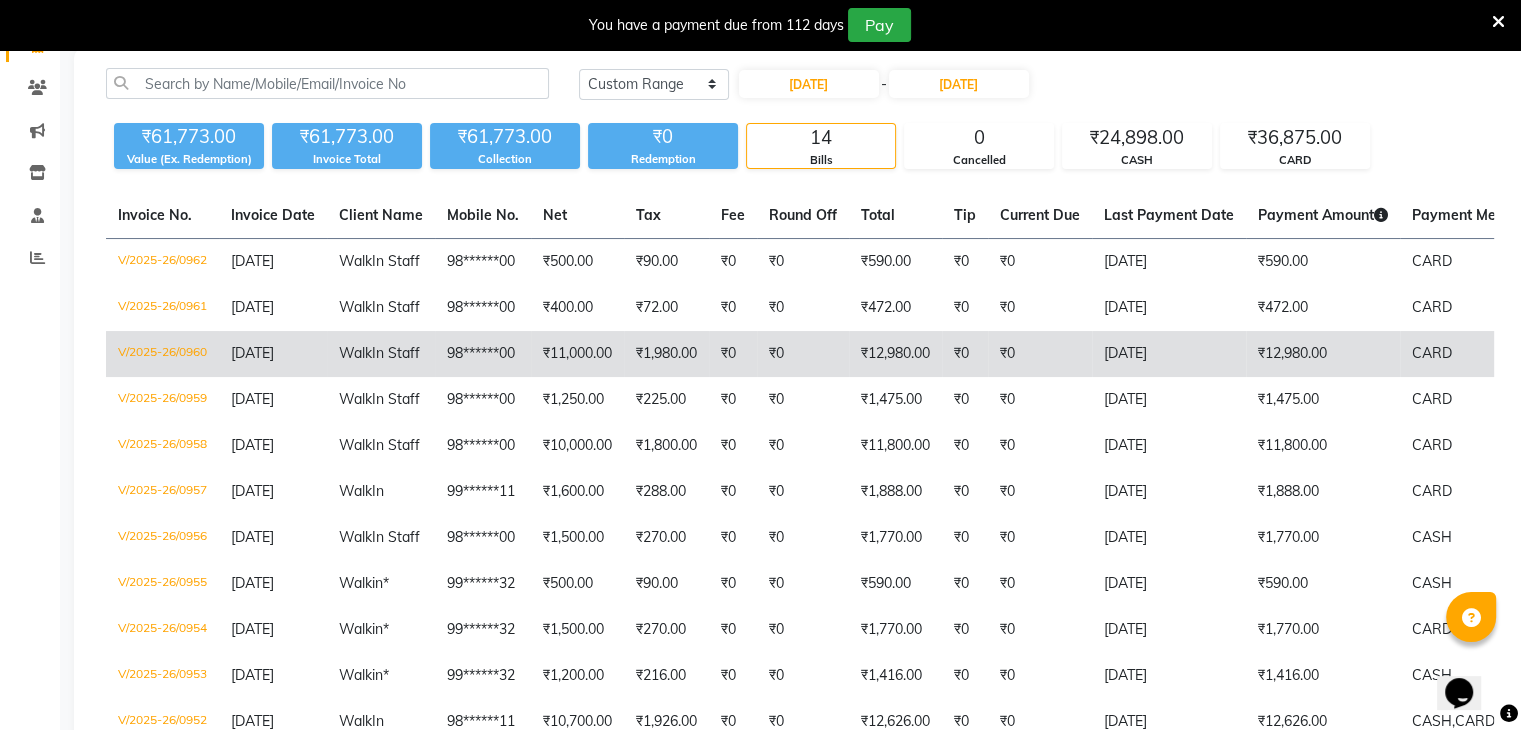 click on "₹12,980.00" 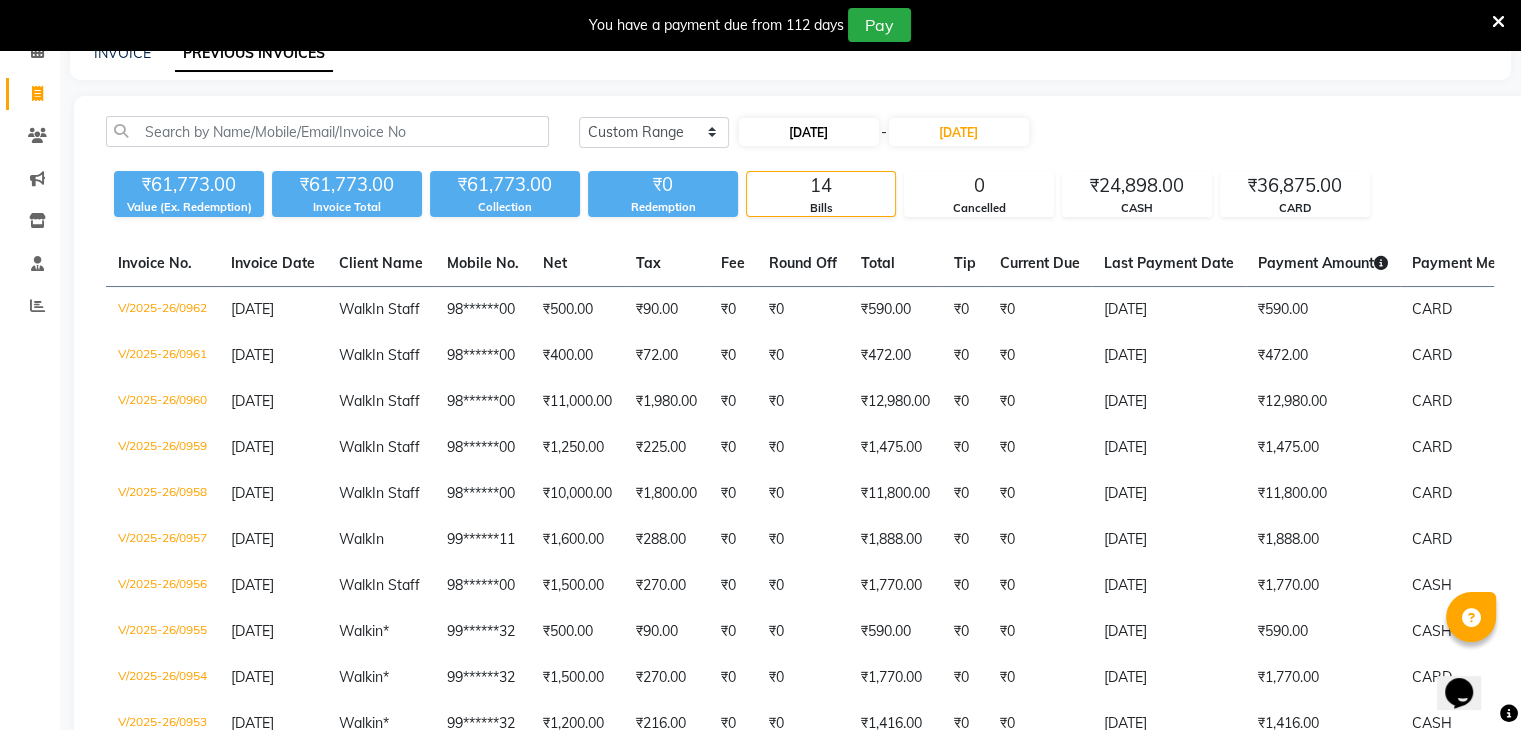 scroll, scrollTop: 100, scrollLeft: 0, axis: vertical 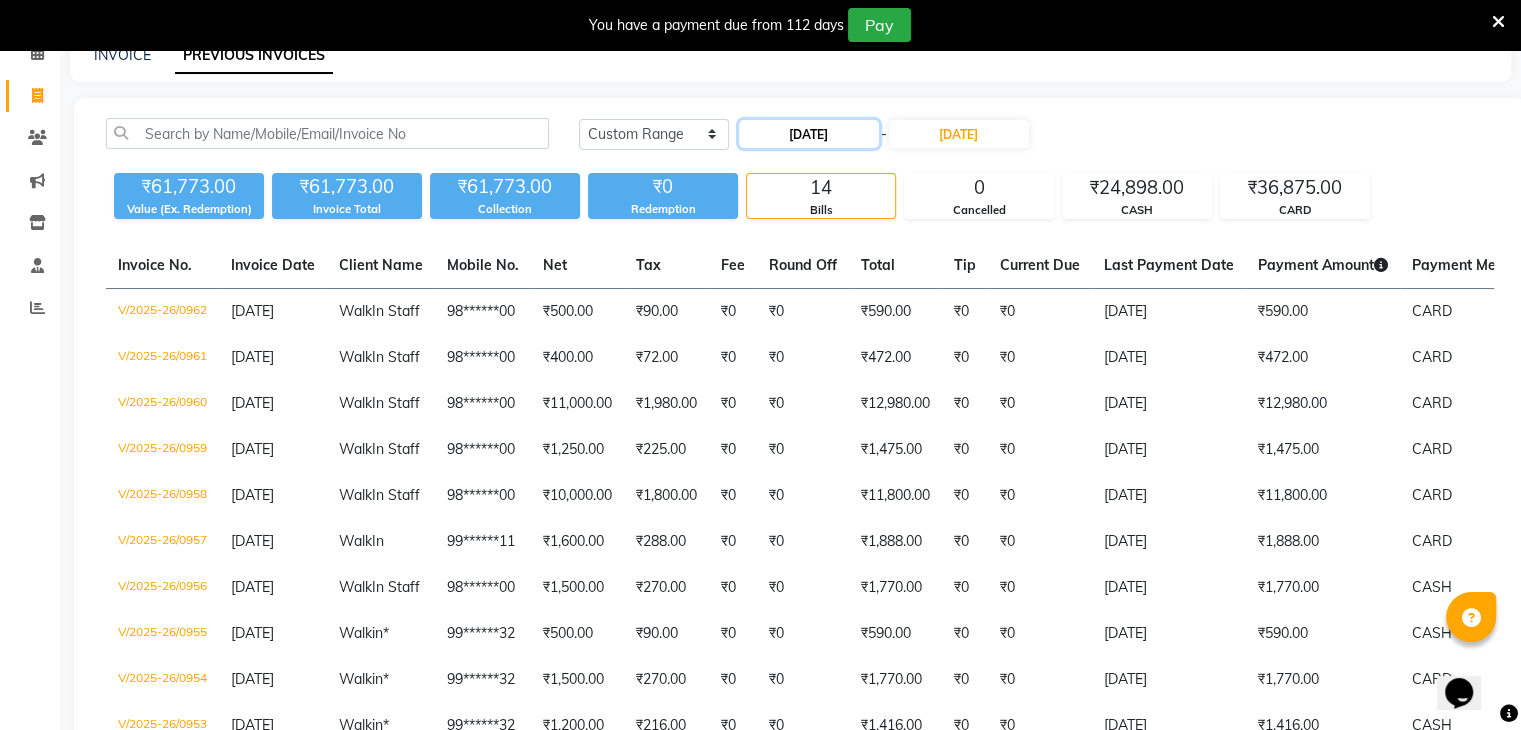 click on "10-07-2025" 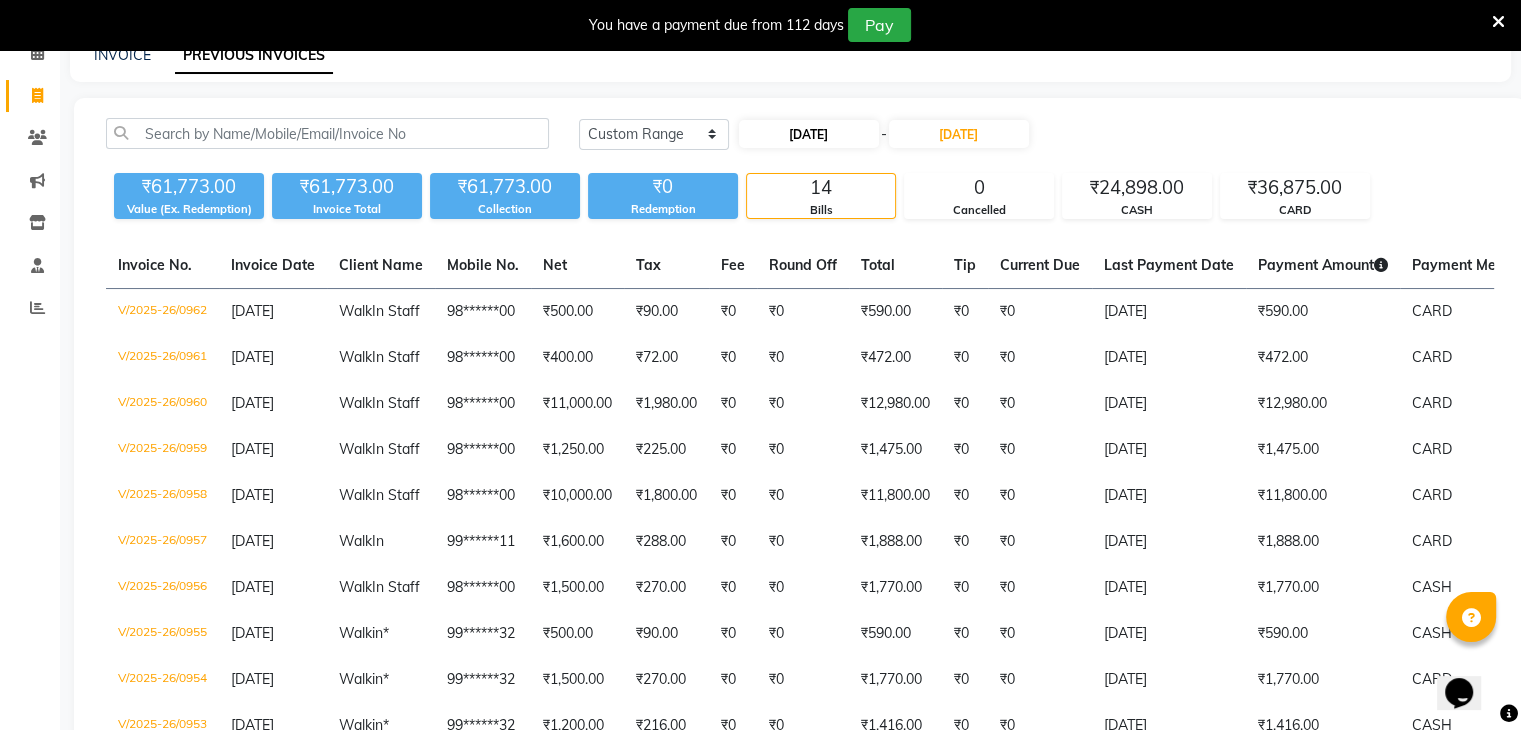 select on "7" 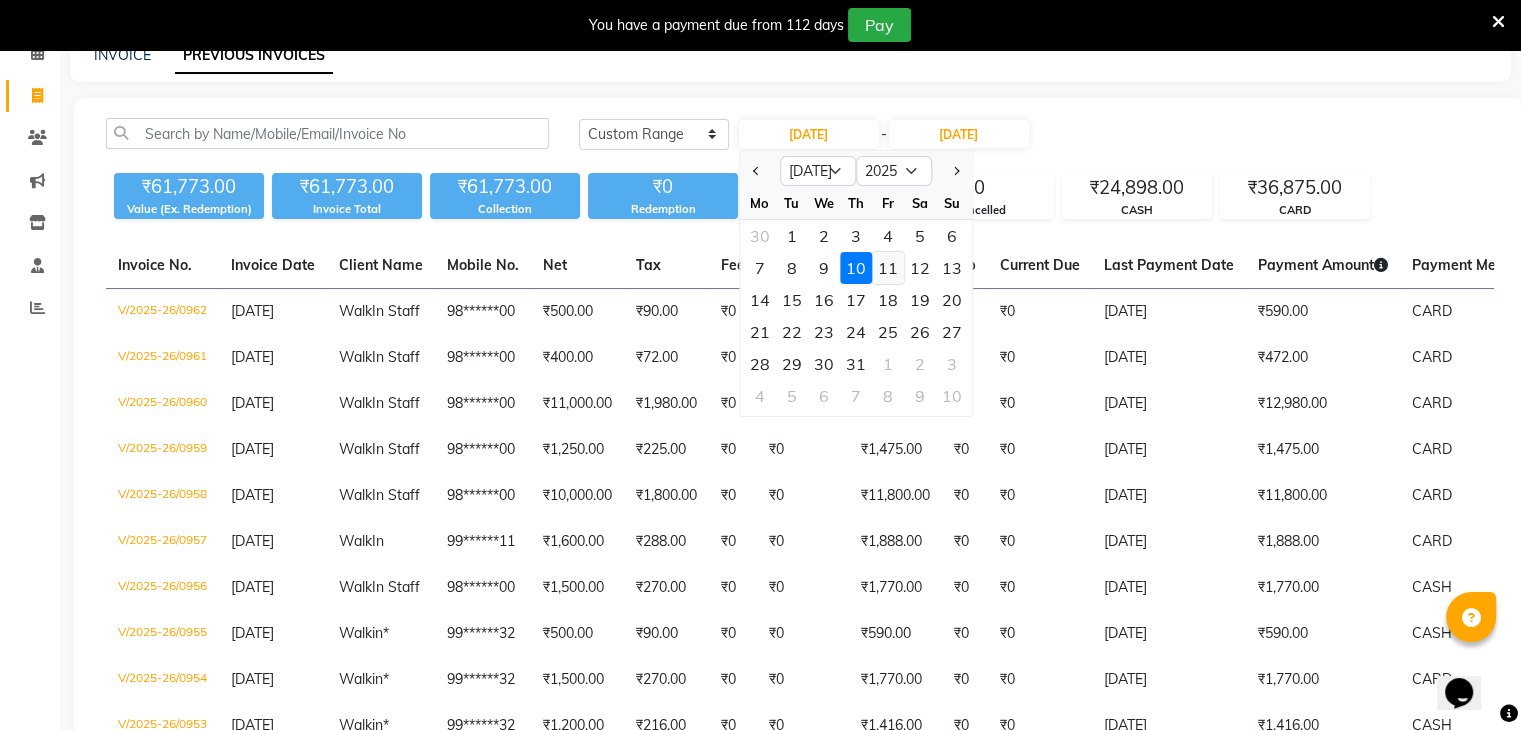 click on "11" 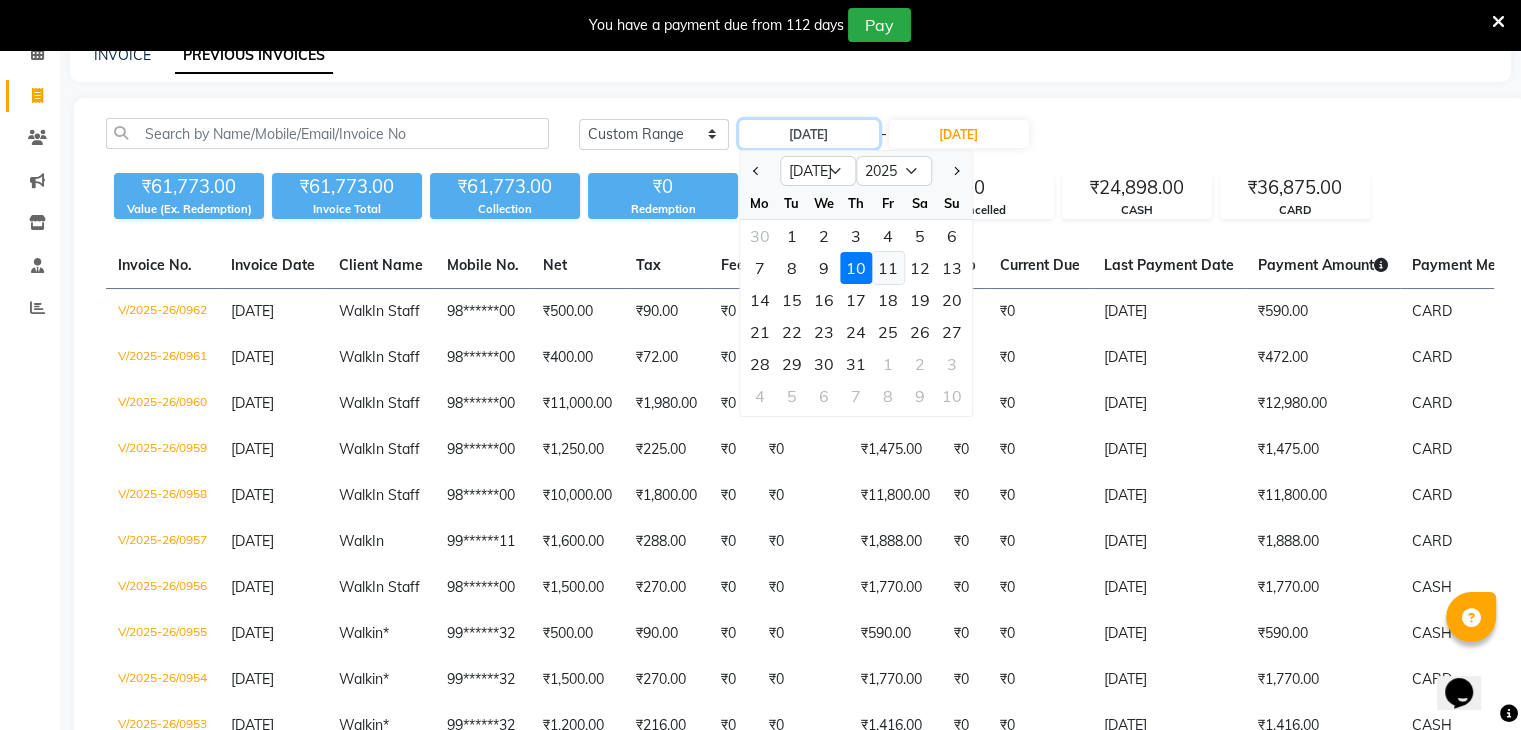 type on "[DATE]" 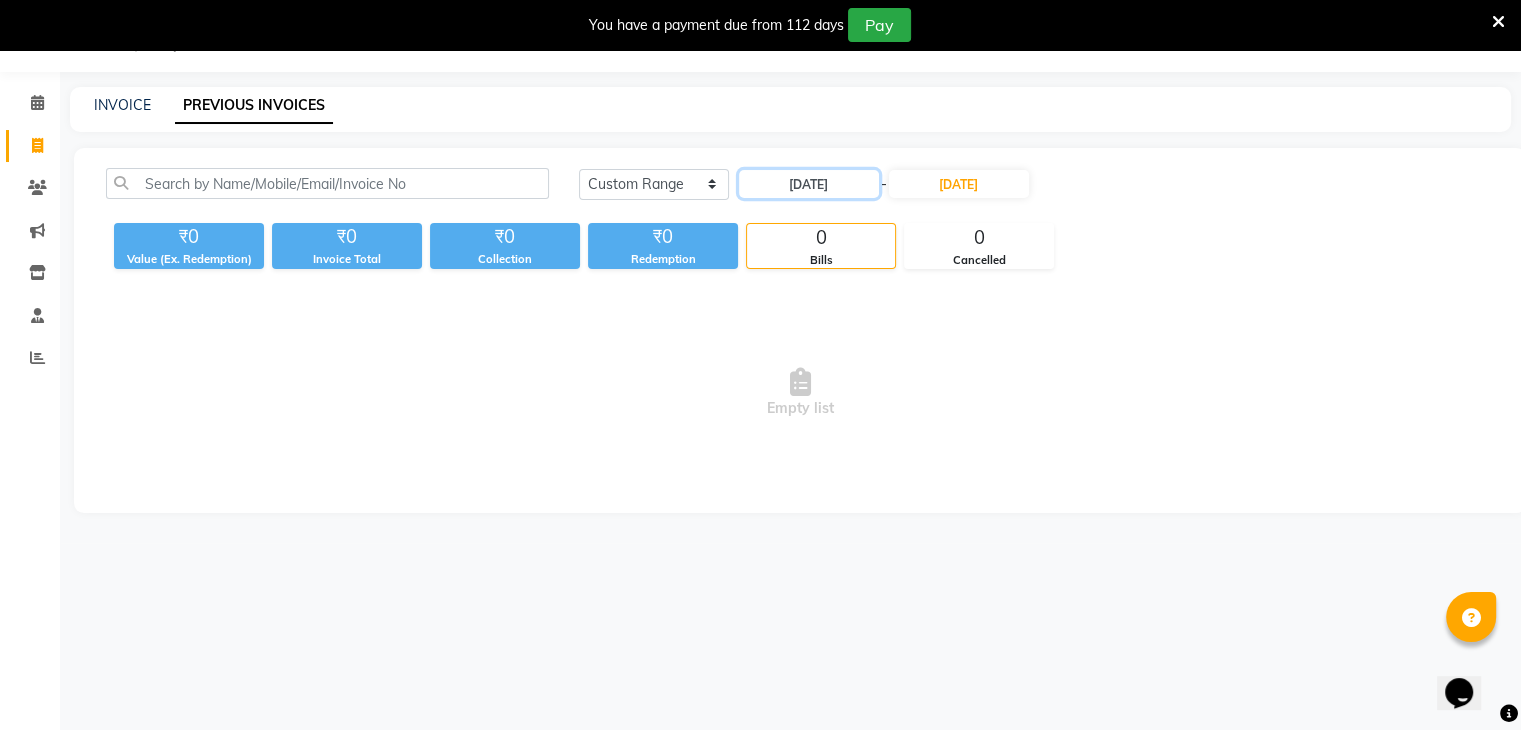 scroll, scrollTop: 50, scrollLeft: 0, axis: vertical 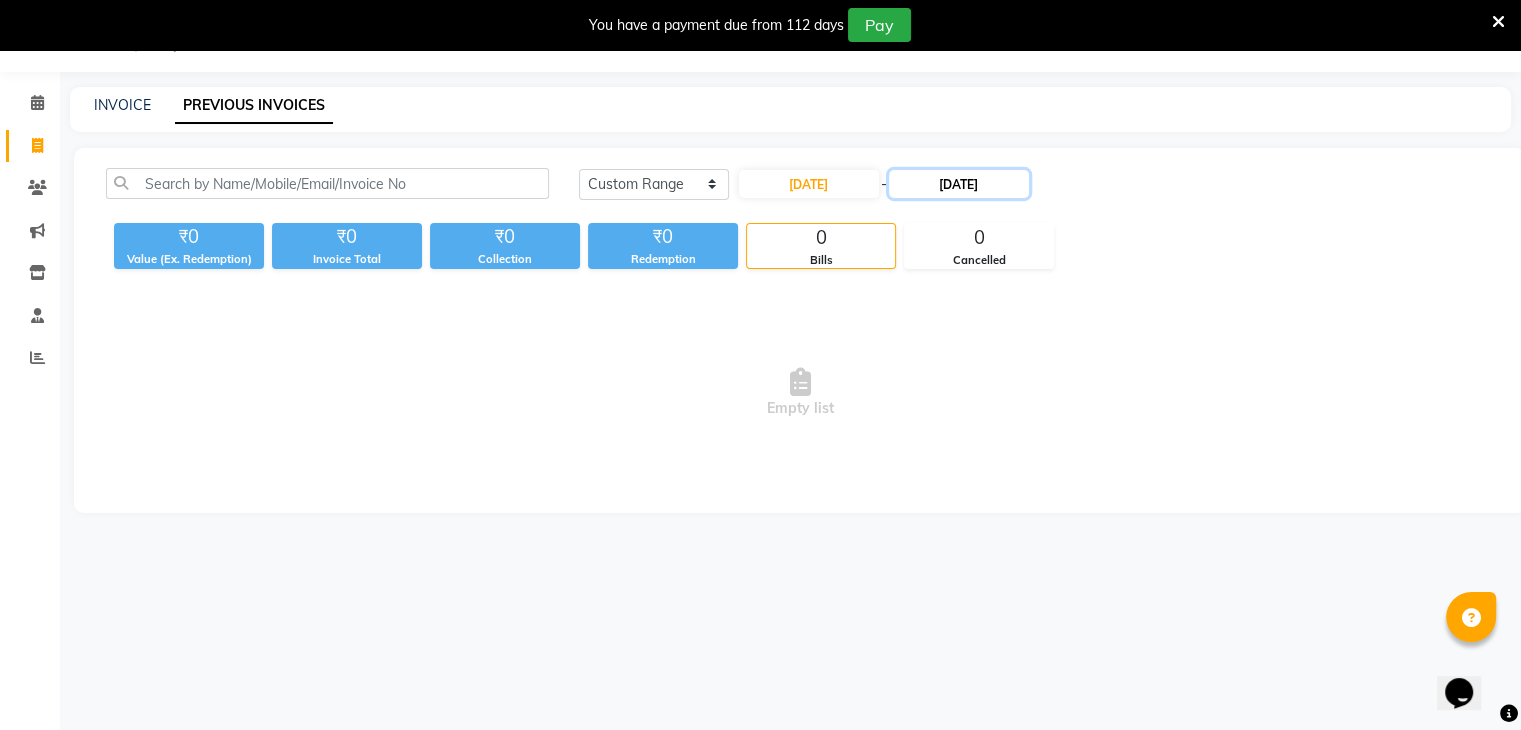 click on "10-07-2025" 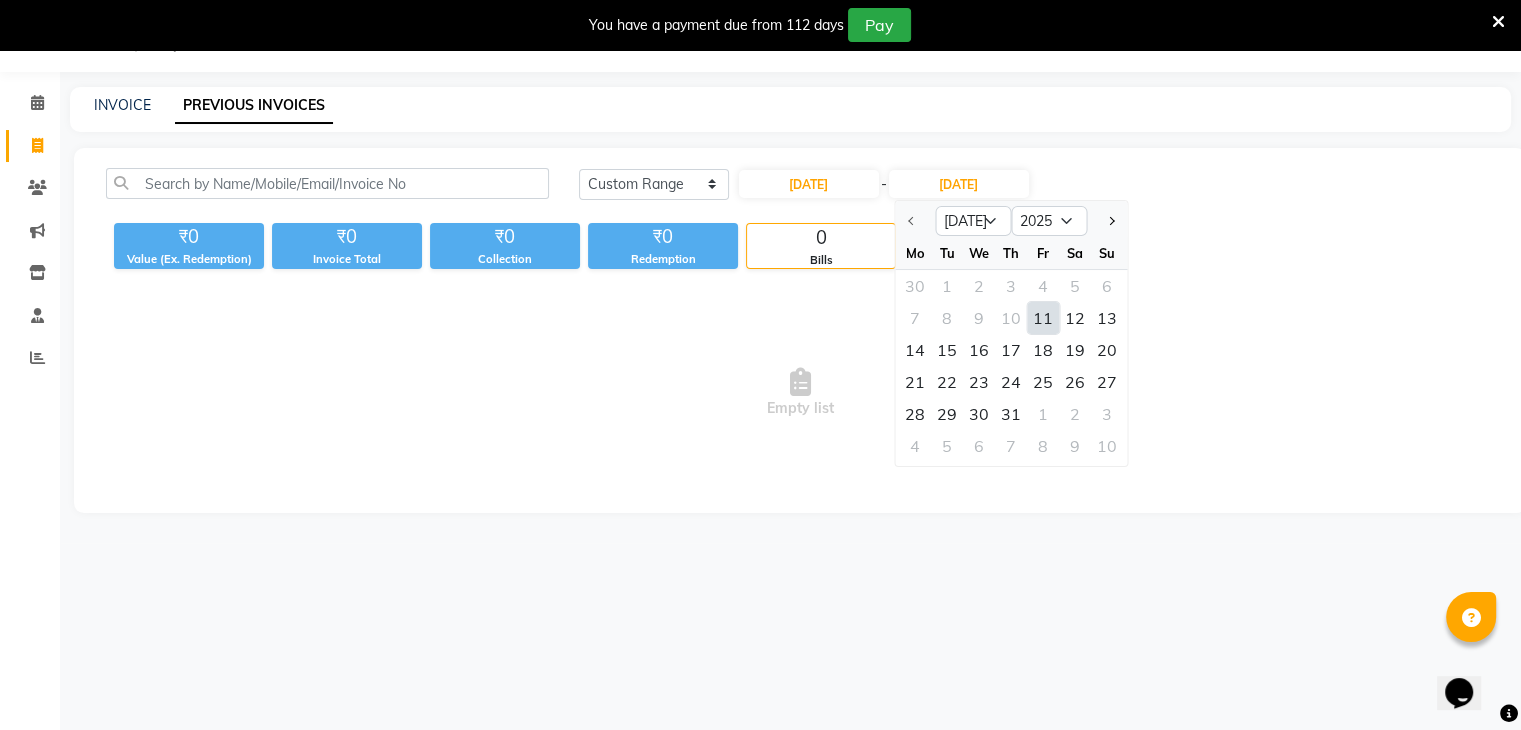 click on "11" 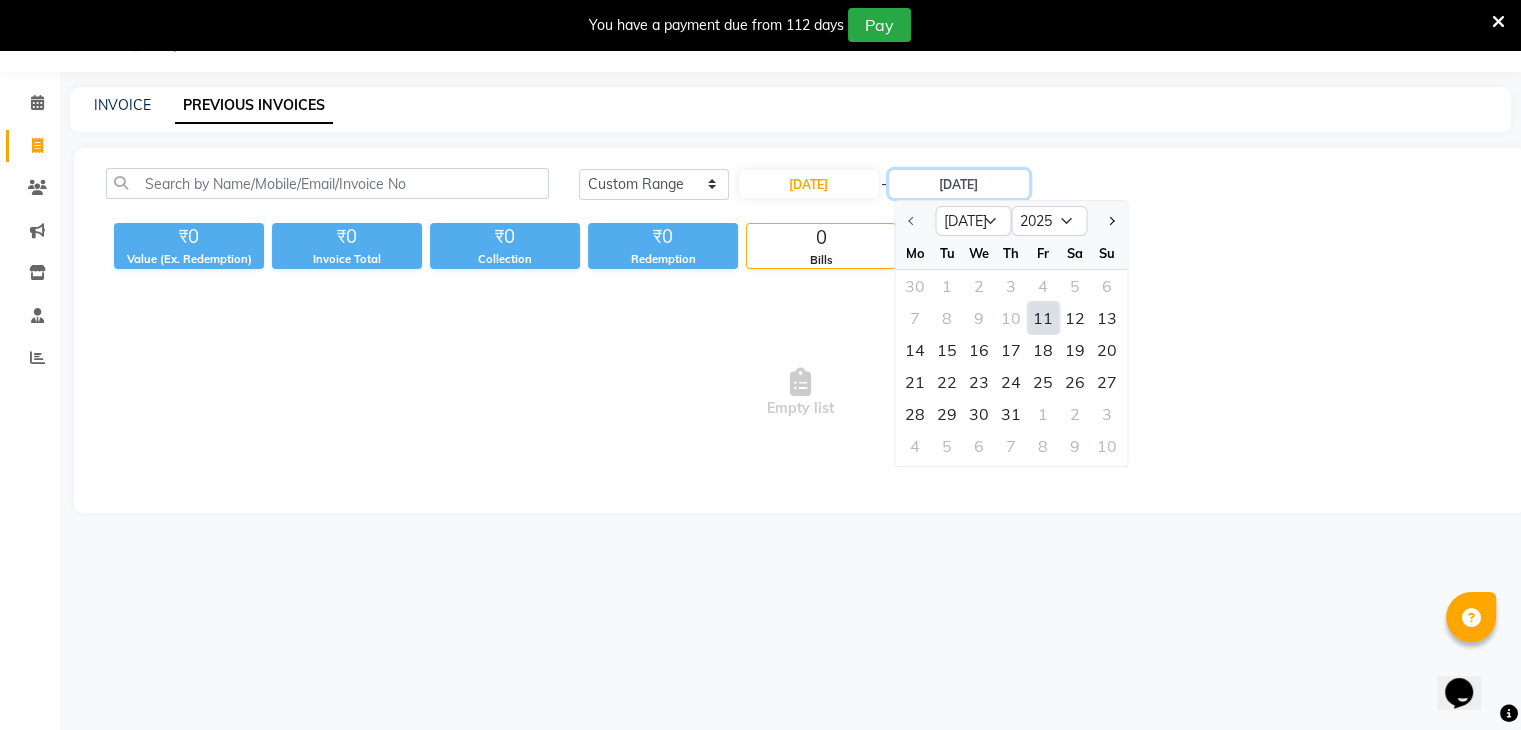 type on "[DATE]" 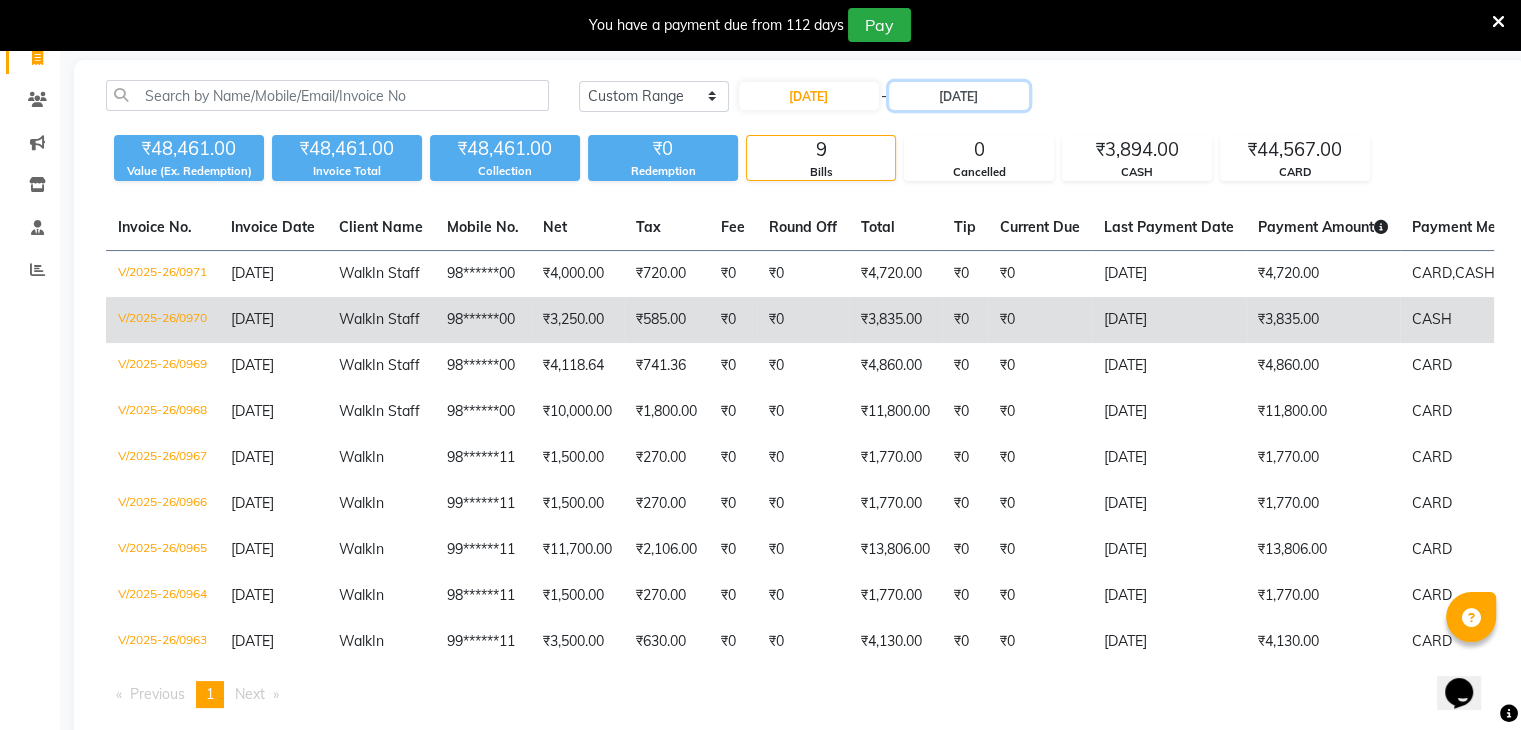 scroll, scrollTop: 139, scrollLeft: 0, axis: vertical 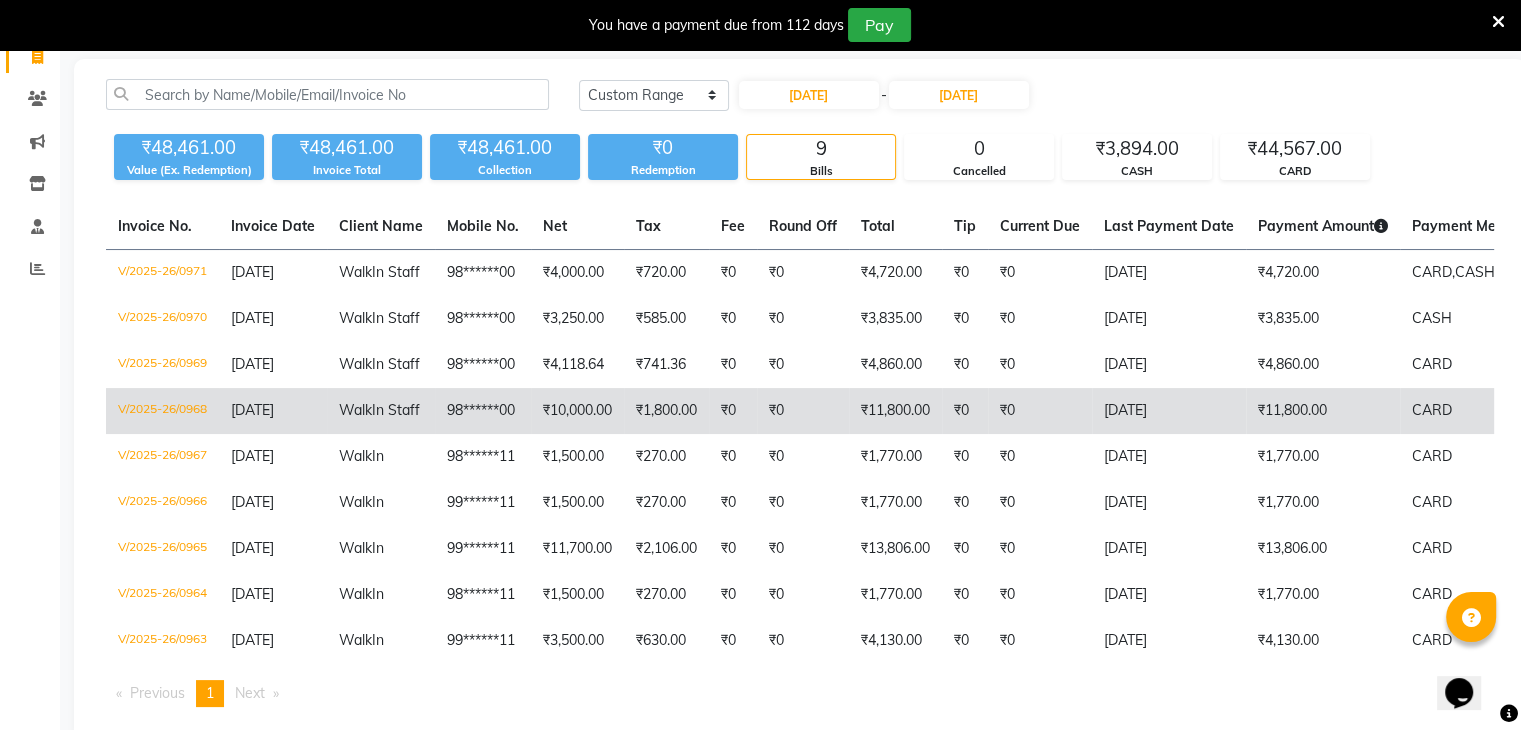 click on "₹0" 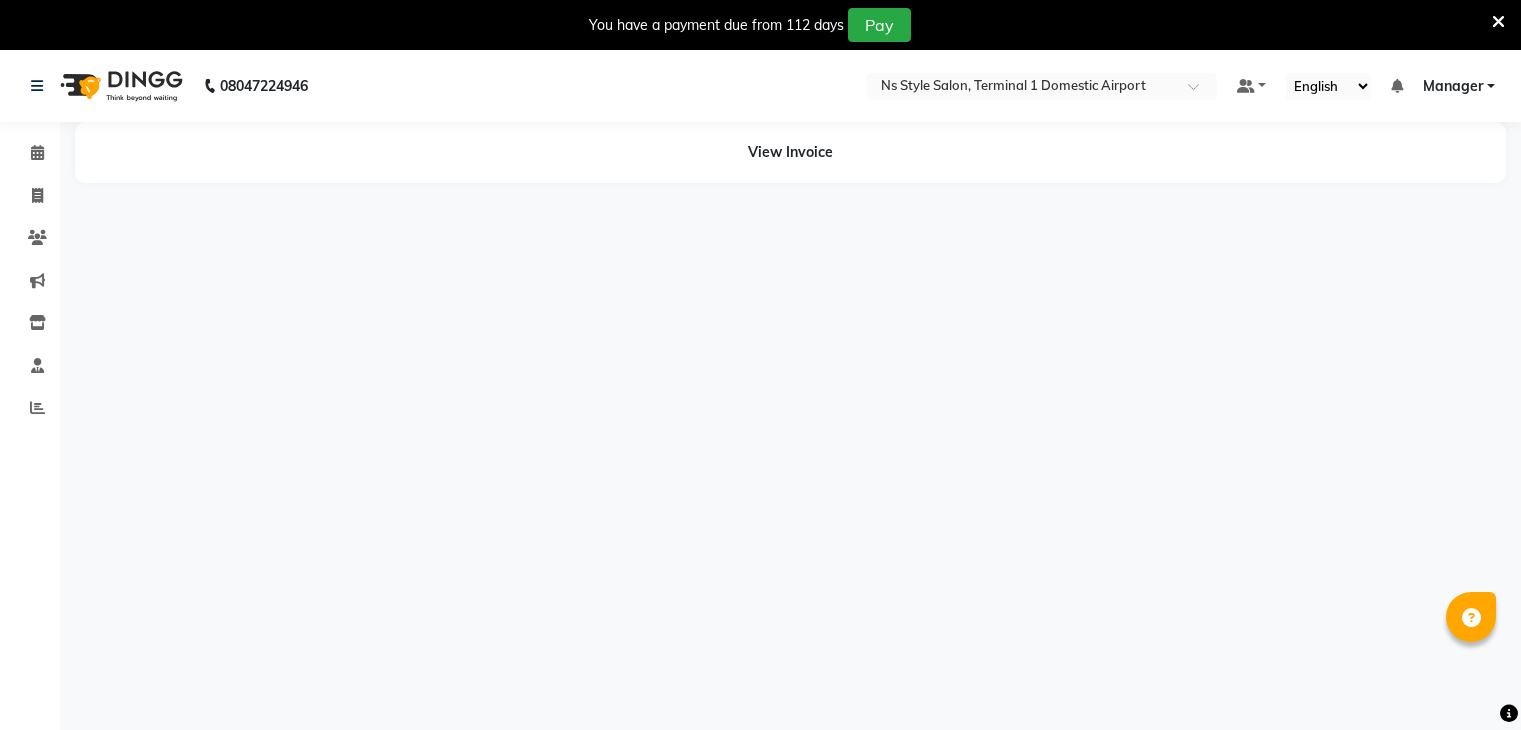 scroll, scrollTop: 0, scrollLeft: 0, axis: both 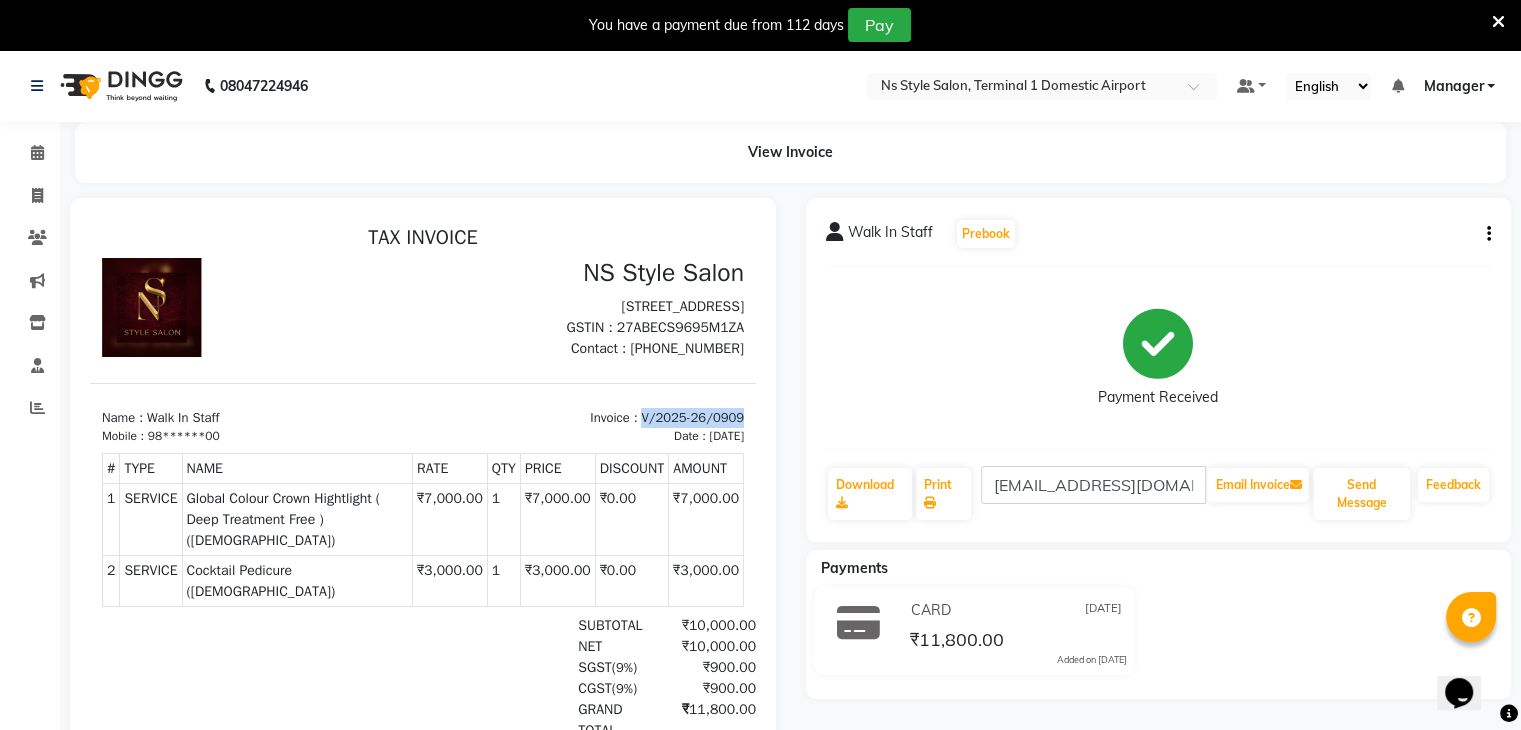 drag, startPoint x: 612, startPoint y: 437, endPoint x: 833, endPoint y: 423, distance: 221.443 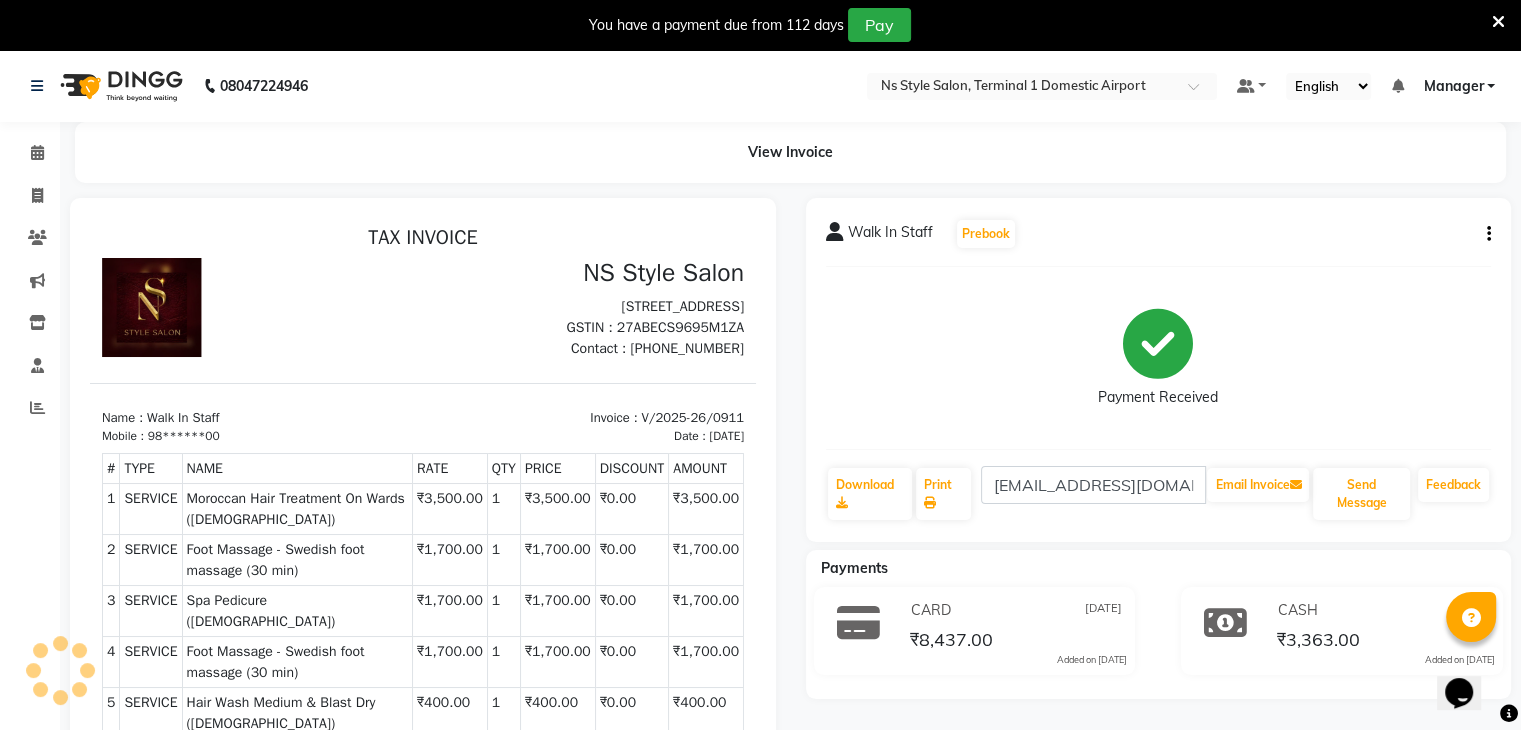 scroll, scrollTop: 0, scrollLeft: 0, axis: both 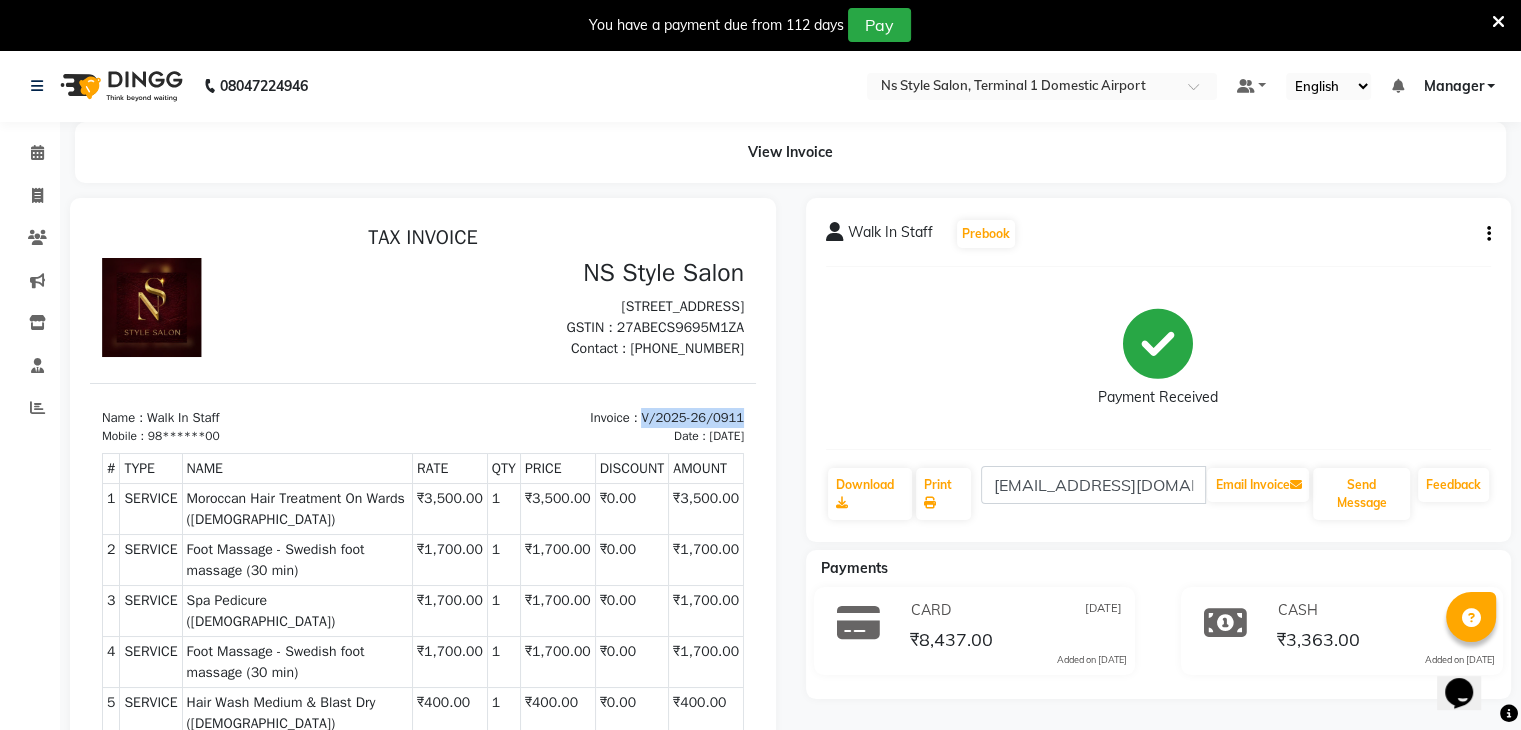 drag, startPoint x: 613, startPoint y: 436, endPoint x: 753, endPoint y: 424, distance: 140.51335 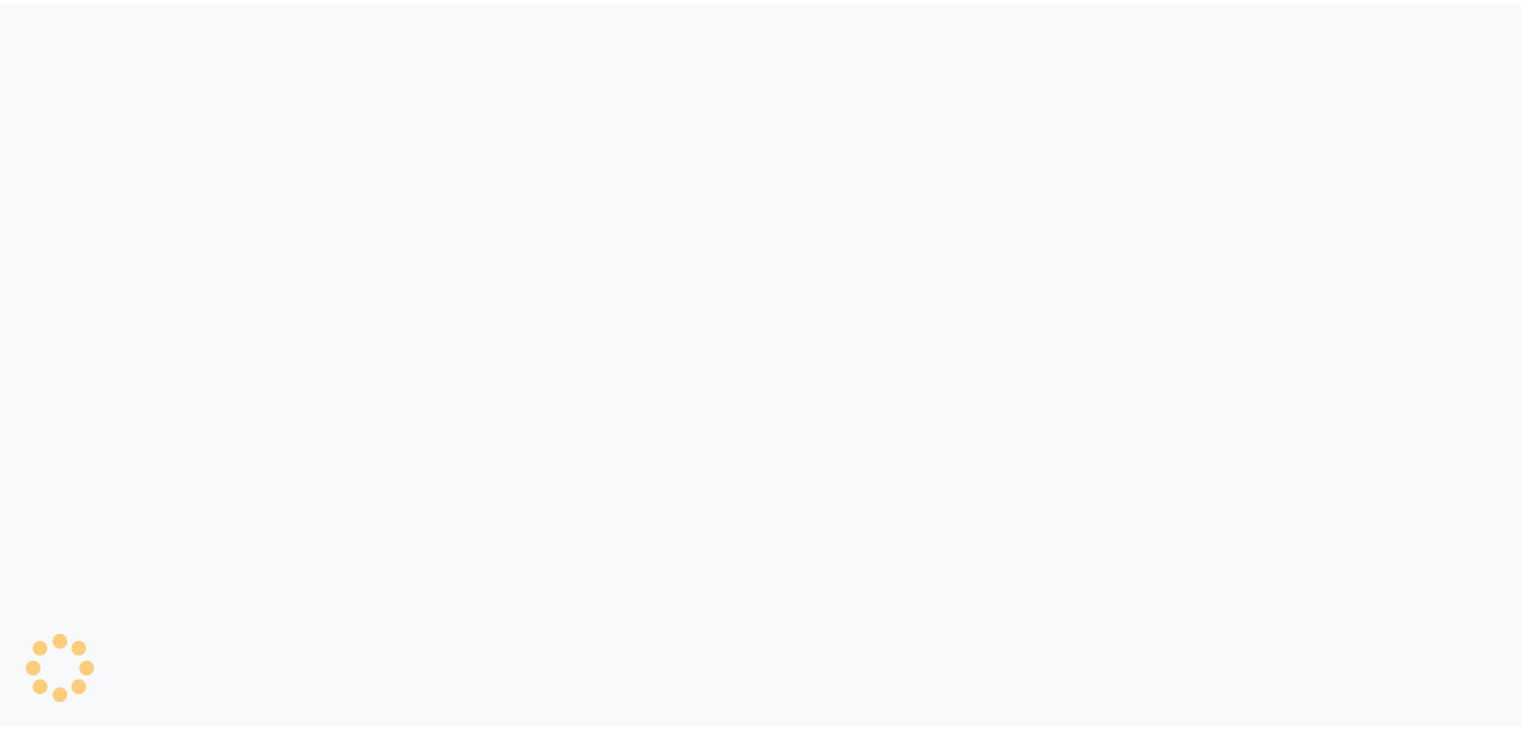 scroll, scrollTop: 0, scrollLeft: 0, axis: both 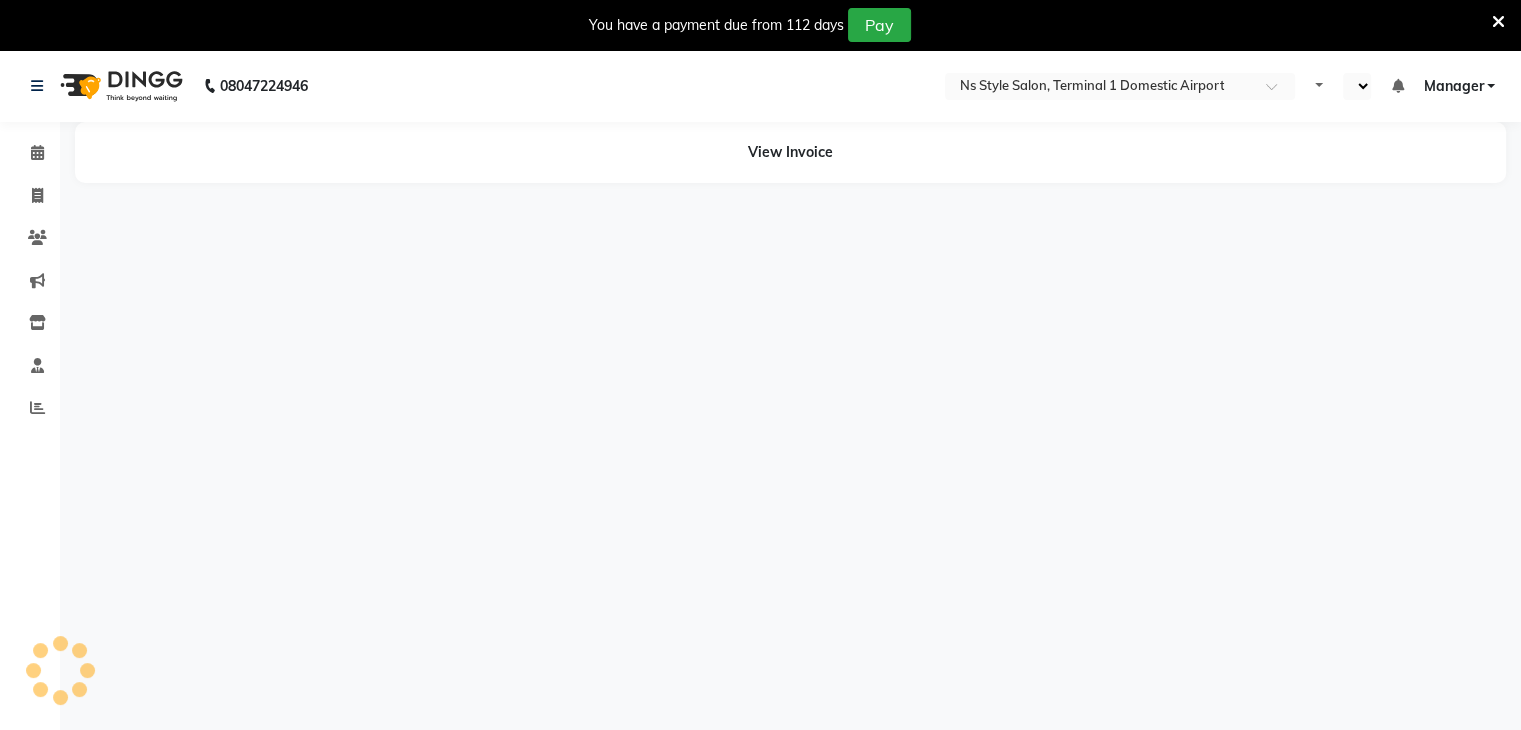 select on "en" 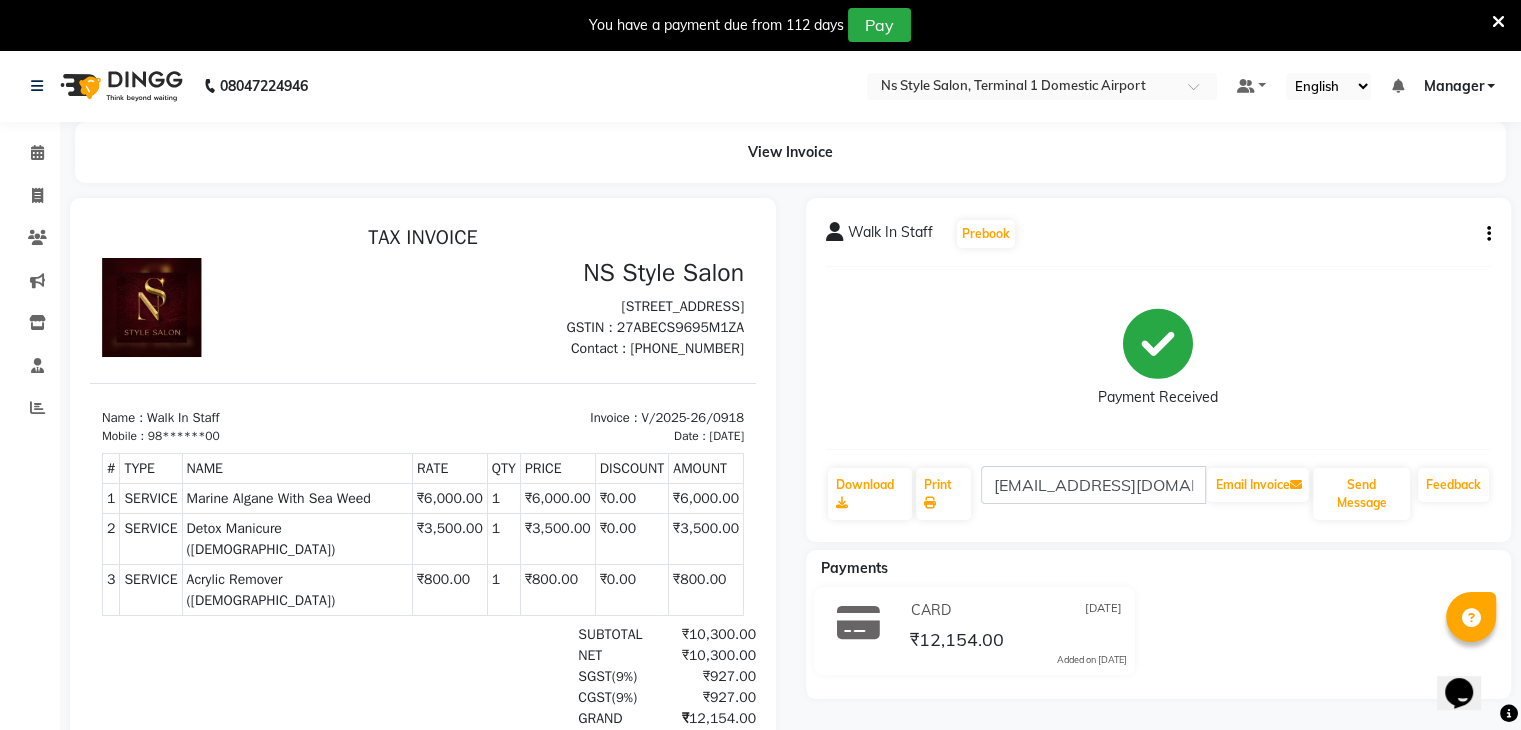 scroll, scrollTop: 0, scrollLeft: 0, axis: both 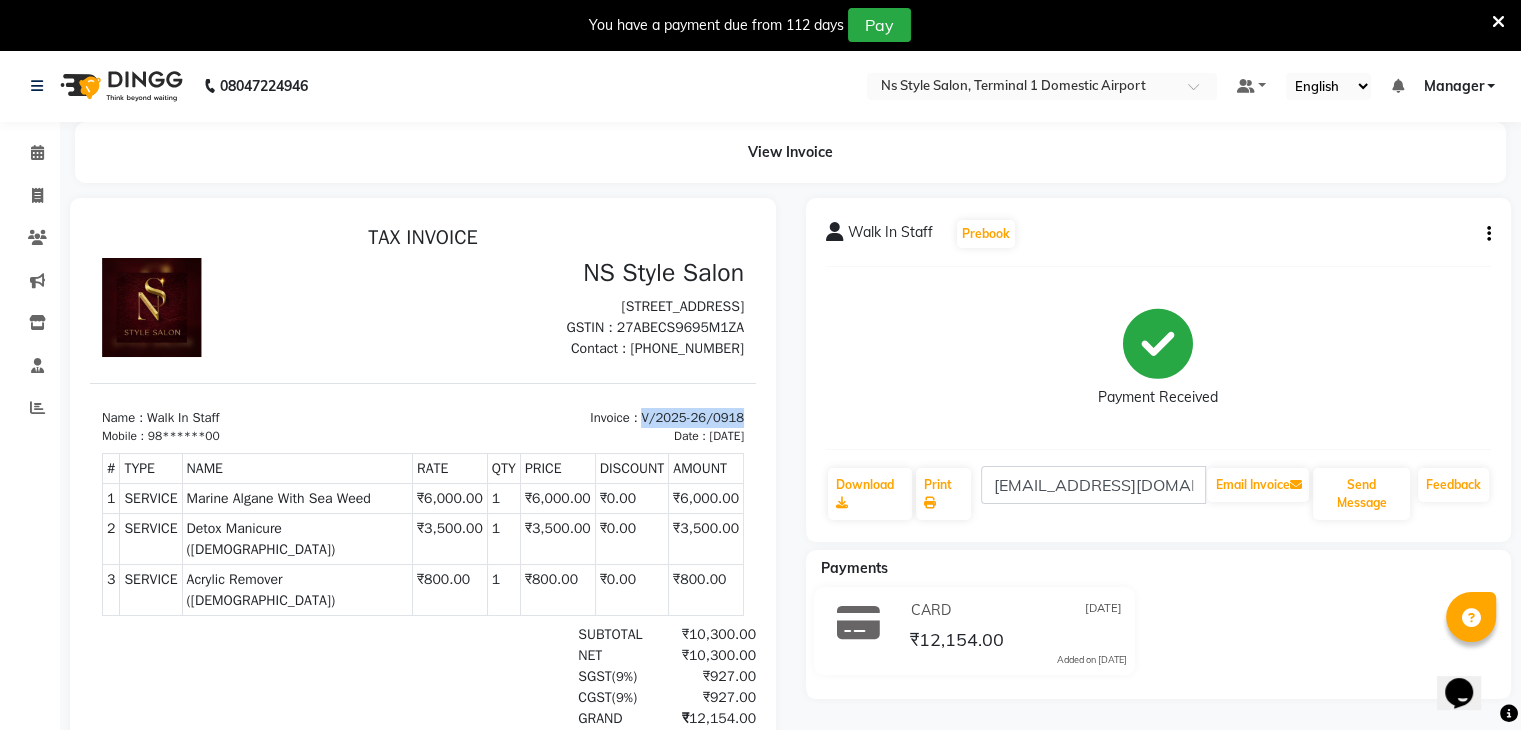 drag, startPoint x: 613, startPoint y: 437, endPoint x: 796, endPoint y: 420, distance: 183.78792 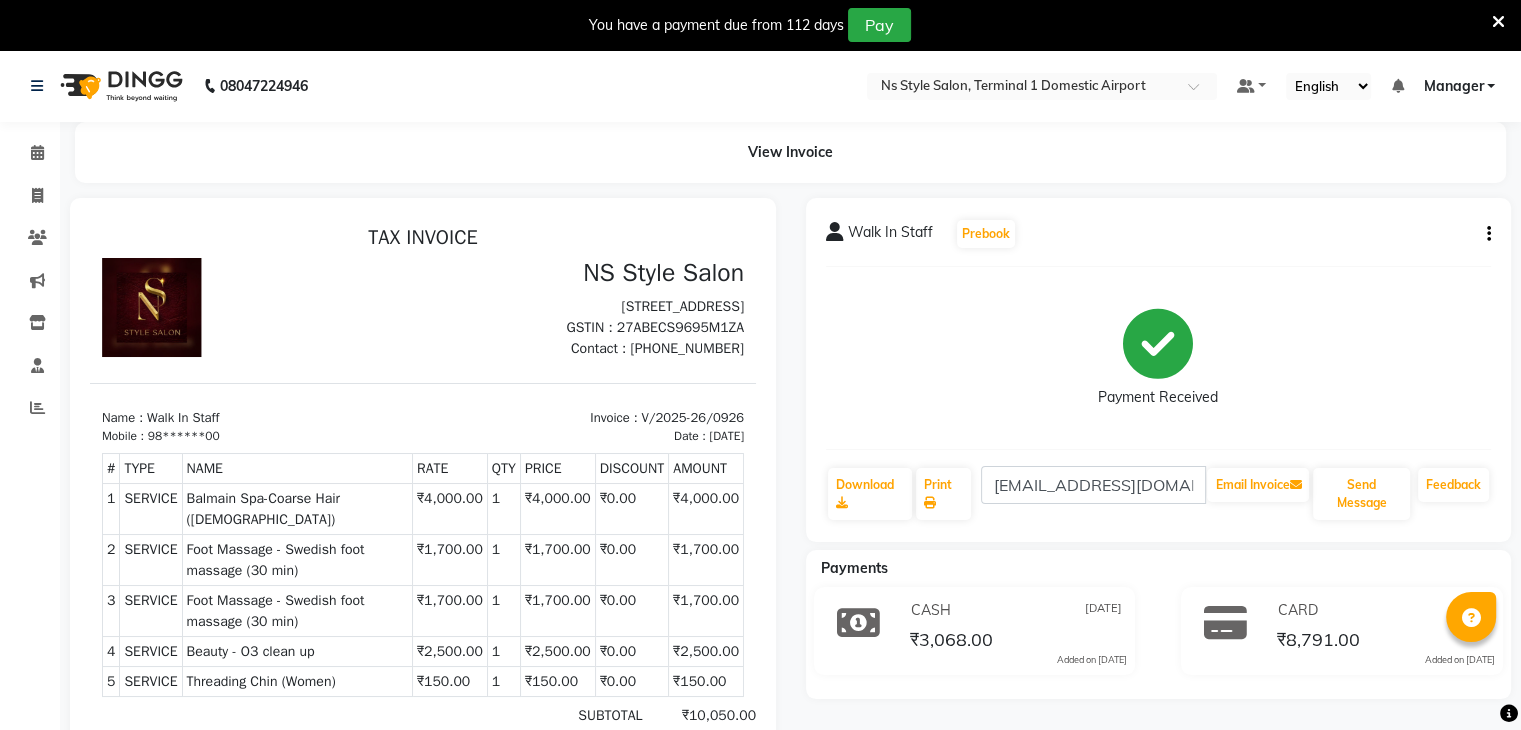 scroll, scrollTop: 0, scrollLeft: 0, axis: both 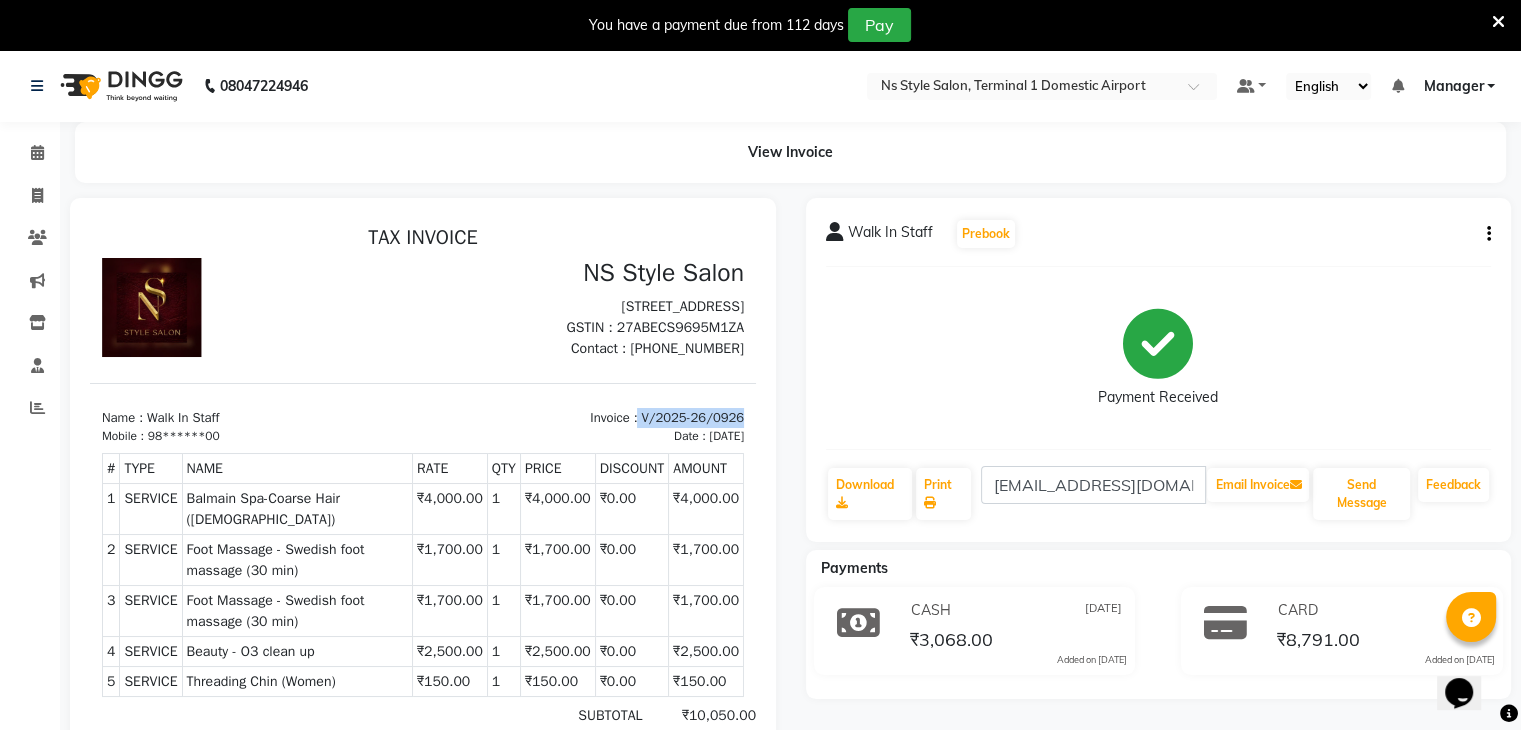 drag, startPoint x: 609, startPoint y: 435, endPoint x: 805, endPoint y: 431, distance: 196.04082 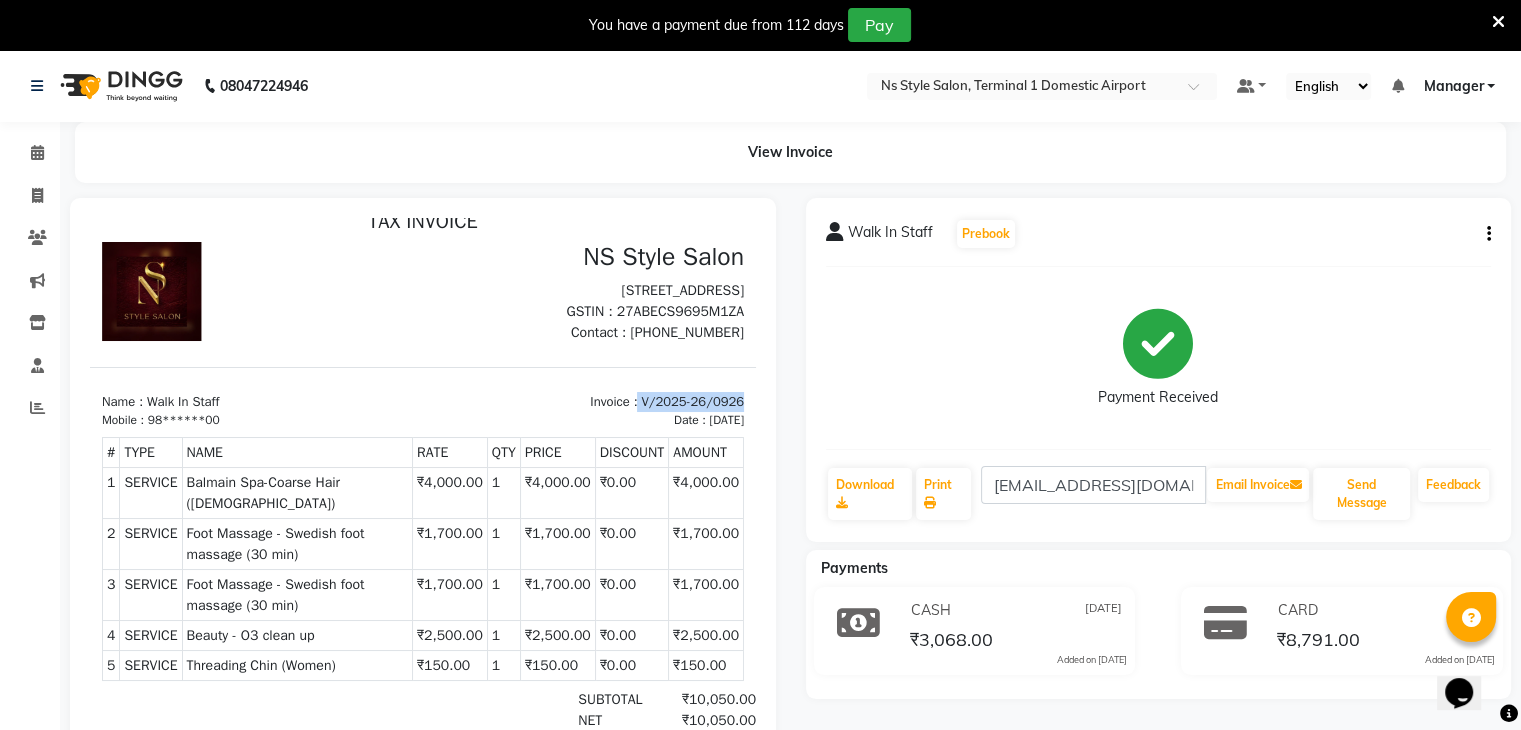 scroll, scrollTop: 252, scrollLeft: 0, axis: vertical 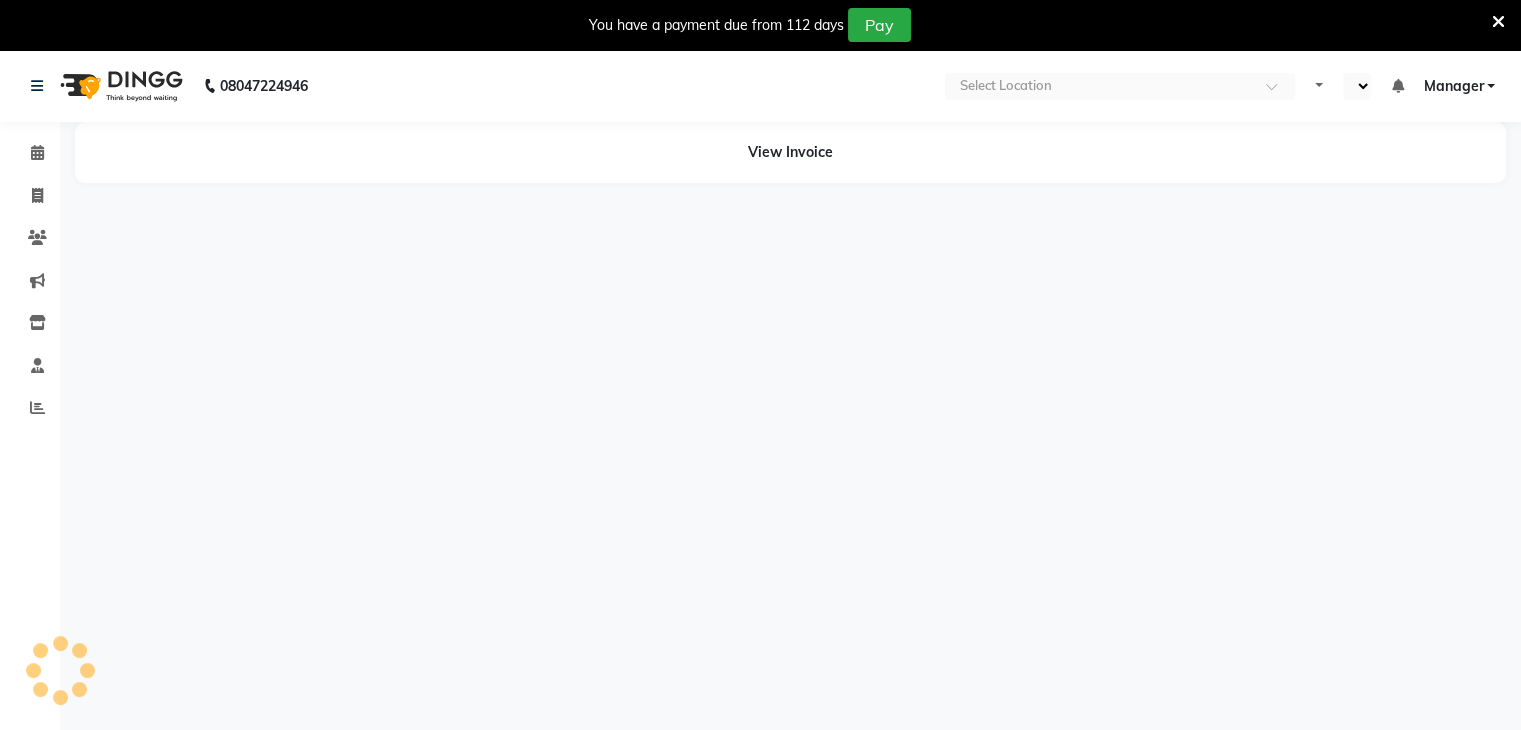 select on "en" 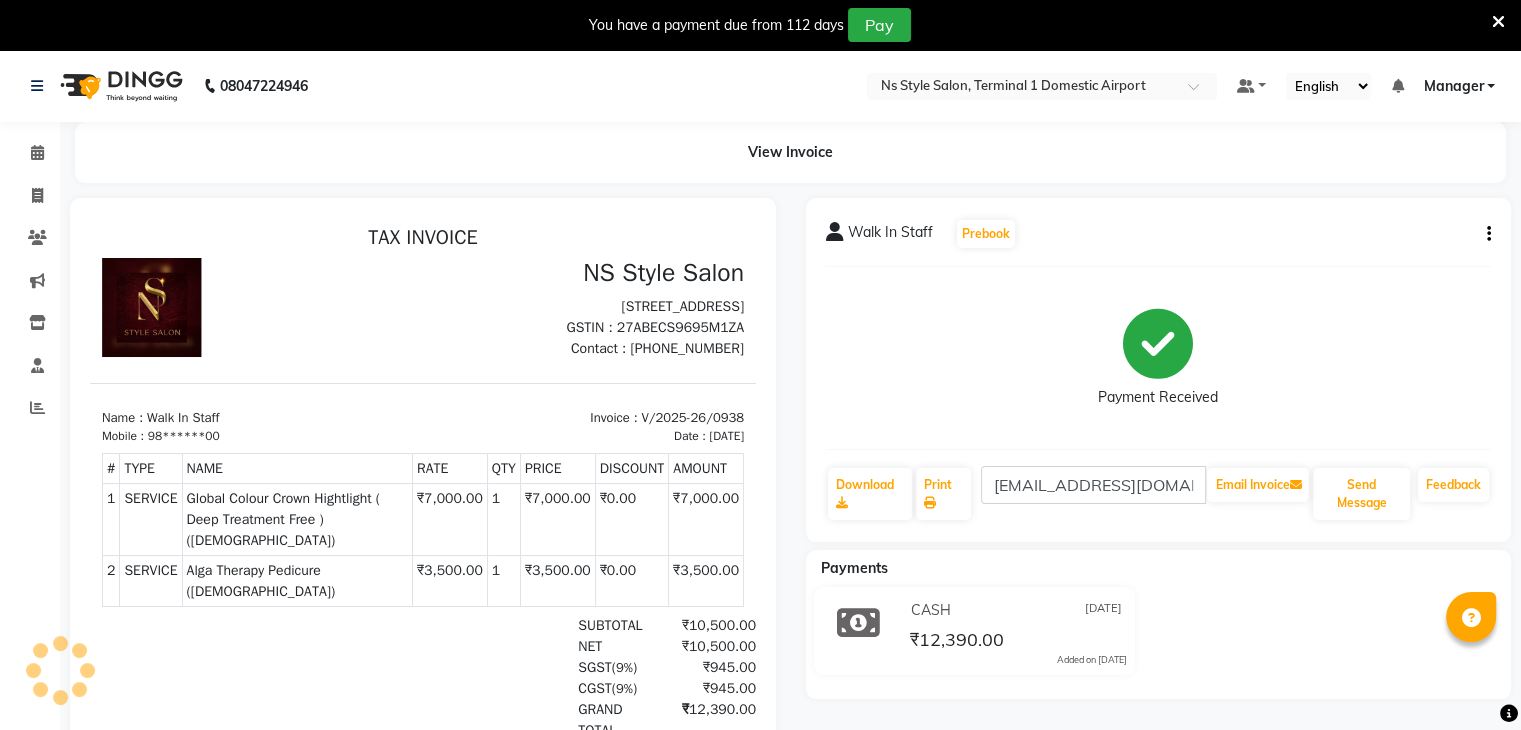 scroll, scrollTop: 0, scrollLeft: 0, axis: both 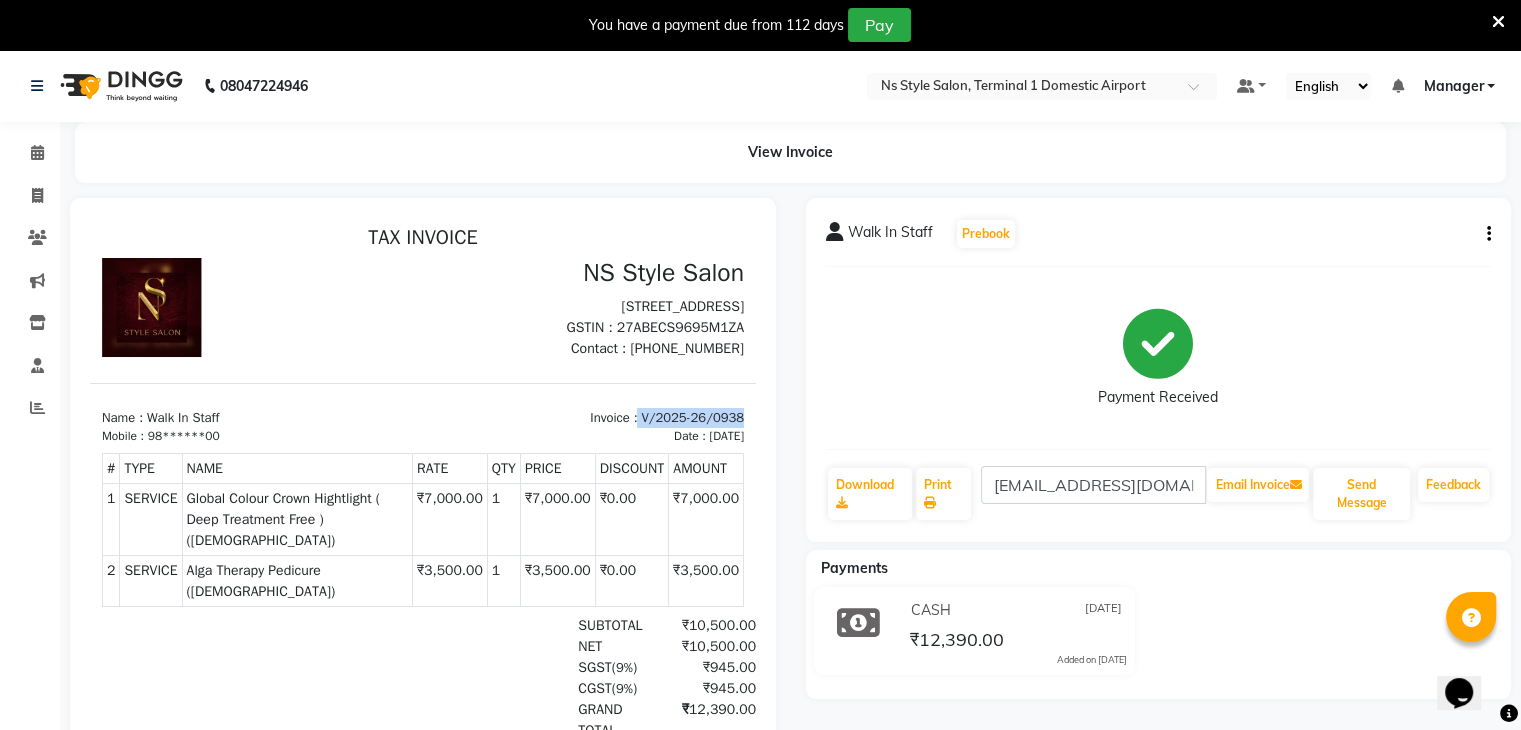 drag, startPoint x: 610, startPoint y: 435, endPoint x: 782, endPoint y: 423, distance: 172.41809 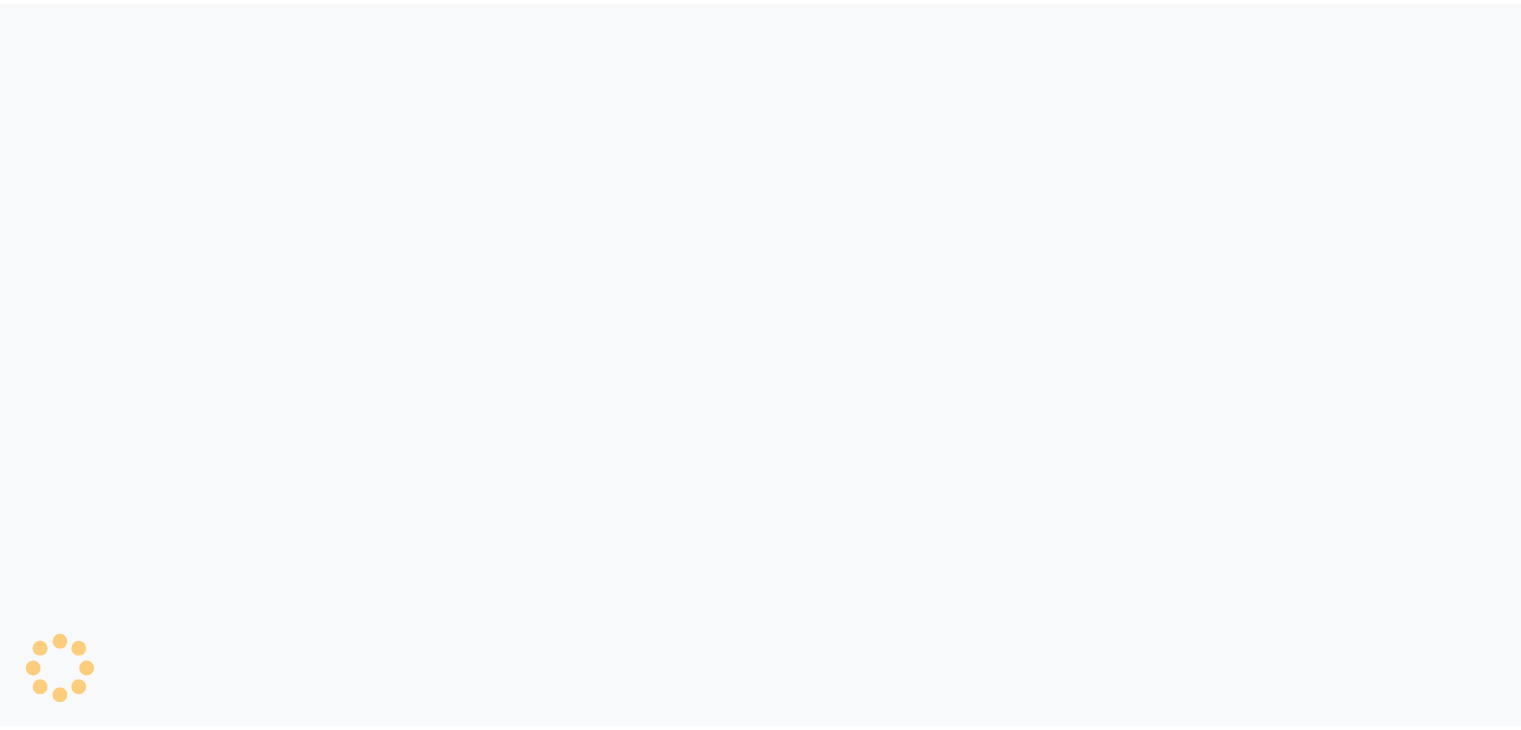 scroll, scrollTop: 0, scrollLeft: 0, axis: both 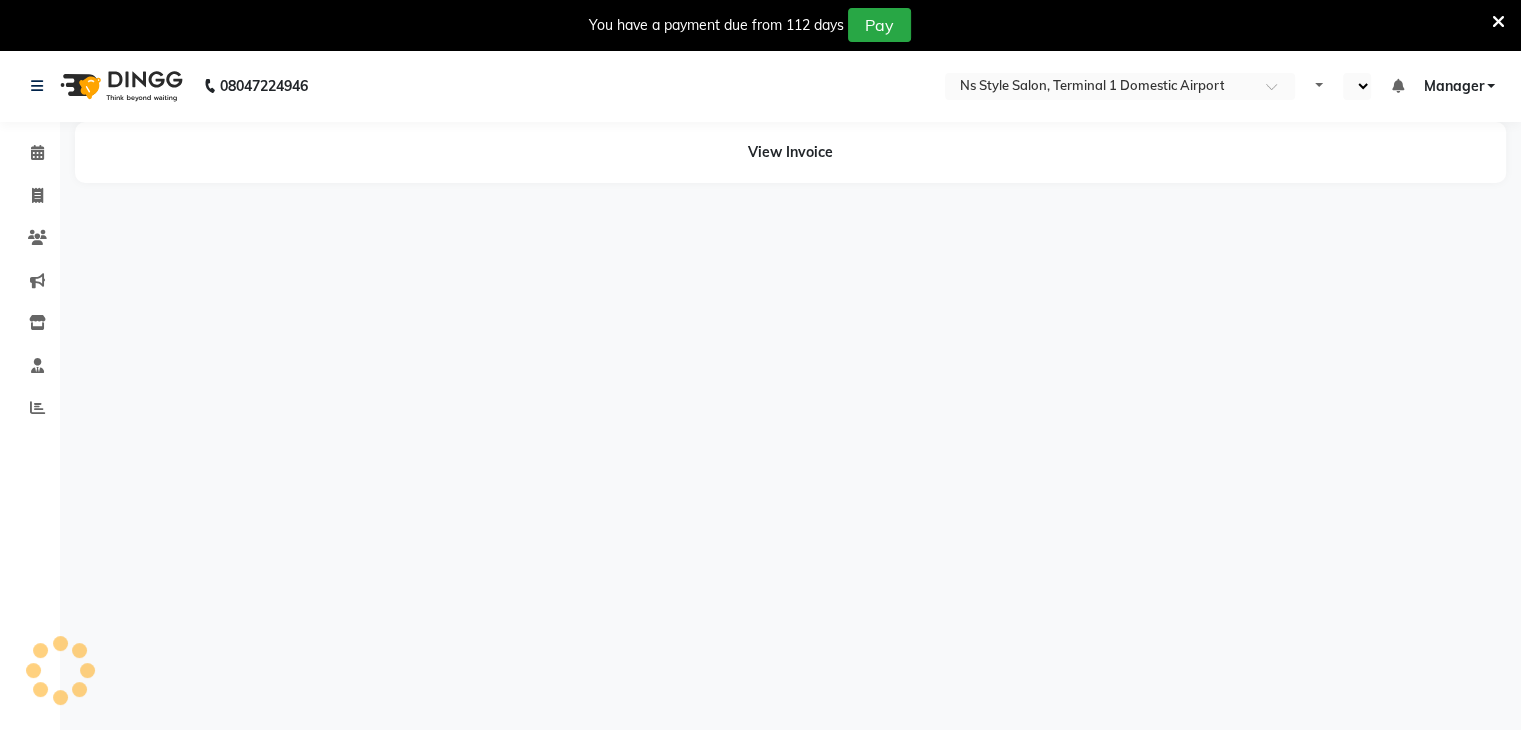 select on "en" 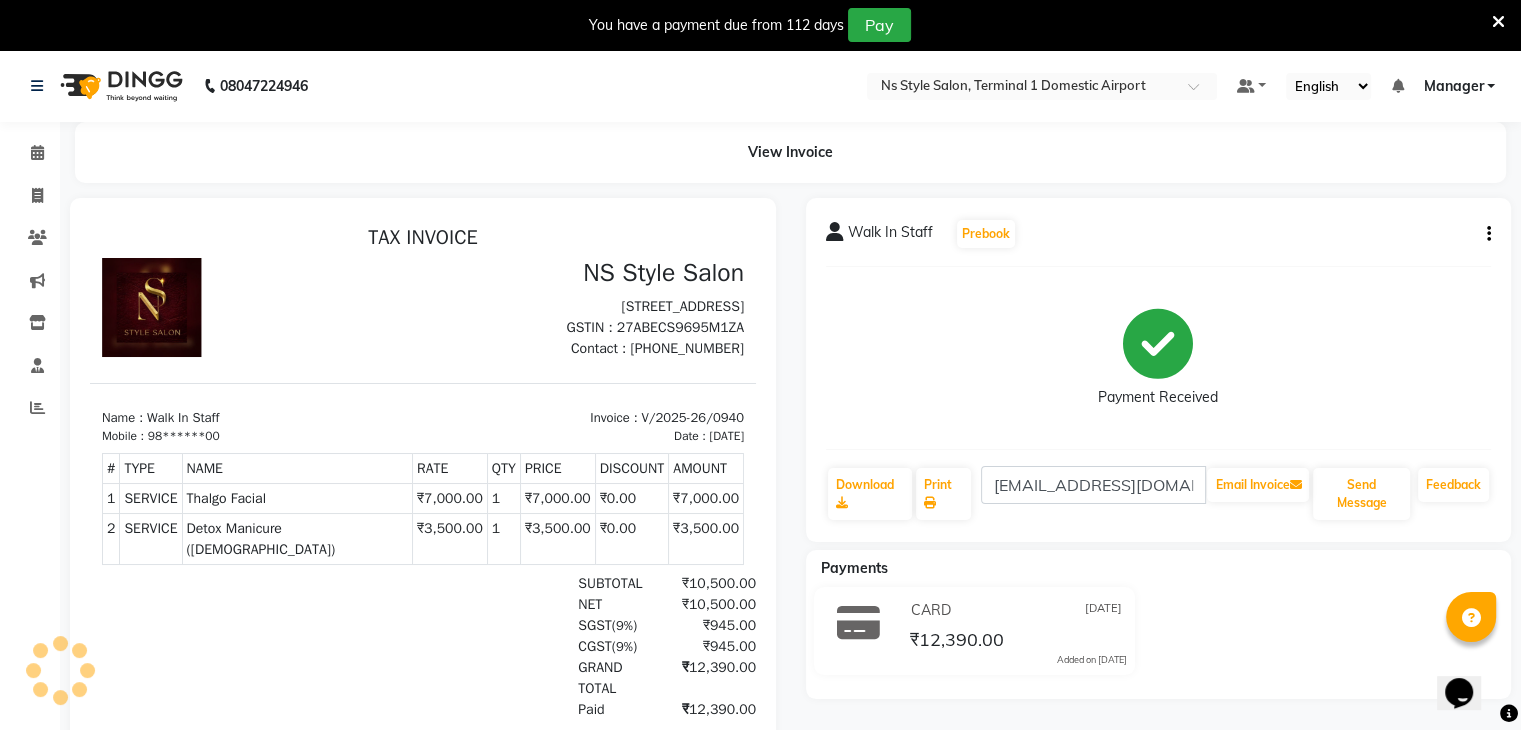 scroll, scrollTop: 0, scrollLeft: 0, axis: both 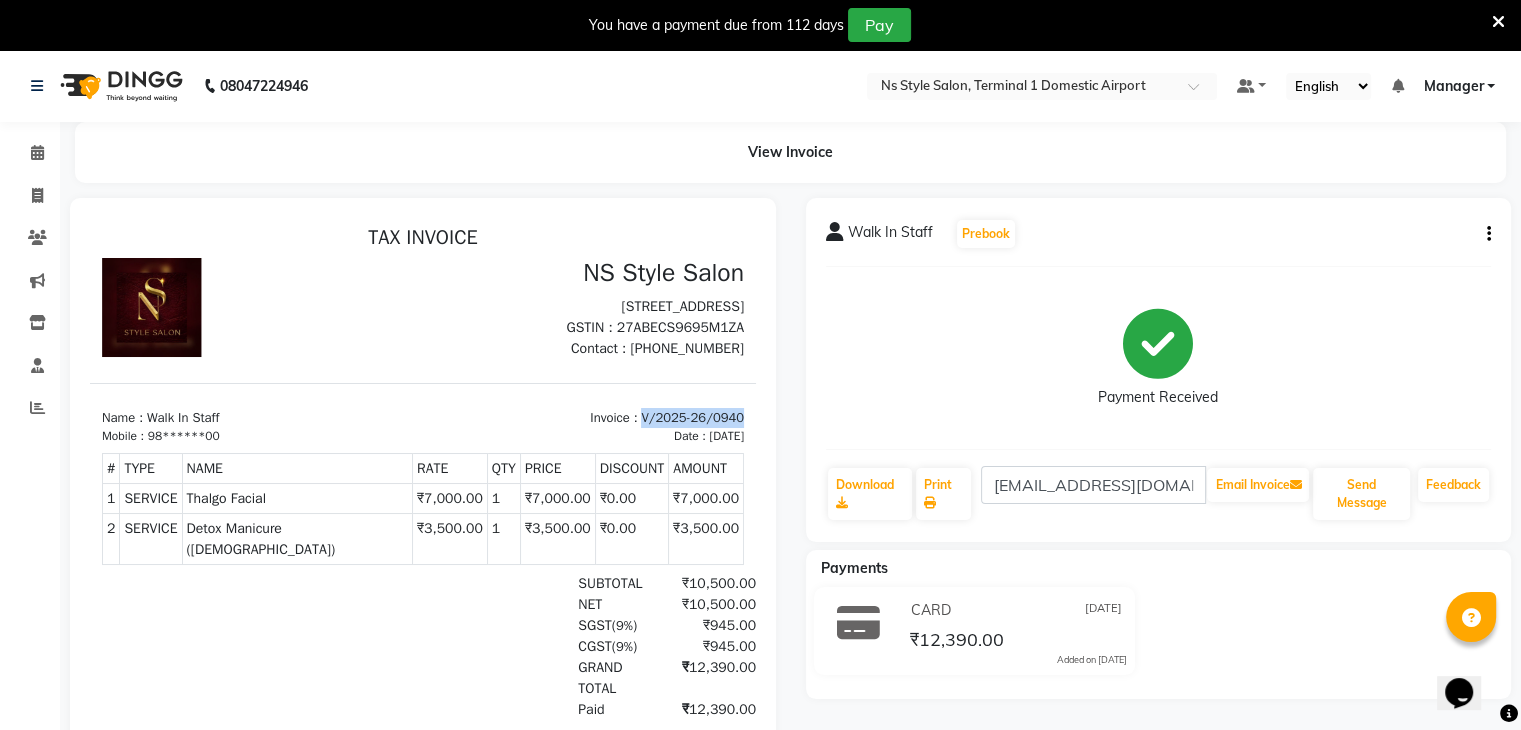 drag, startPoint x: 615, startPoint y: 437, endPoint x: 818, endPoint y: 427, distance: 203.24615 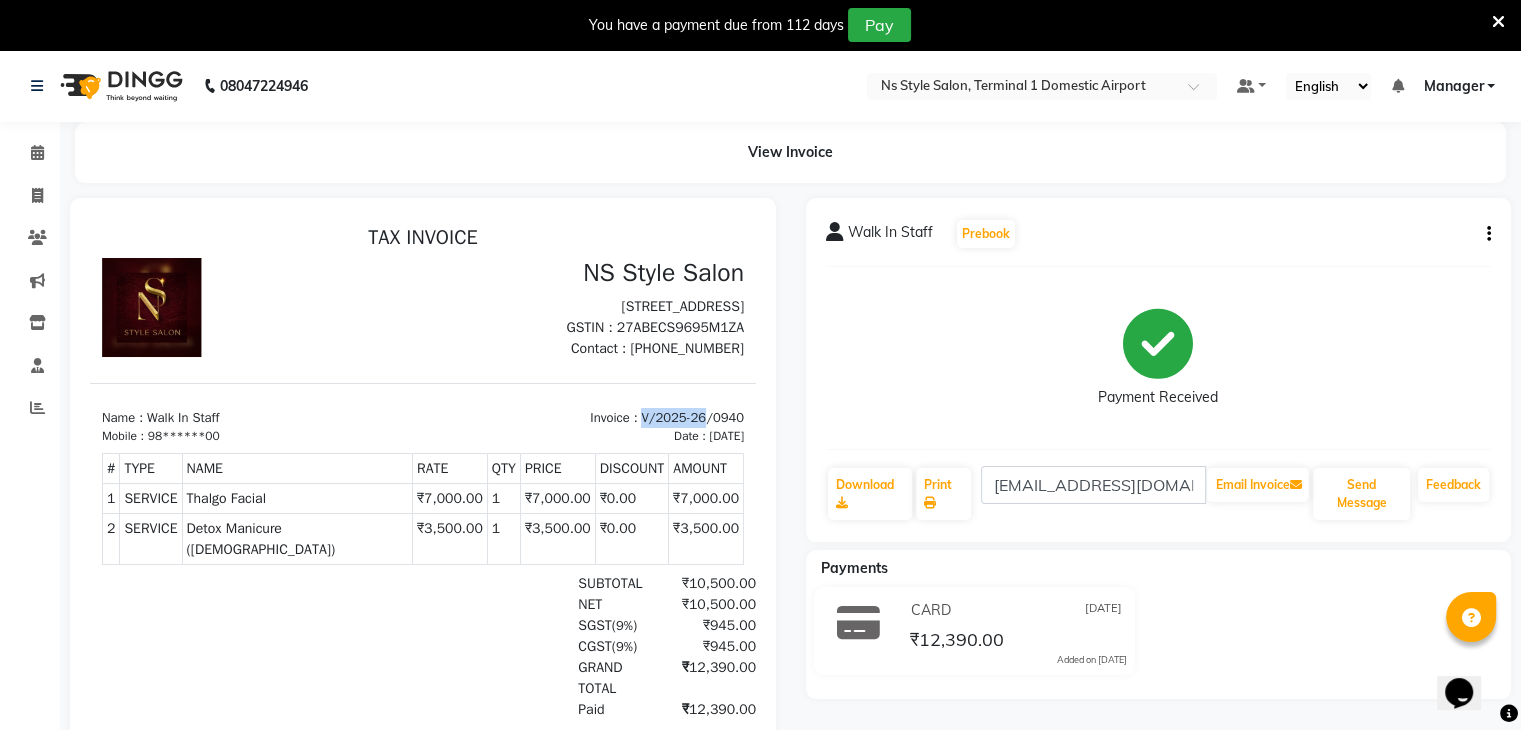 drag, startPoint x: 616, startPoint y: 442, endPoint x: 693, endPoint y: 445, distance: 77.05842 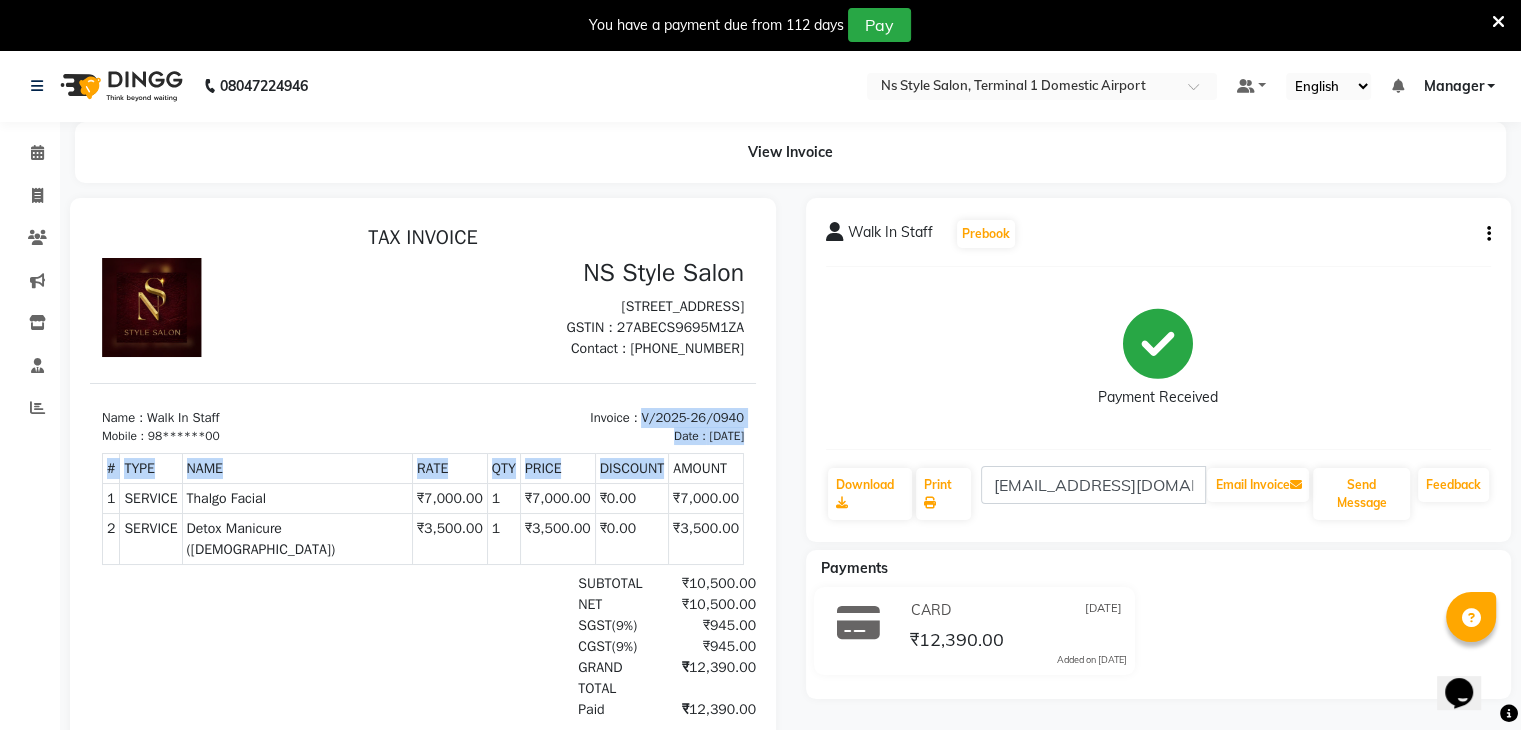 drag, startPoint x: 638, startPoint y: 478, endPoint x: 612, endPoint y: 442, distance: 44.407207 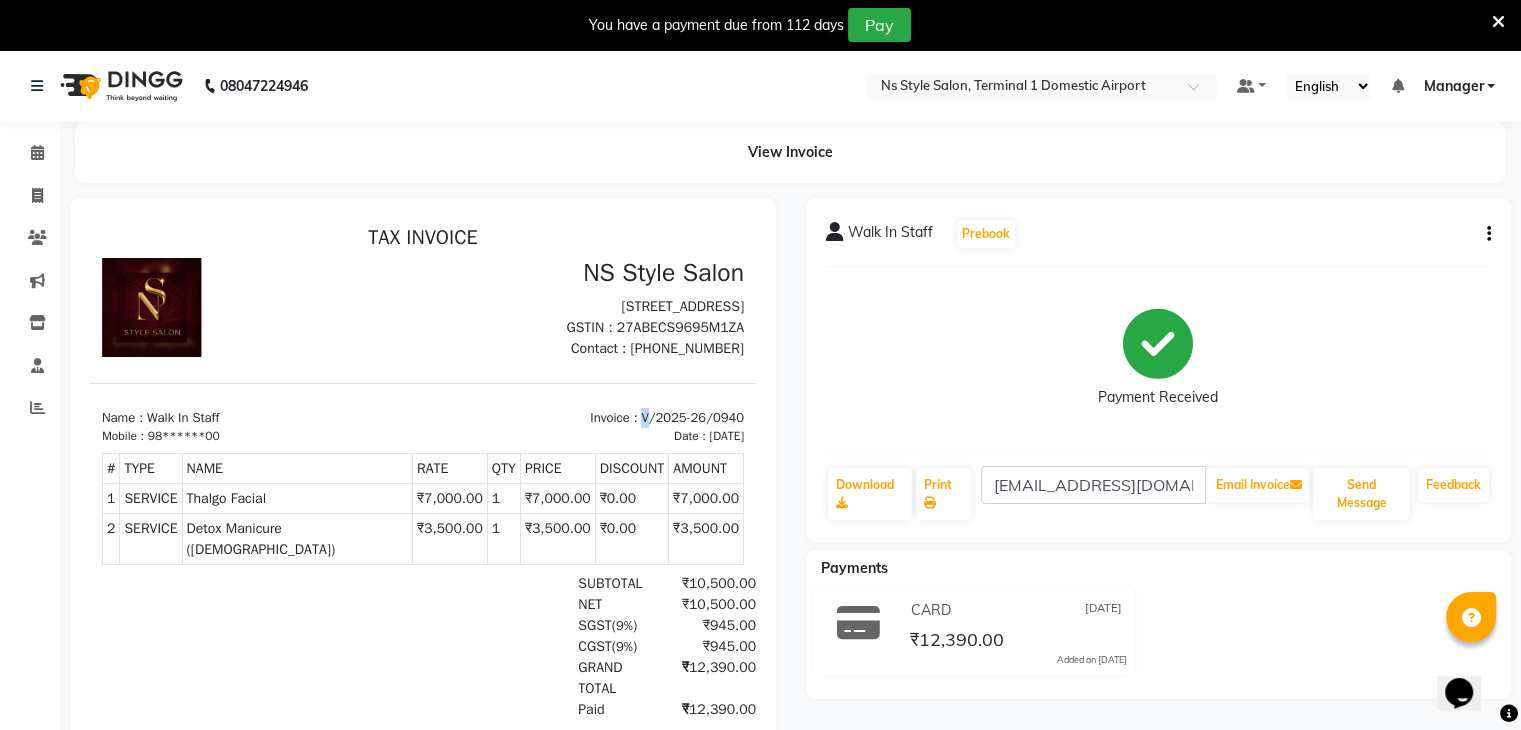 click on "Invoice : V/2025-26/0940" at bounding box center [589, 418] 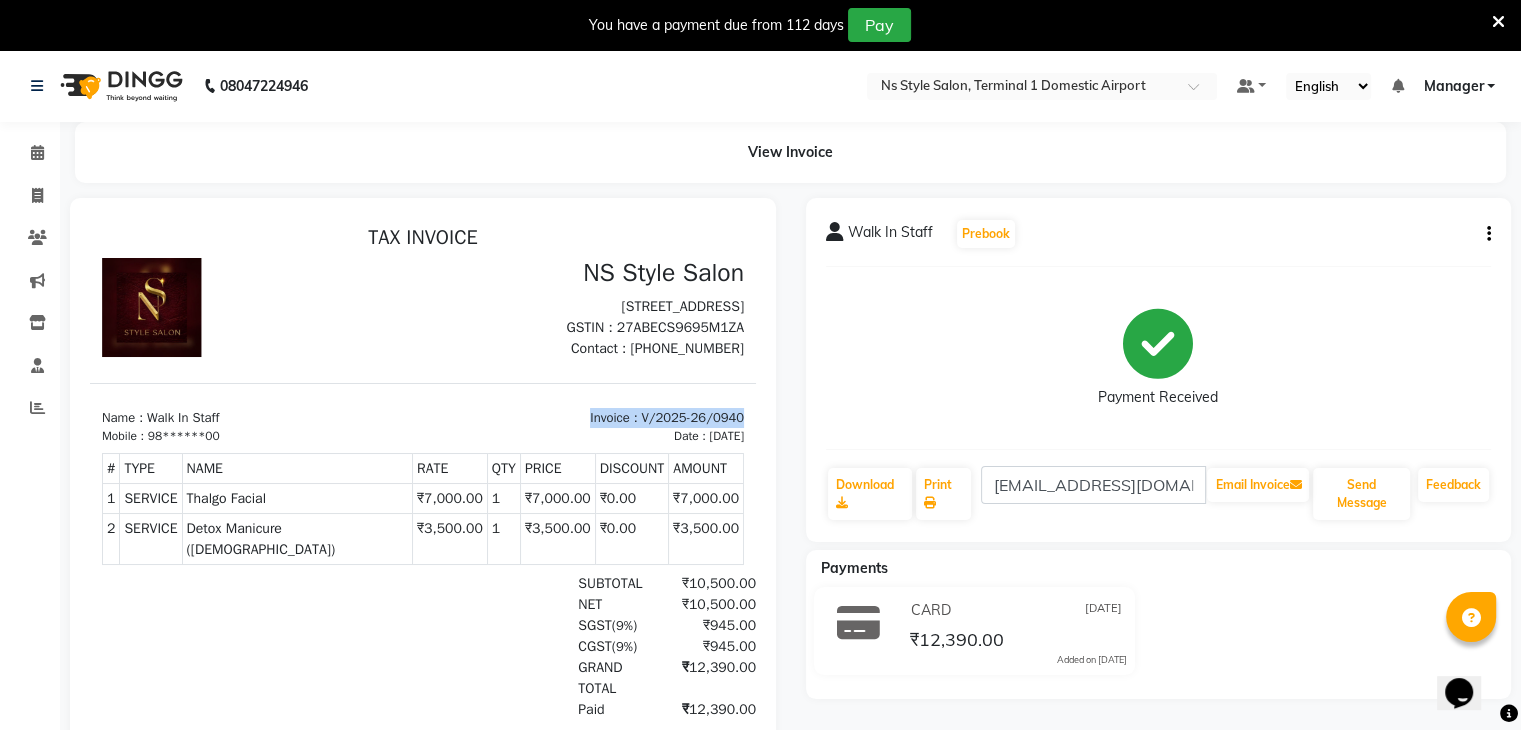 click on "Invoice : V/2025-26/0940" at bounding box center (589, 418) 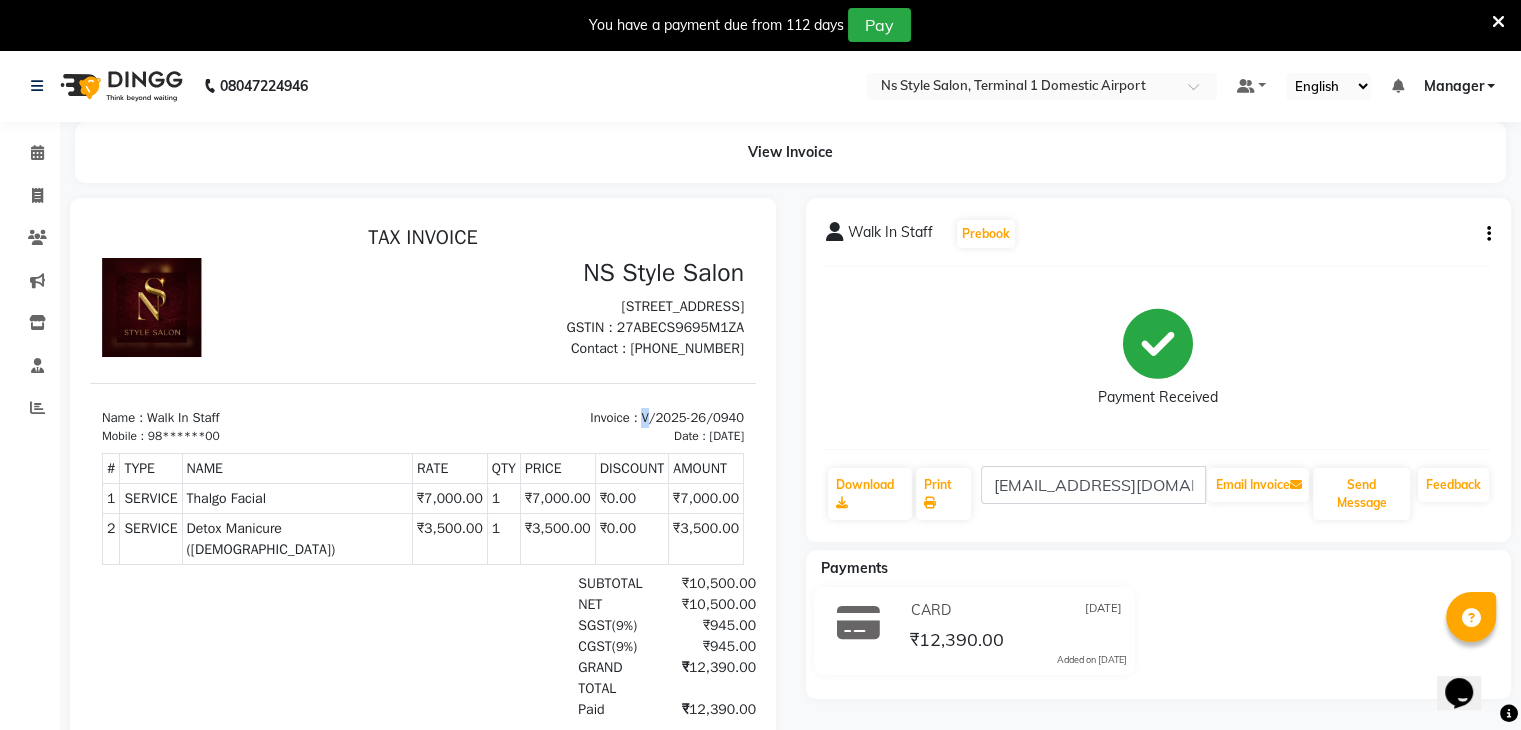 click on "Invoice : V/2025-26/0940" at bounding box center (589, 418) 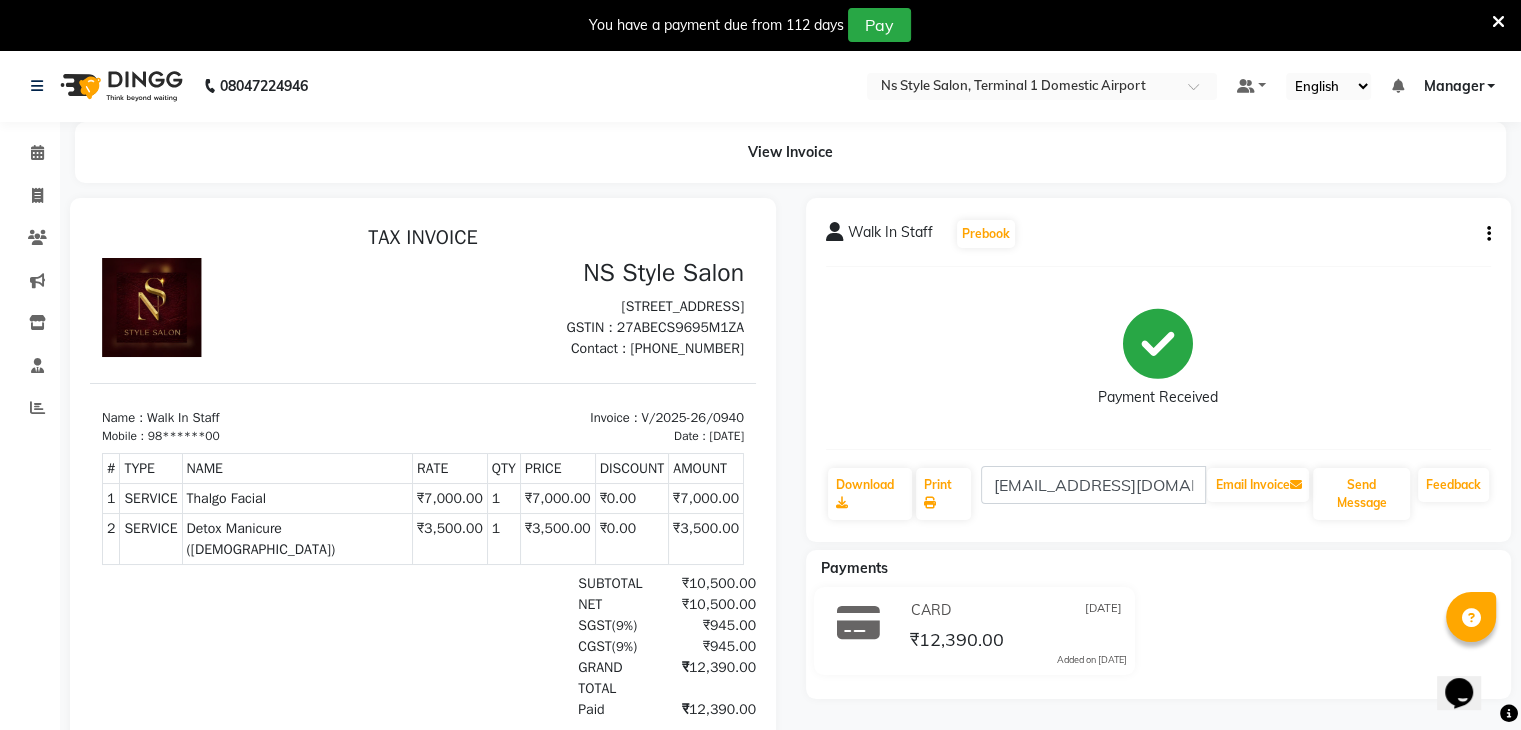 click on "Invoice : V/2025-26/0940" at bounding box center (589, 418) 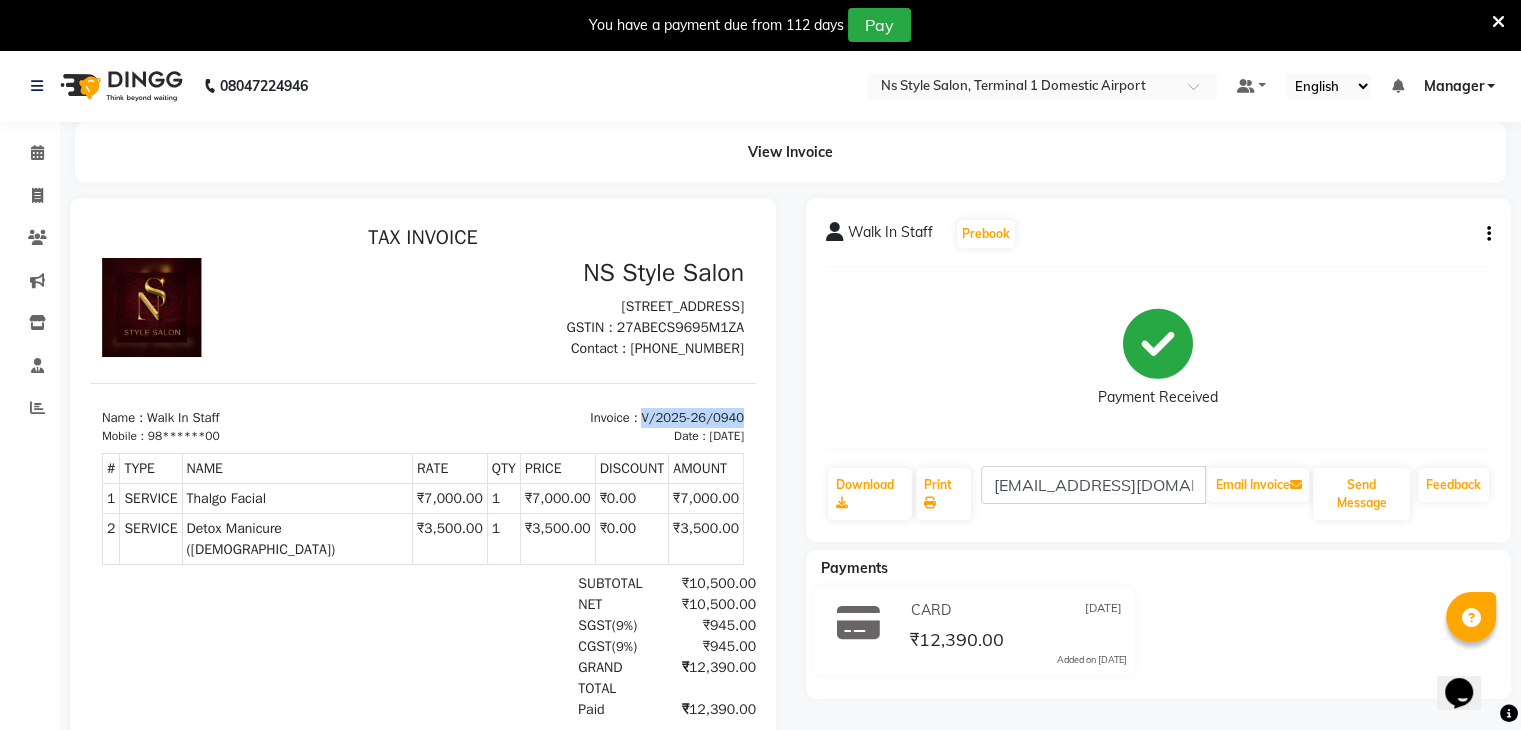 drag, startPoint x: 612, startPoint y: 439, endPoint x: 800, endPoint y: 439, distance: 188 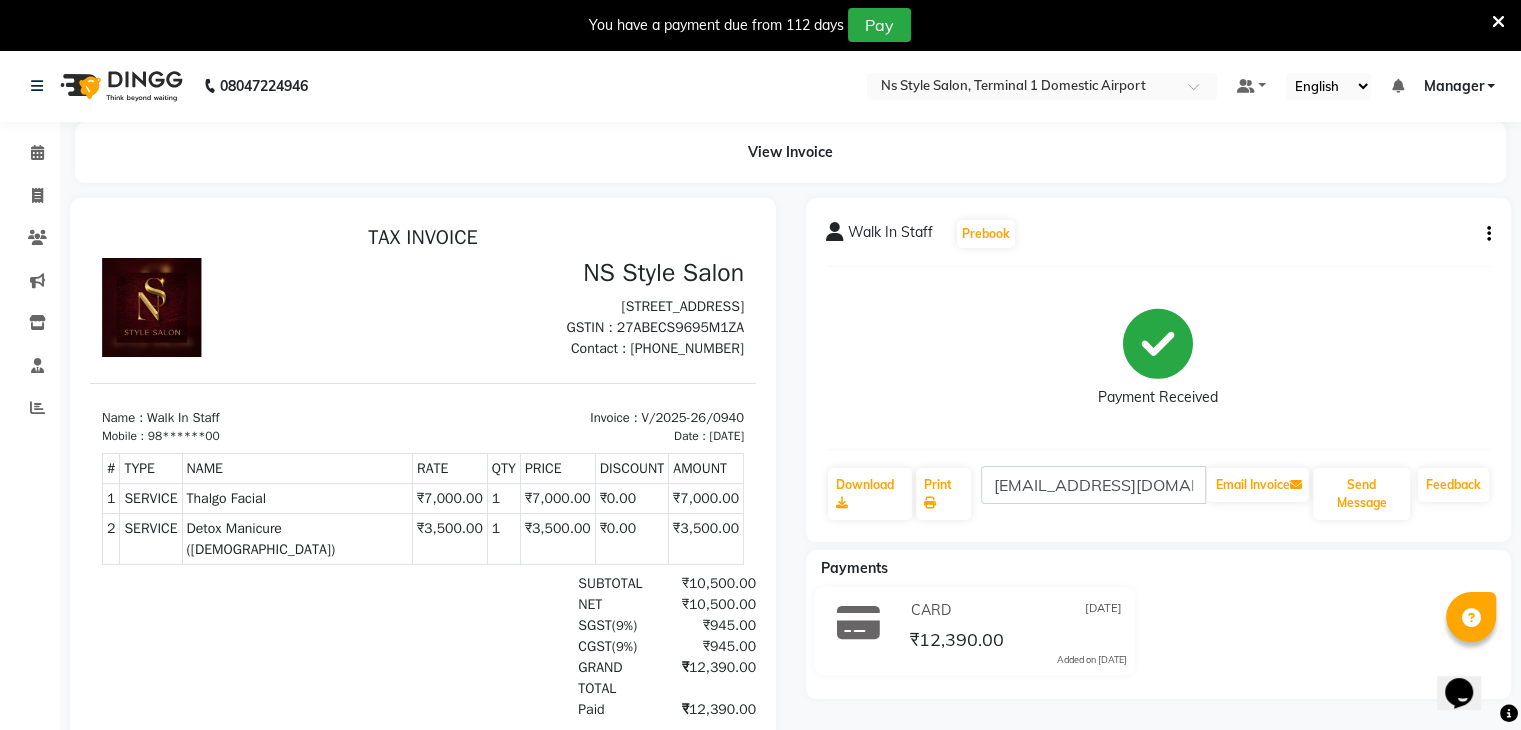 click on "Date  :" at bounding box center (690, 436) 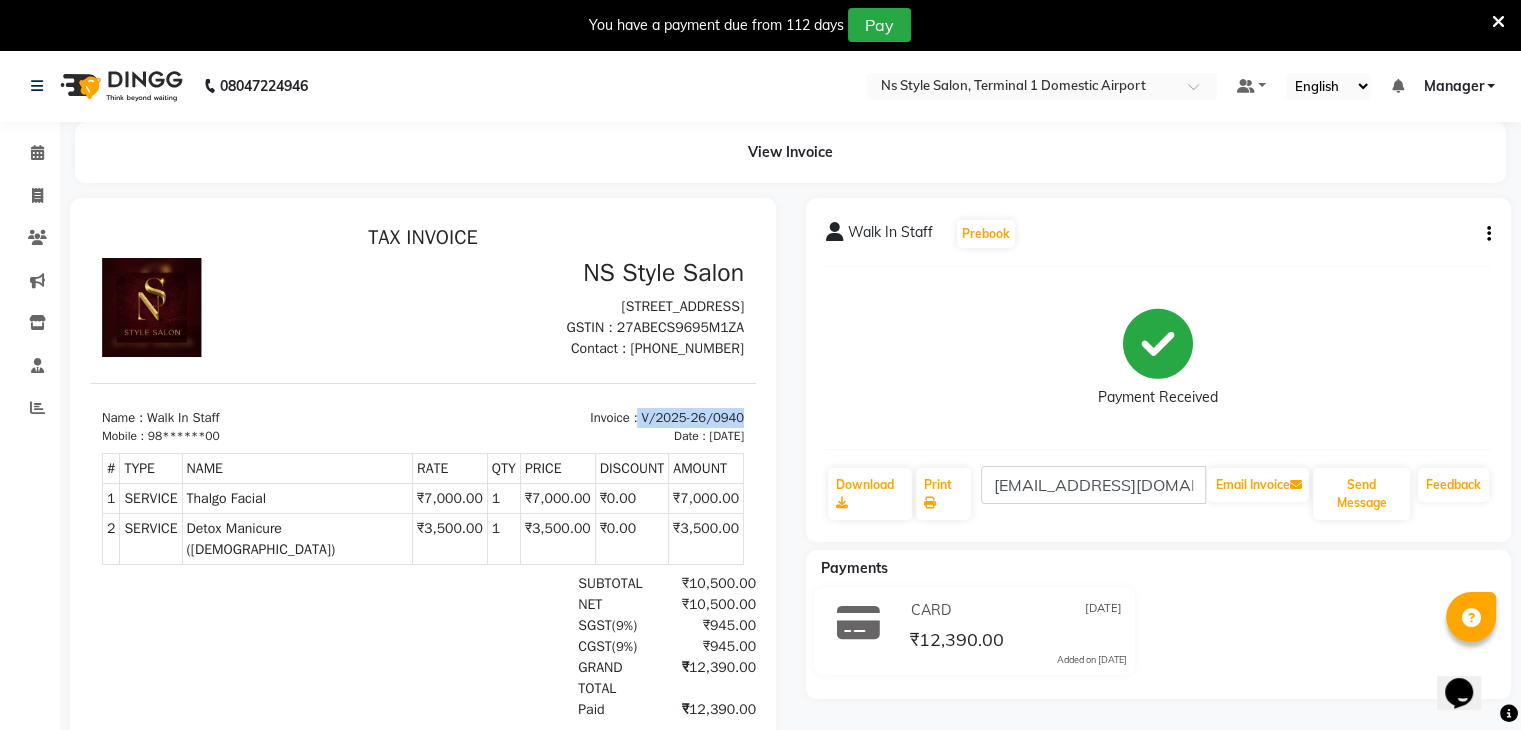 drag, startPoint x: 609, startPoint y: 437, endPoint x: 740, endPoint y: 423, distance: 131.74597 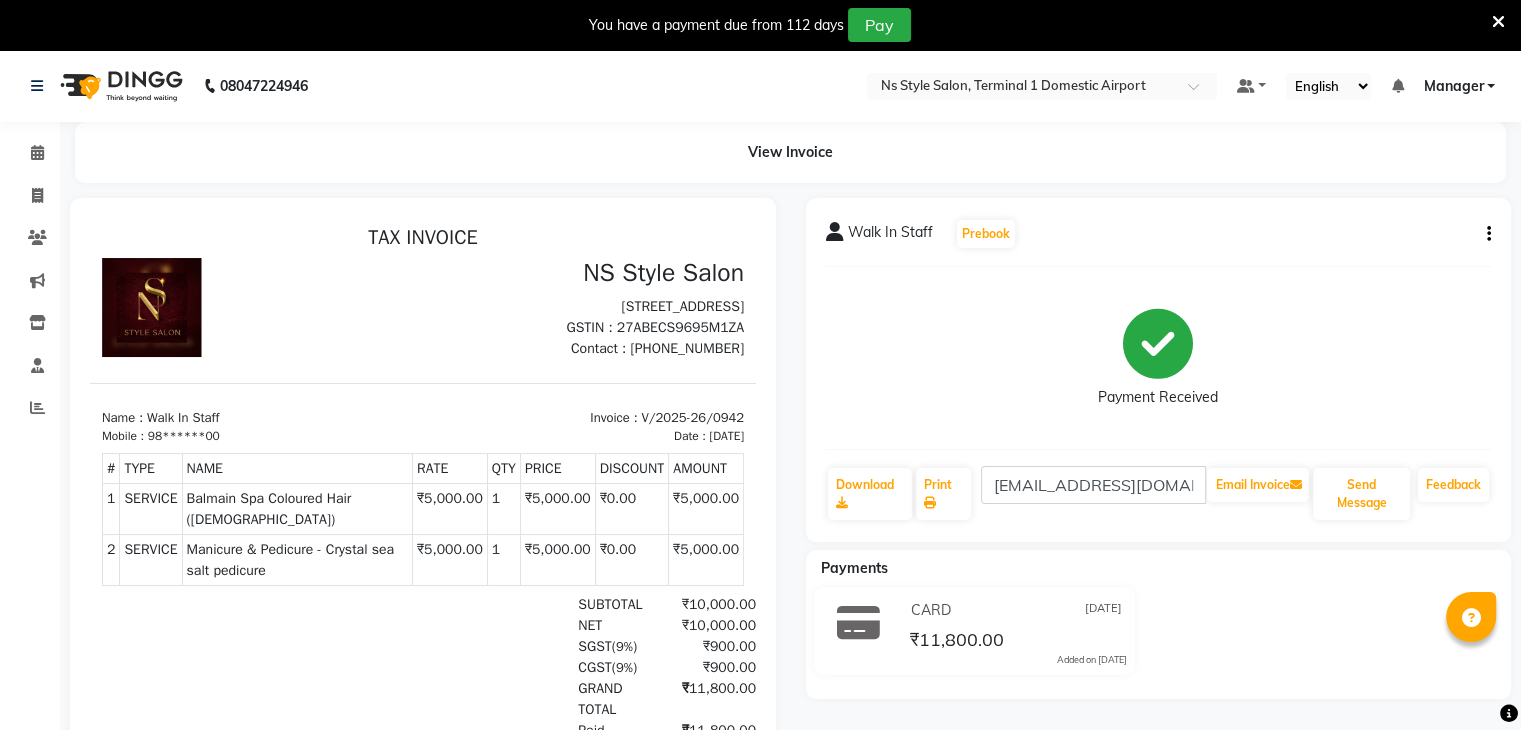 scroll, scrollTop: 0, scrollLeft: 0, axis: both 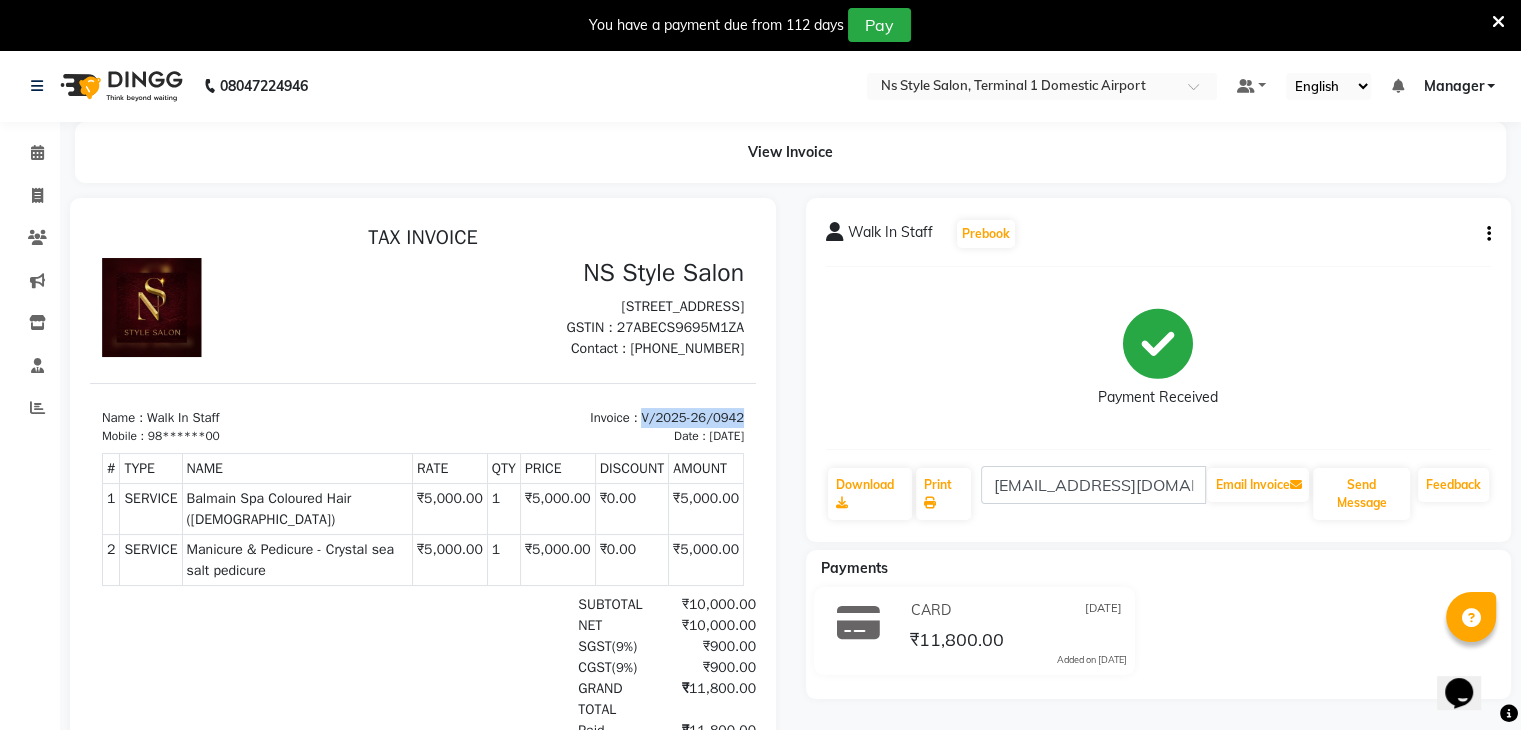 drag, startPoint x: 612, startPoint y: 441, endPoint x: 725, endPoint y: 413, distance: 116.41735 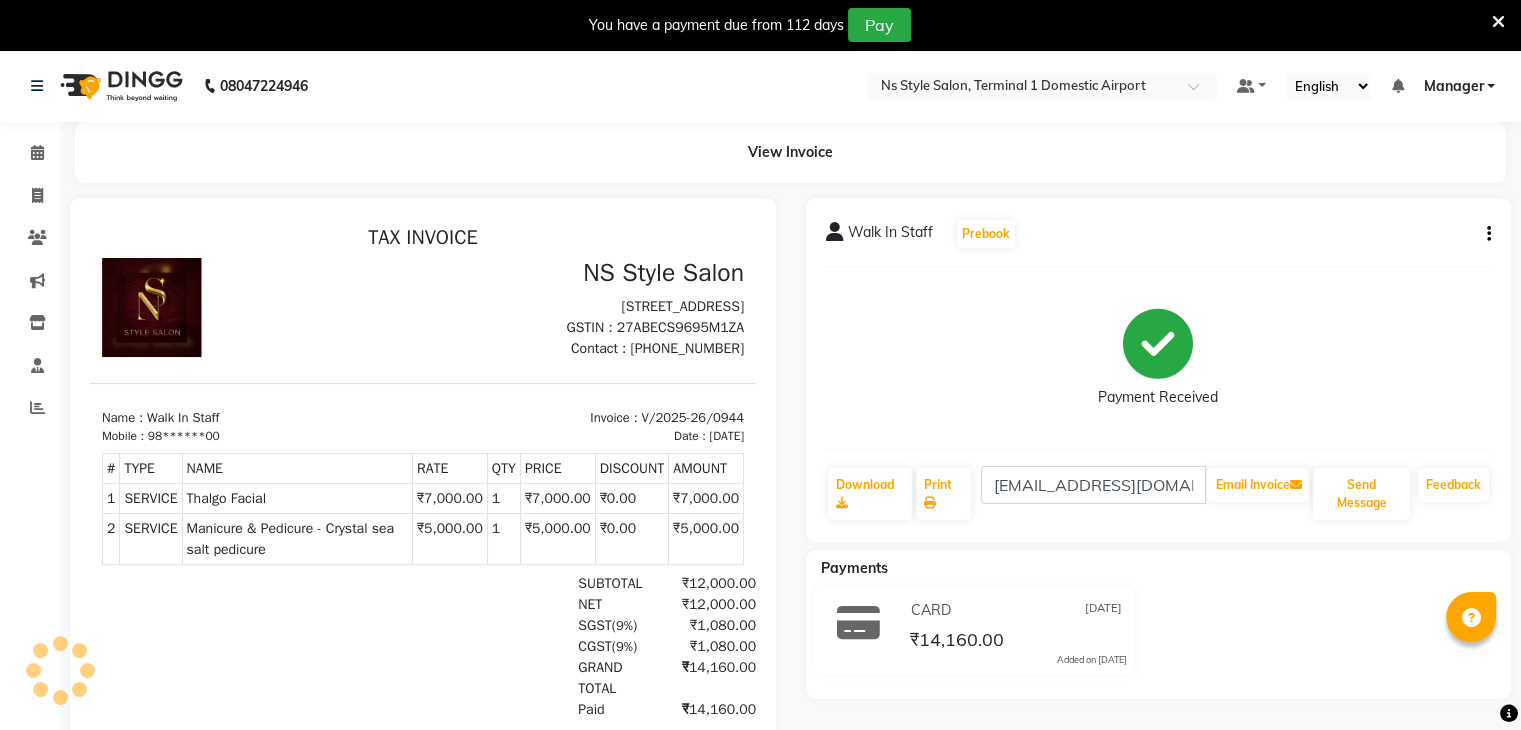 scroll, scrollTop: 0, scrollLeft: 0, axis: both 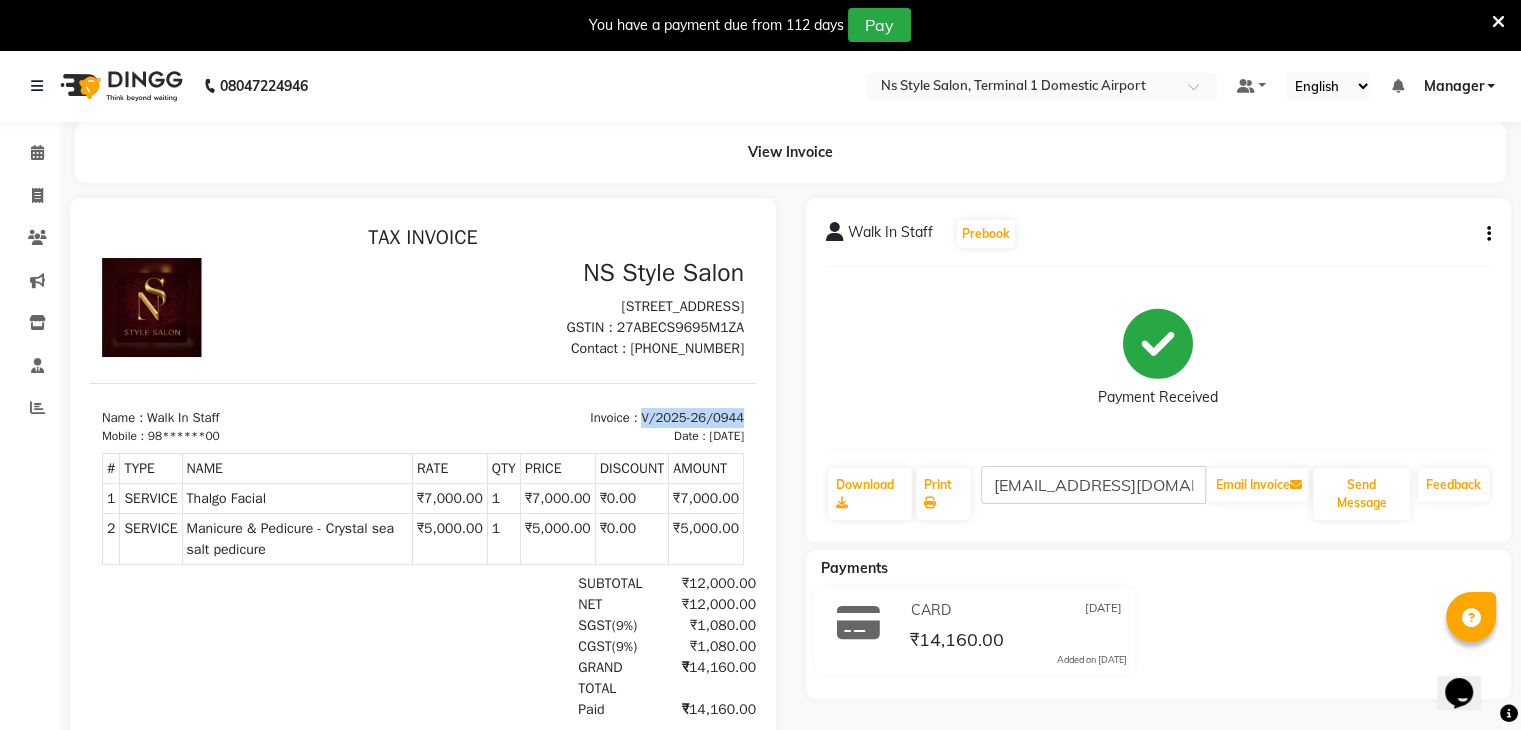 drag, startPoint x: 611, startPoint y: 433, endPoint x: 810, endPoint y: 438, distance: 199.0628 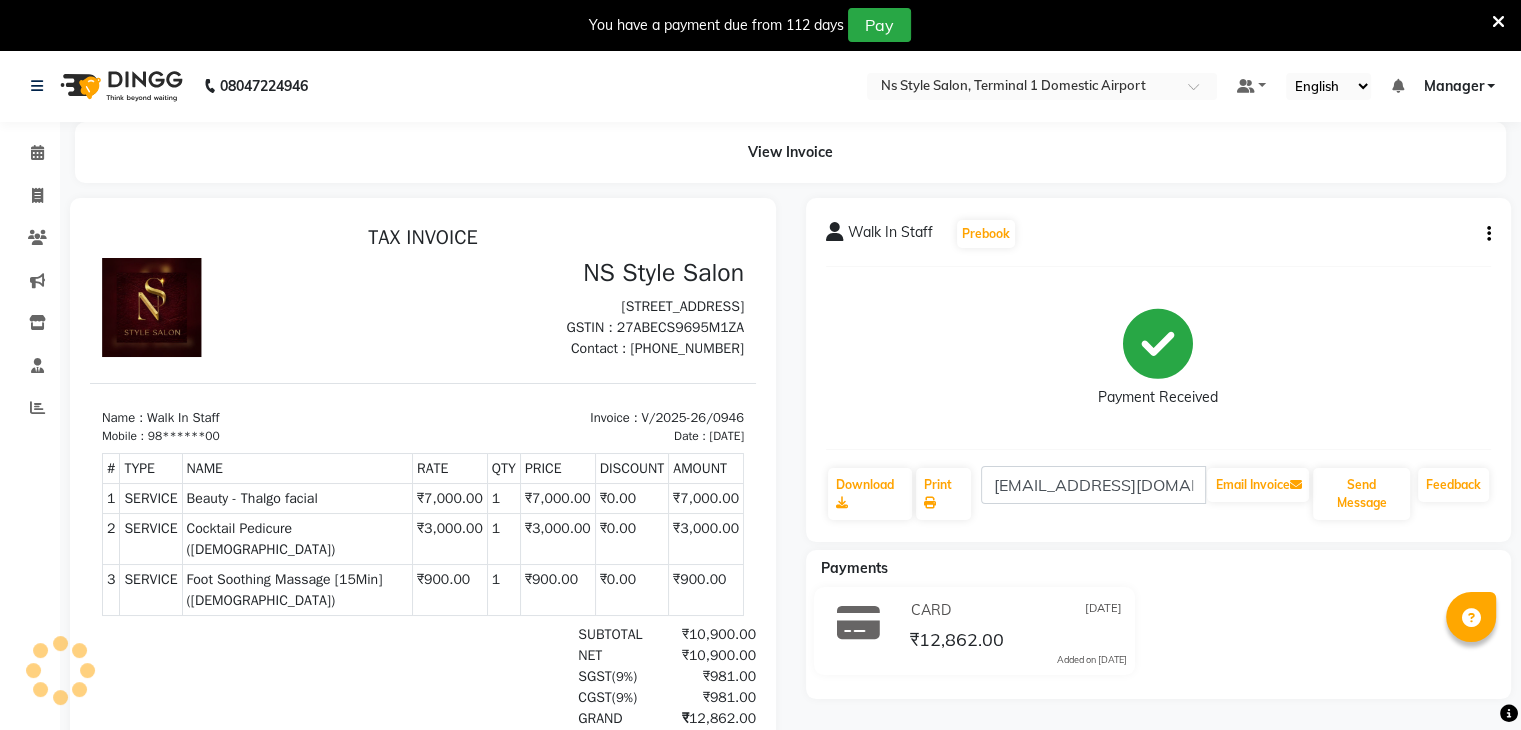 scroll, scrollTop: 0, scrollLeft: 0, axis: both 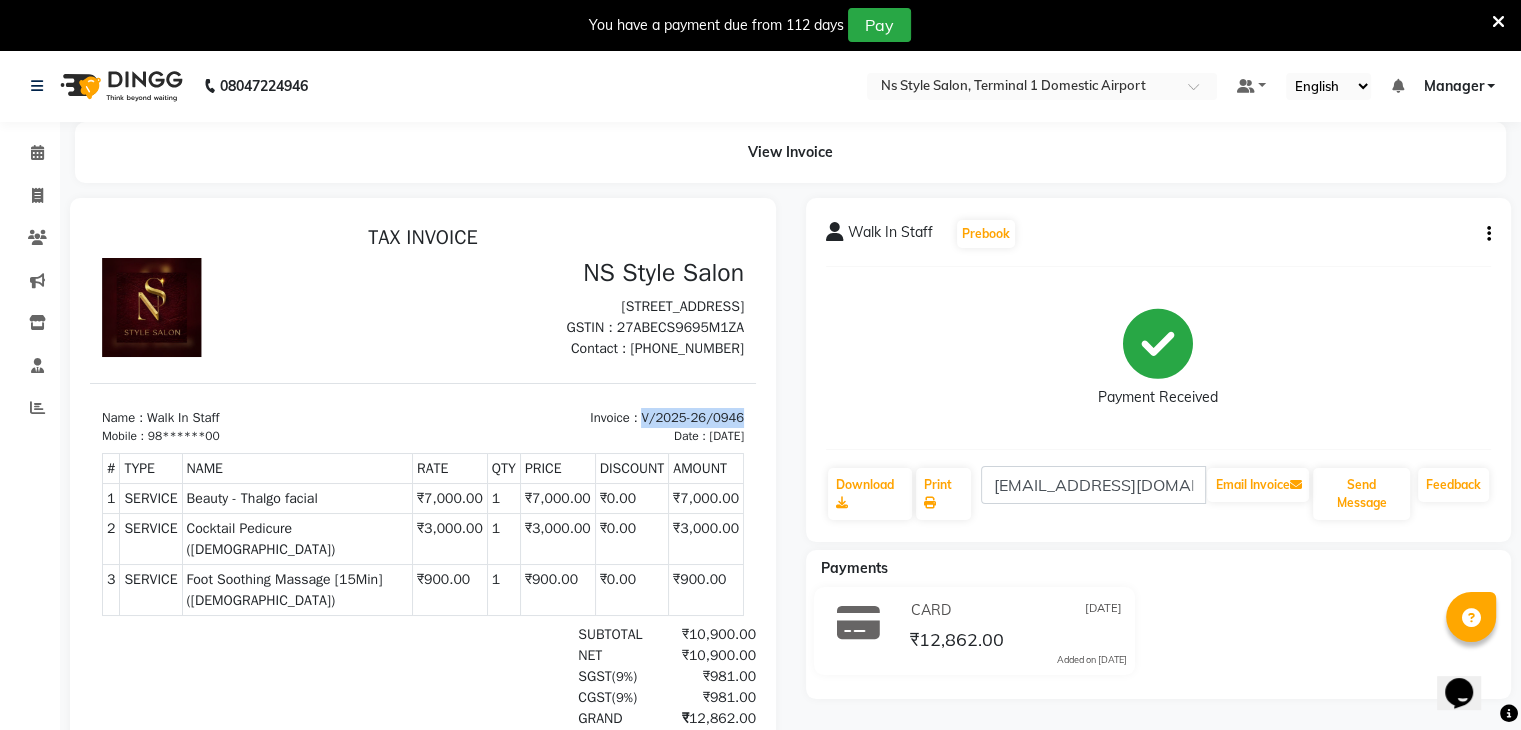 drag, startPoint x: 611, startPoint y: 434, endPoint x: 826, endPoint y: 420, distance: 215.45534 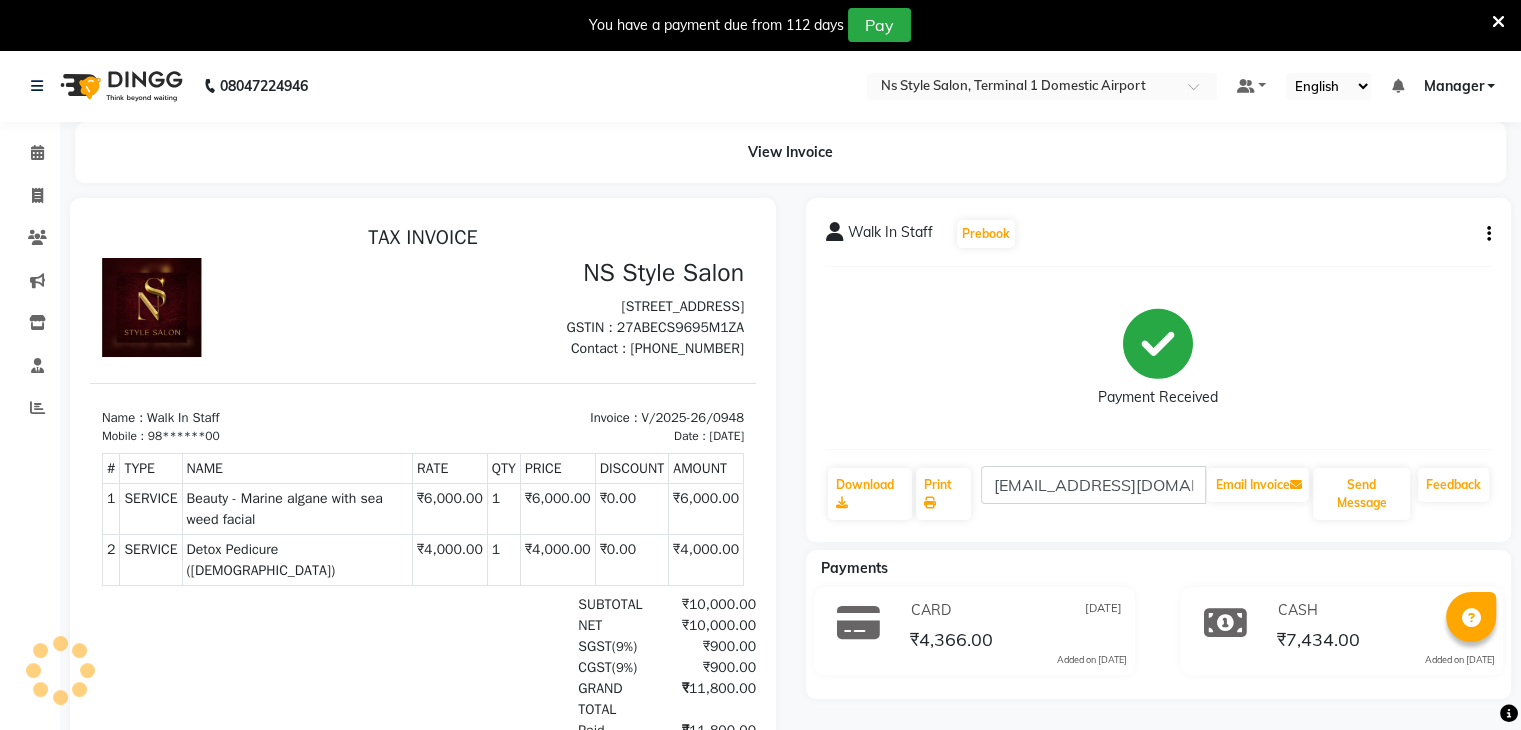 scroll, scrollTop: 0, scrollLeft: 0, axis: both 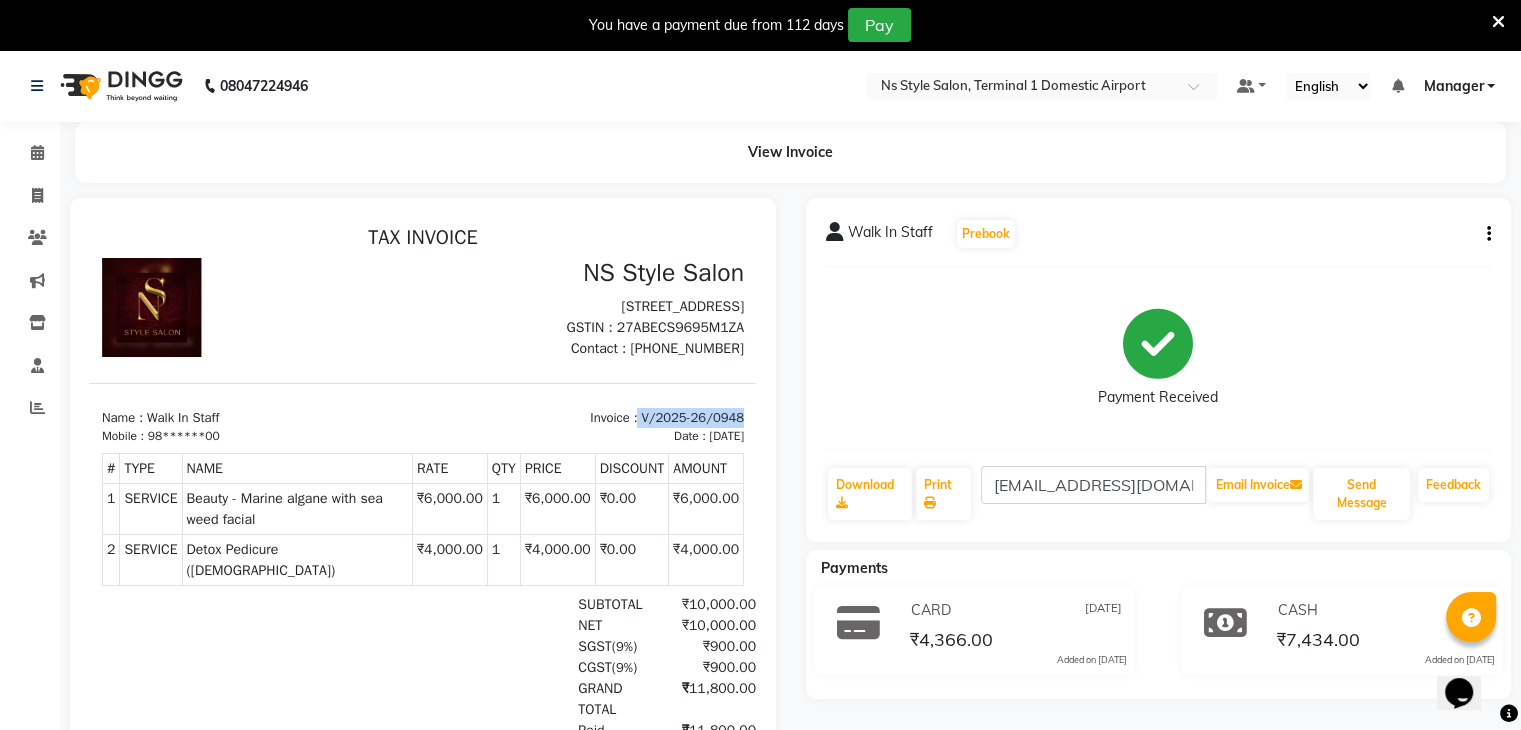 drag, startPoint x: 609, startPoint y: 436, endPoint x: 811, endPoint y: 406, distance: 204.21558 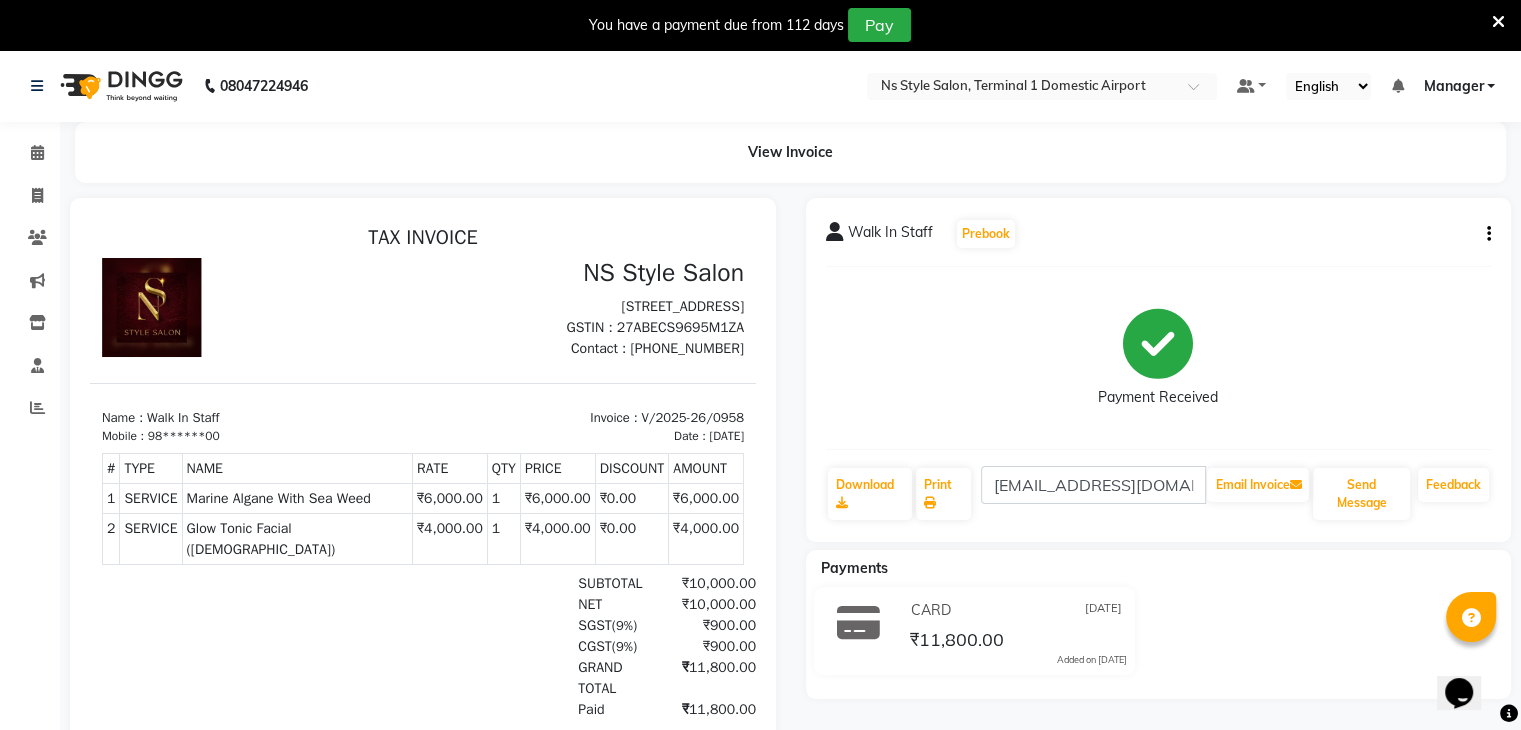scroll, scrollTop: 0, scrollLeft: 0, axis: both 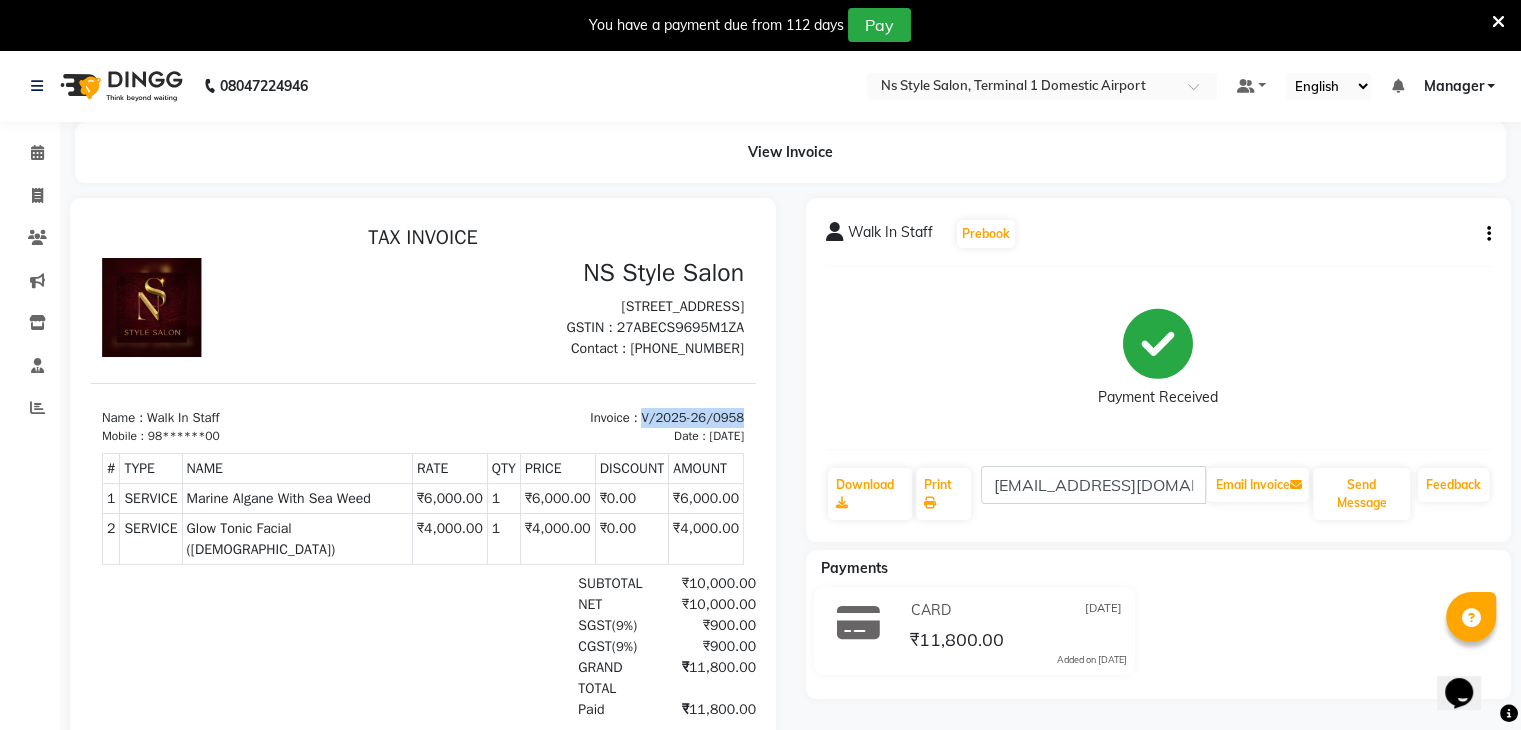 drag, startPoint x: 612, startPoint y: 441, endPoint x: 842, endPoint y: 437, distance: 230.03477 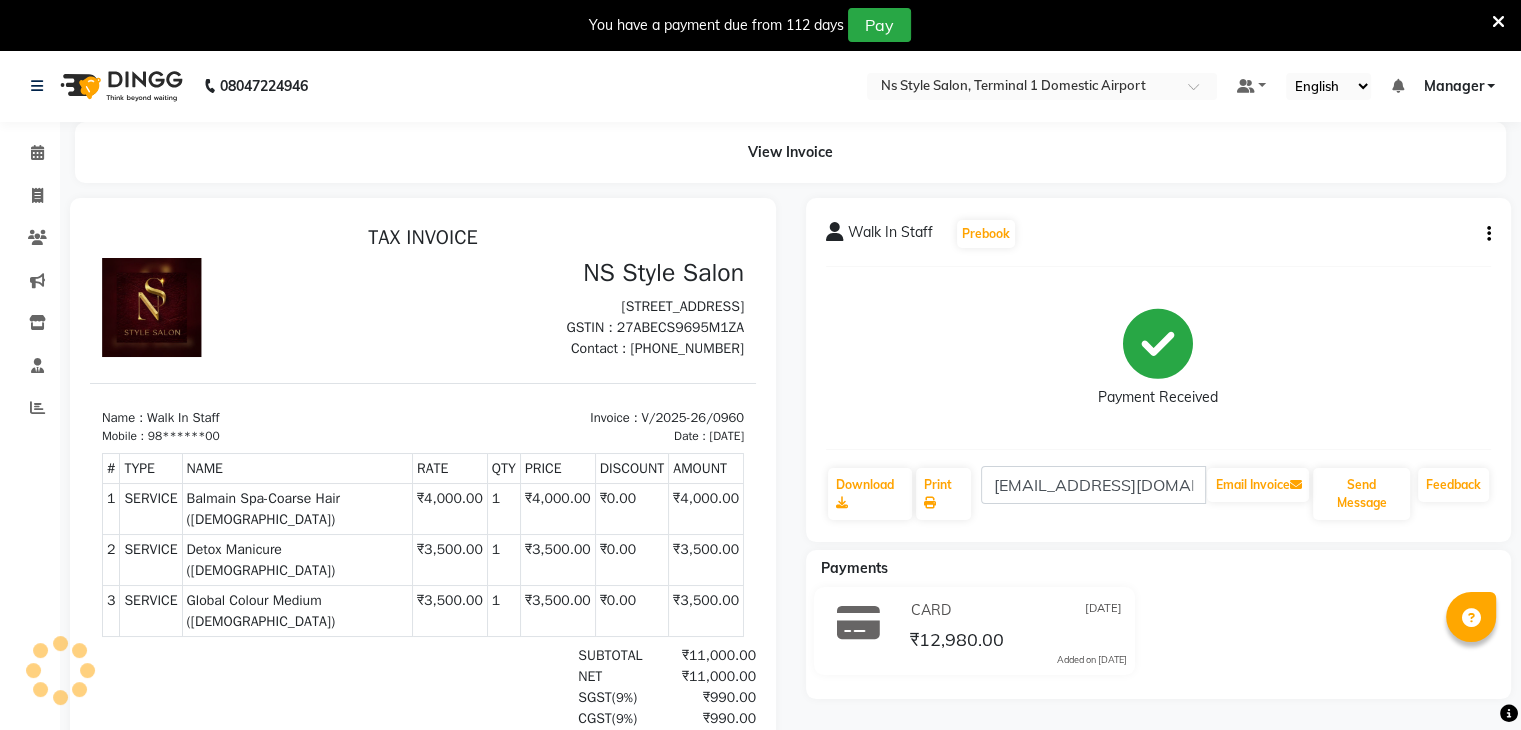 scroll, scrollTop: 0, scrollLeft: 0, axis: both 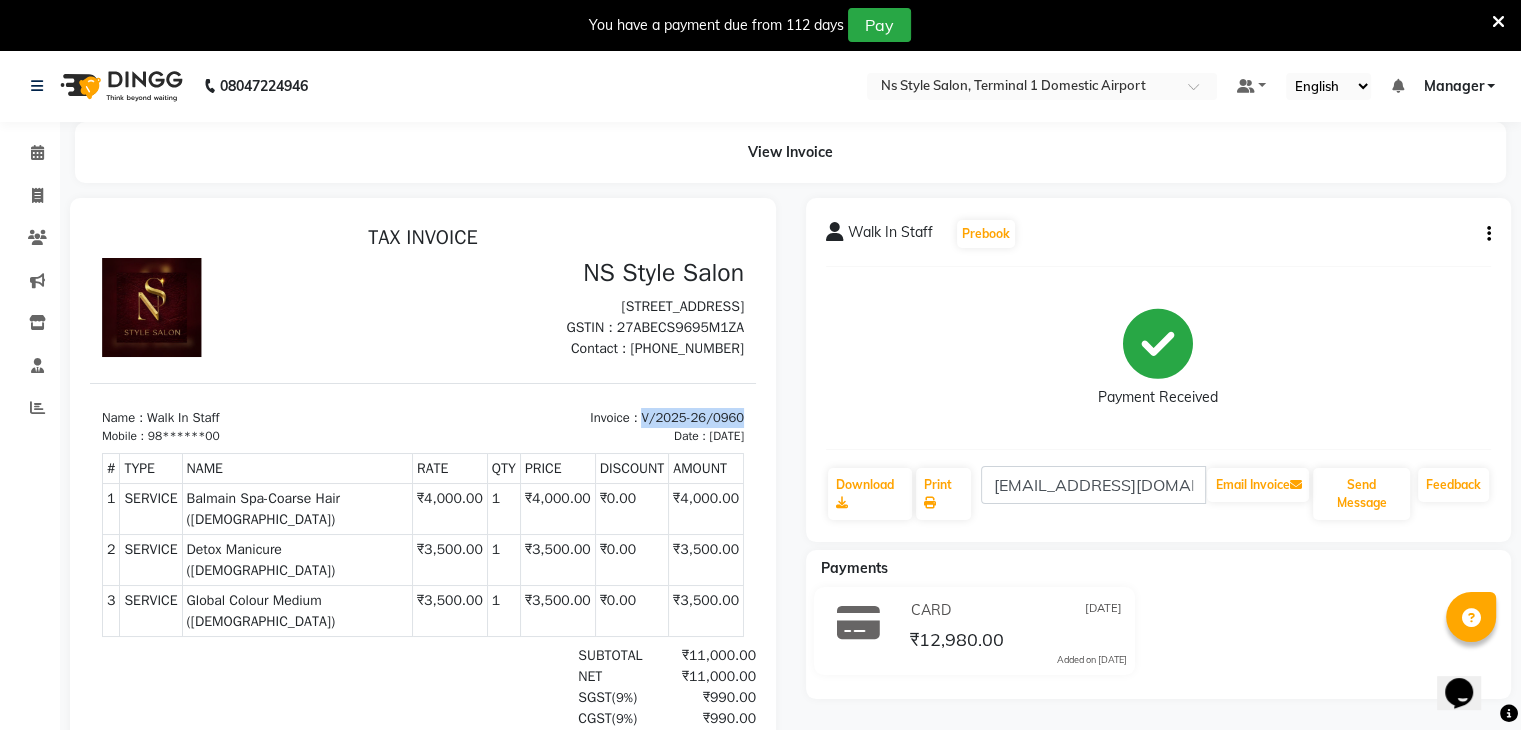 drag, startPoint x: 612, startPoint y: 439, endPoint x: 786, endPoint y: 425, distance: 174.56232 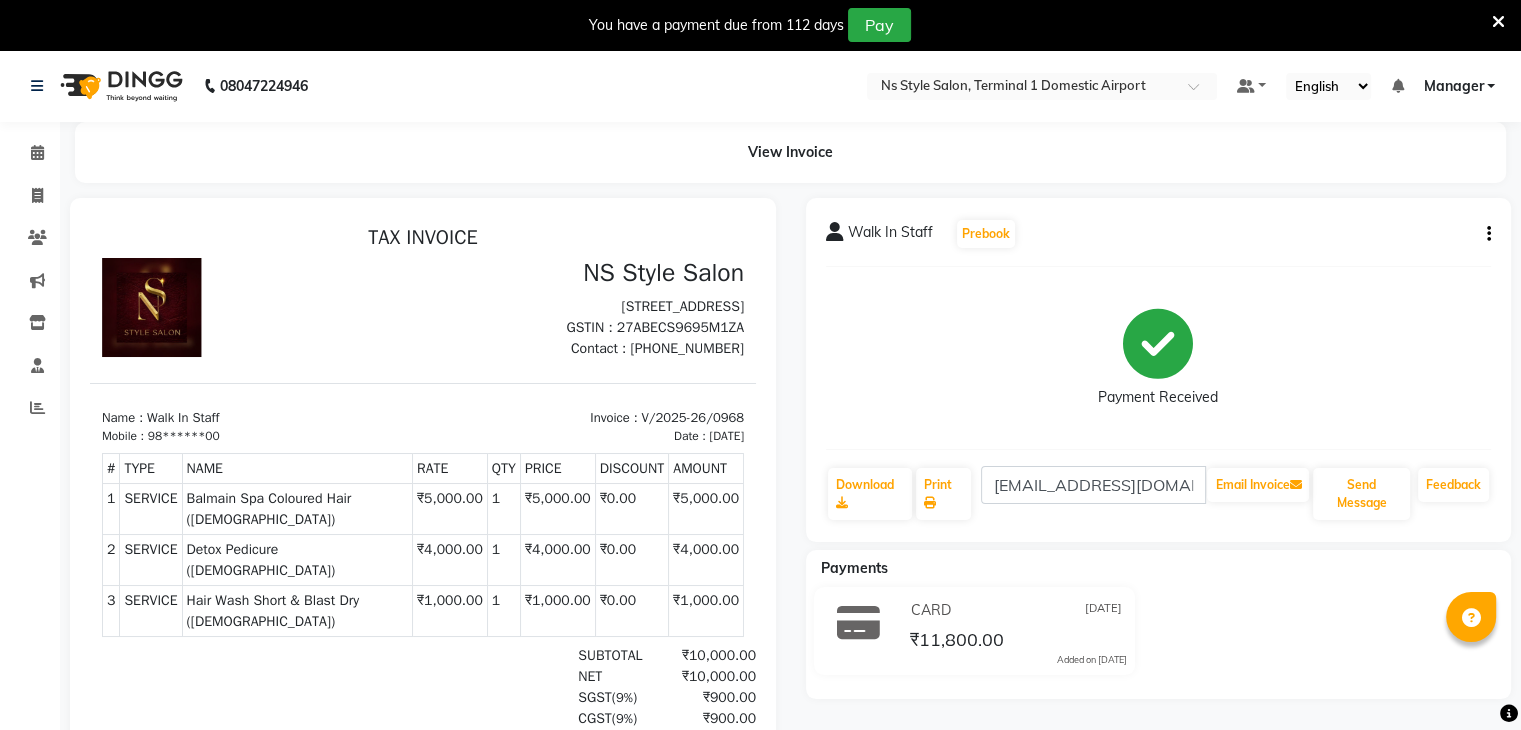 scroll, scrollTop: 0, scrollLeft: 0, axis: both 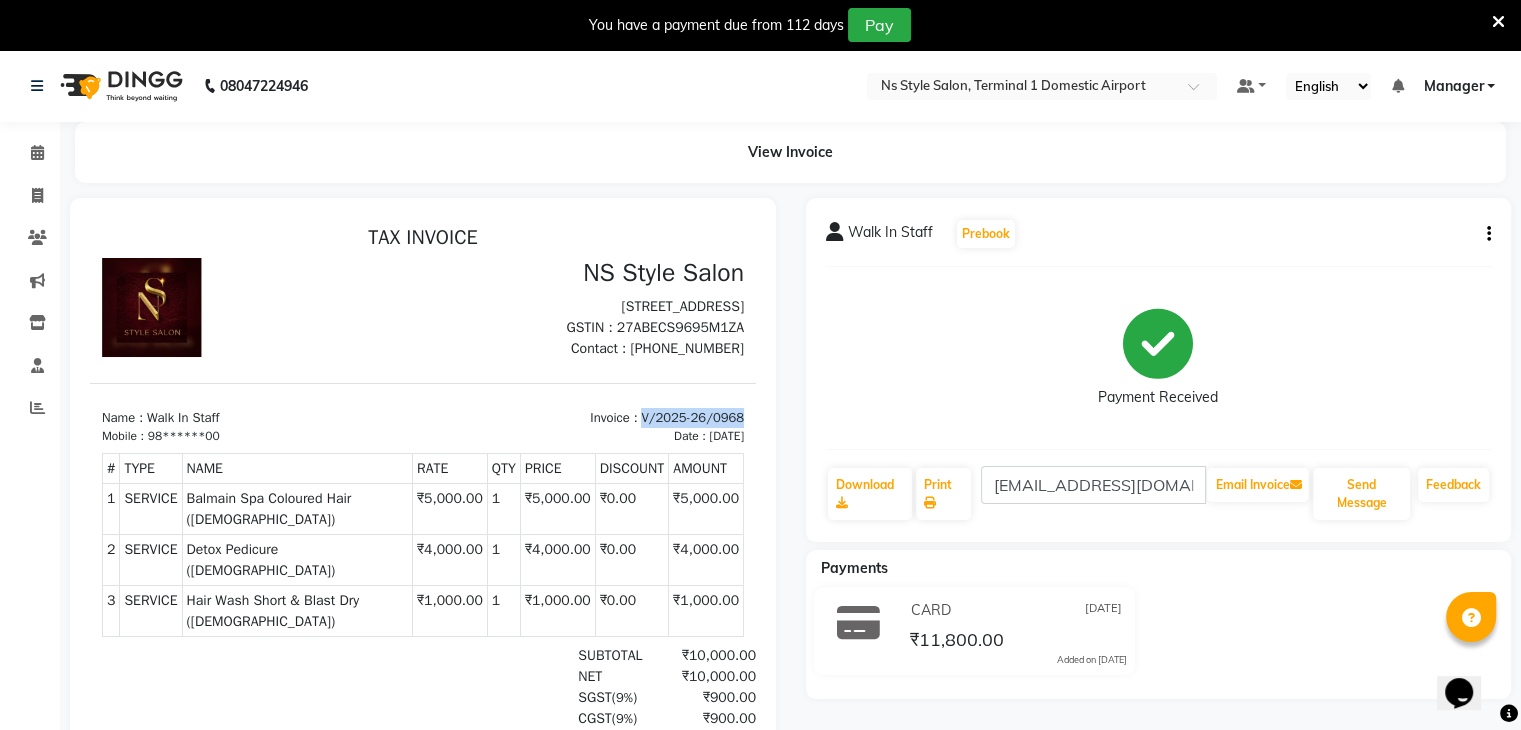 drag, startPoint x: 614, startPoint y: 433, endPoint x: 794, endPoint y: 429, distance: 180.04443 